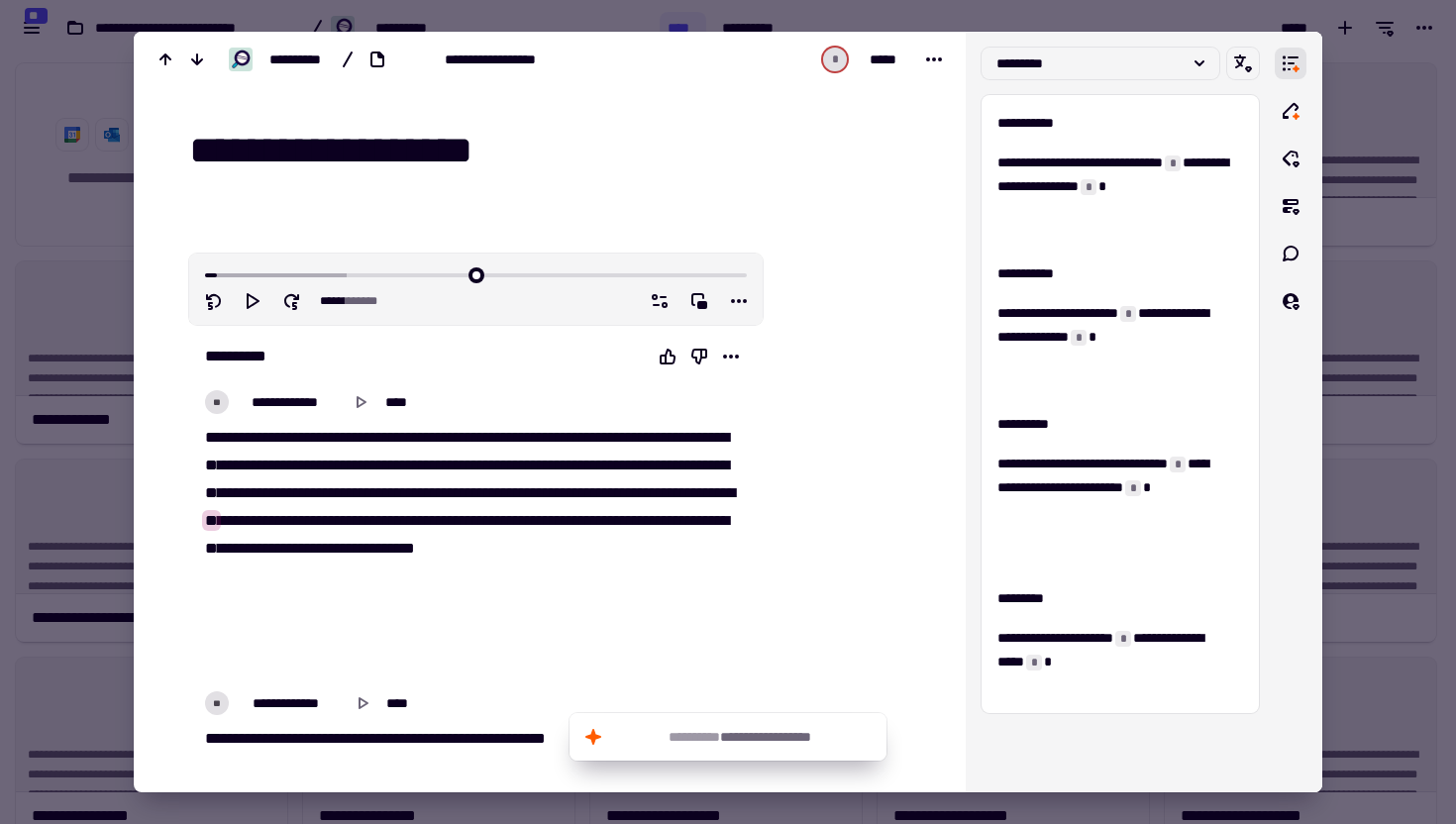 scroll, scrollTop: 0, scrollLeft: 0, axis: both 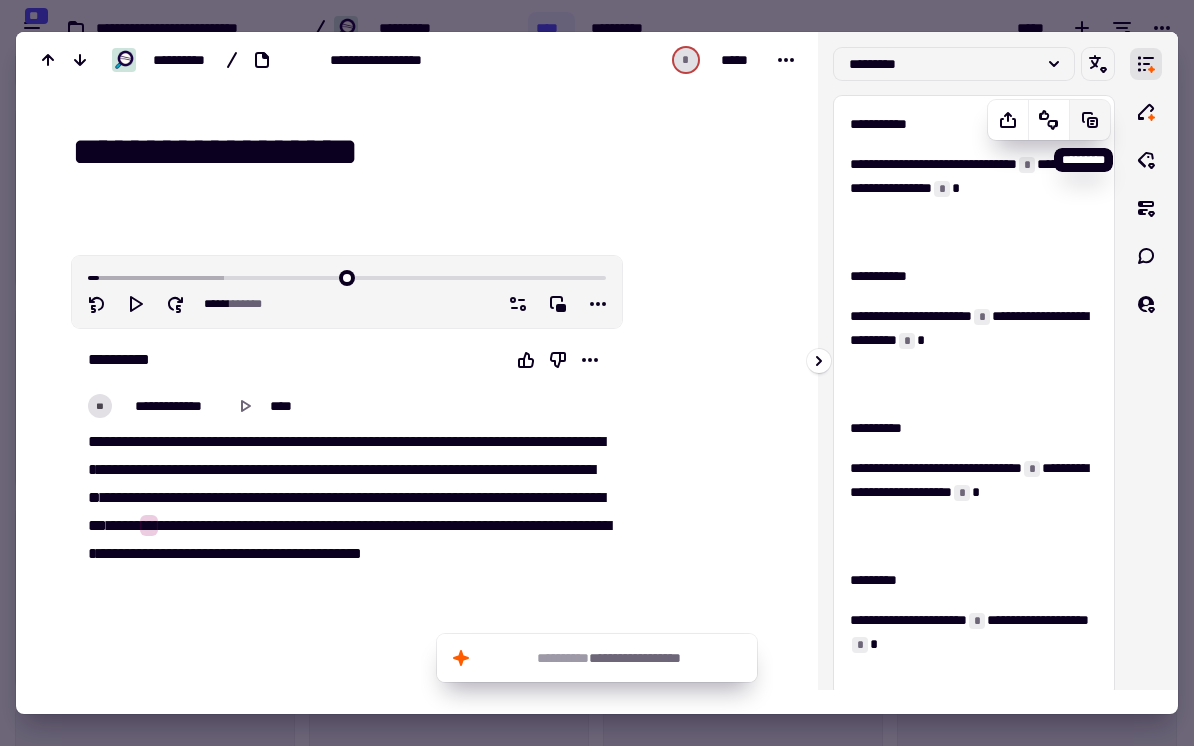 click 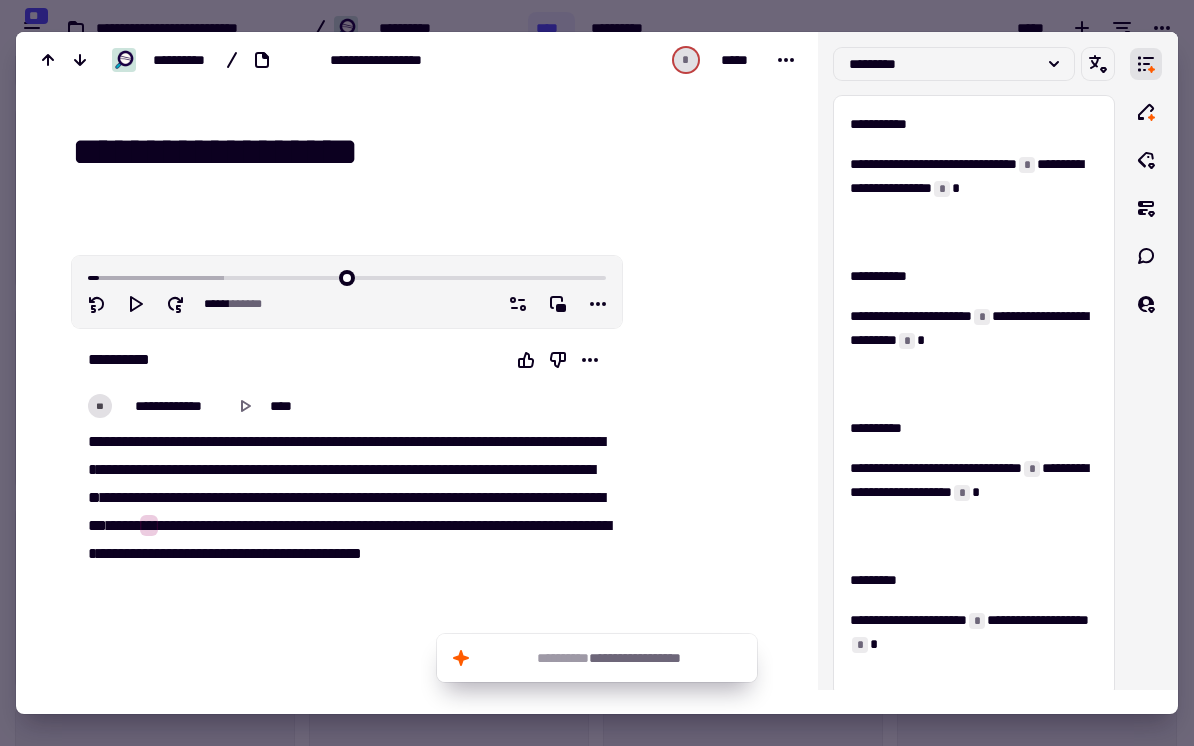 click on "**********" at bounding box center (429, 152) 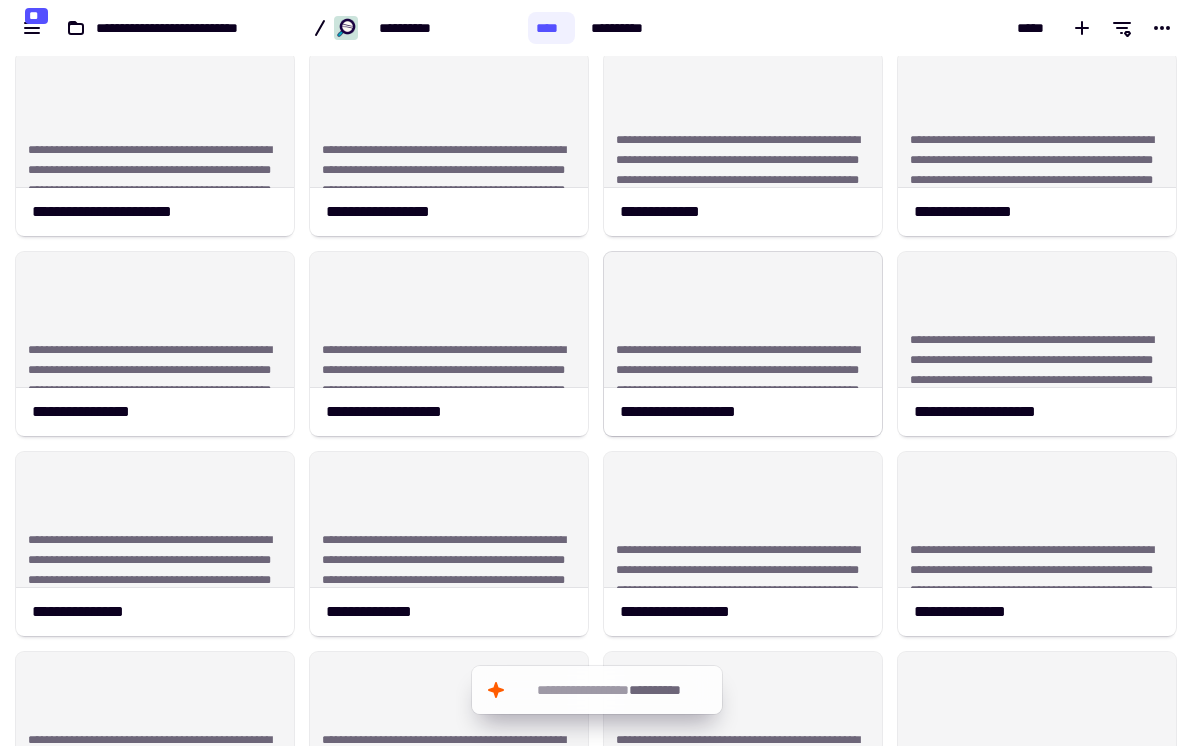 scroll, scrollTop: 620, scrollLeft: 0, axis: vertical 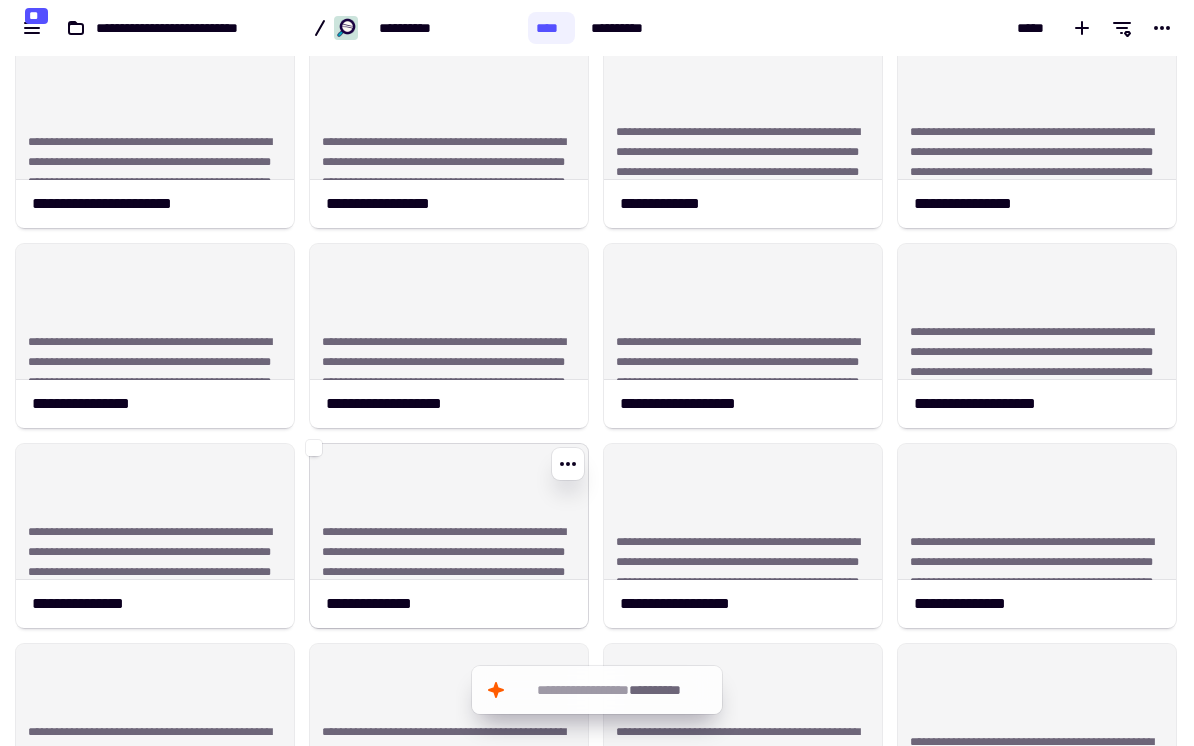 click on "**********" 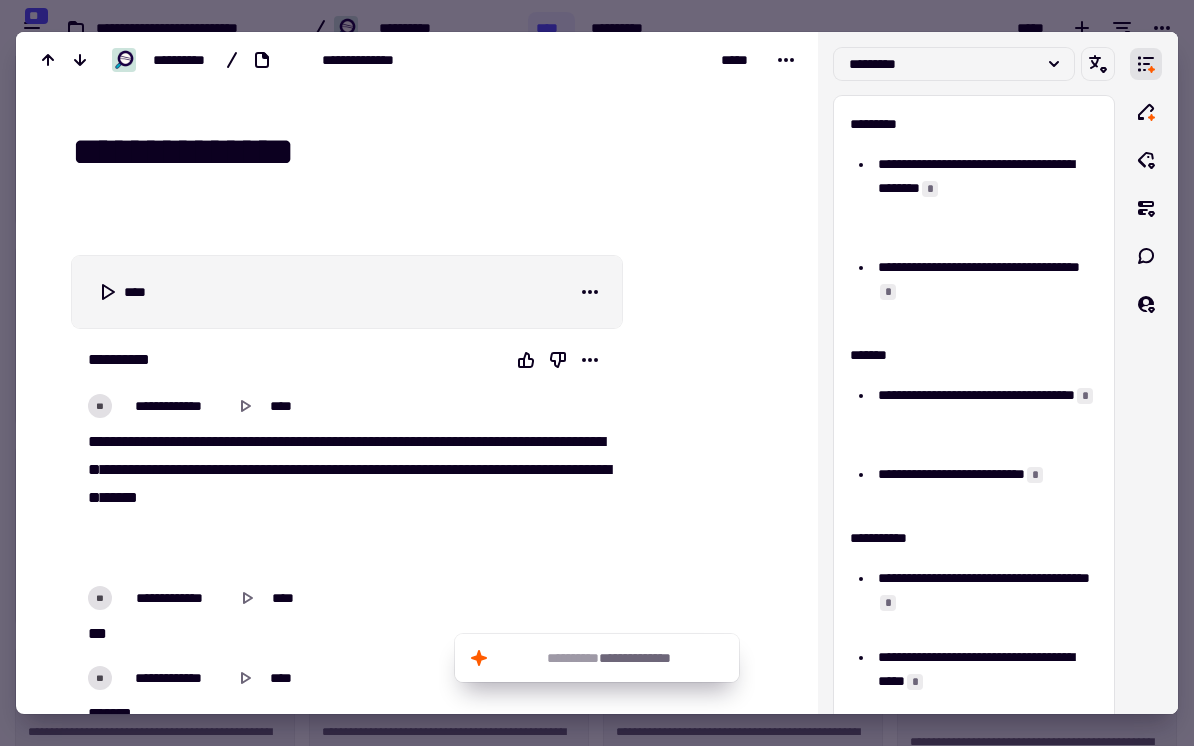 click on "**********" at bounding box center [429, 152] 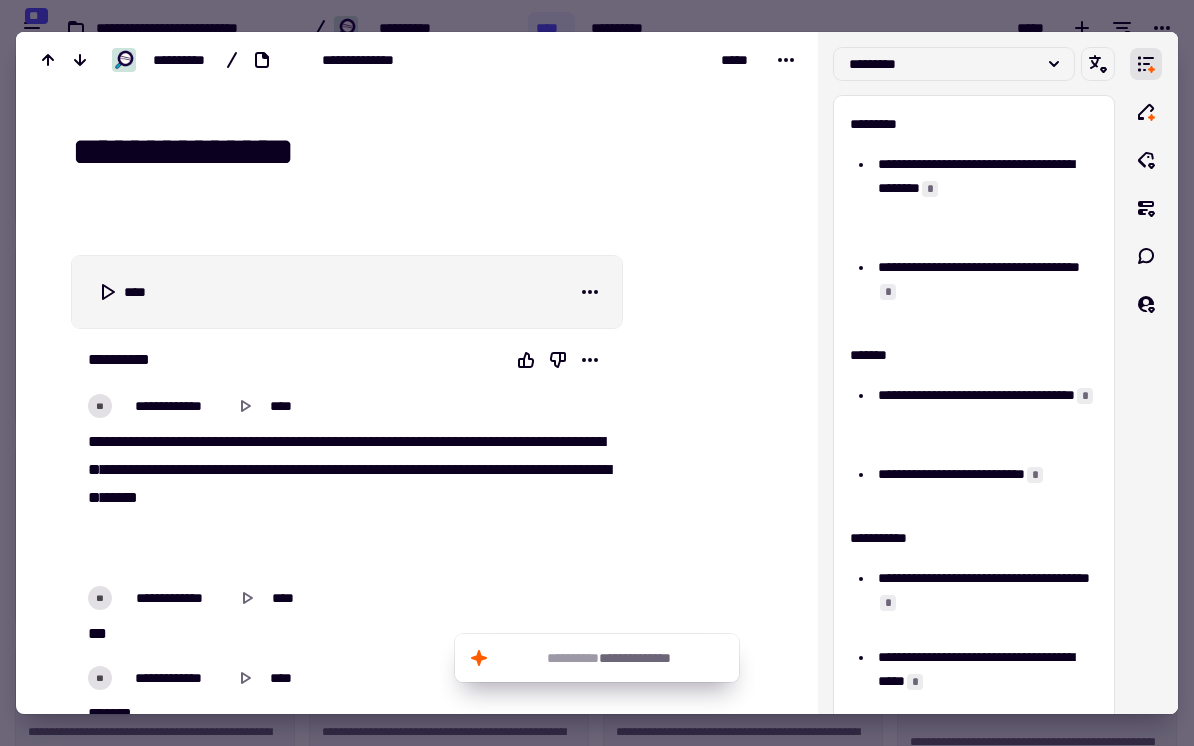 click on "**********" at bounding box center [429, 152] 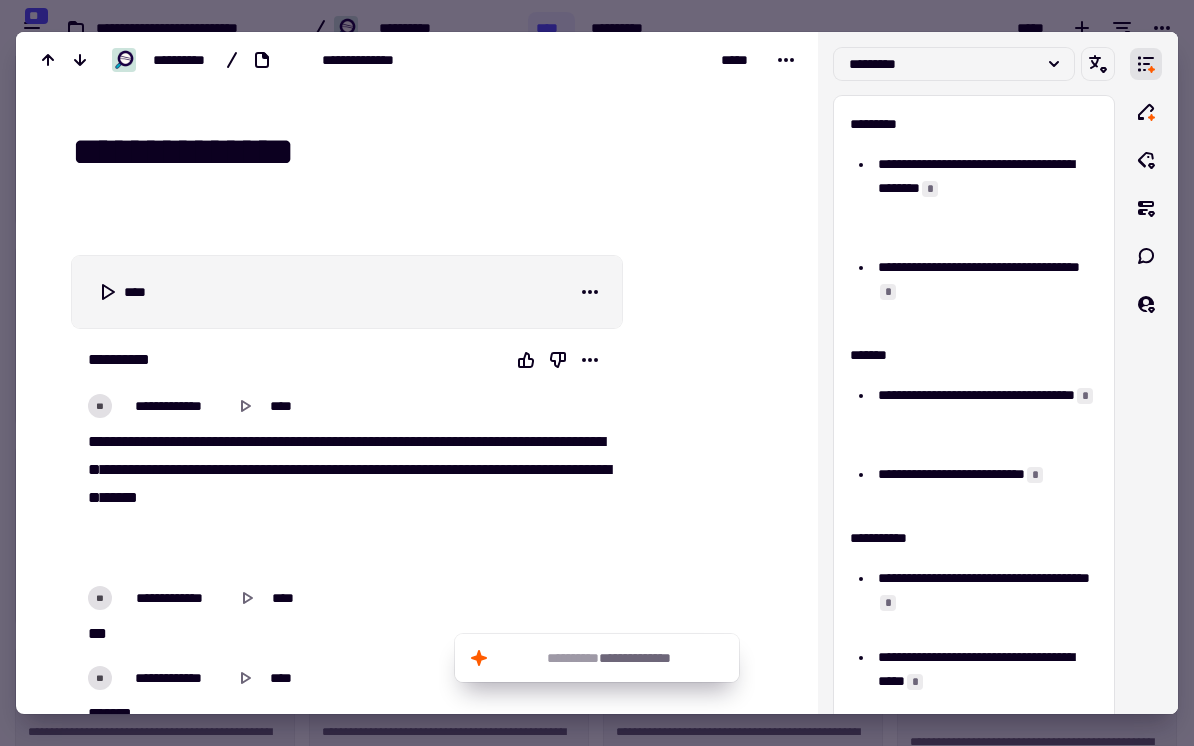 click on "**********" at bounding box center (429, 152) 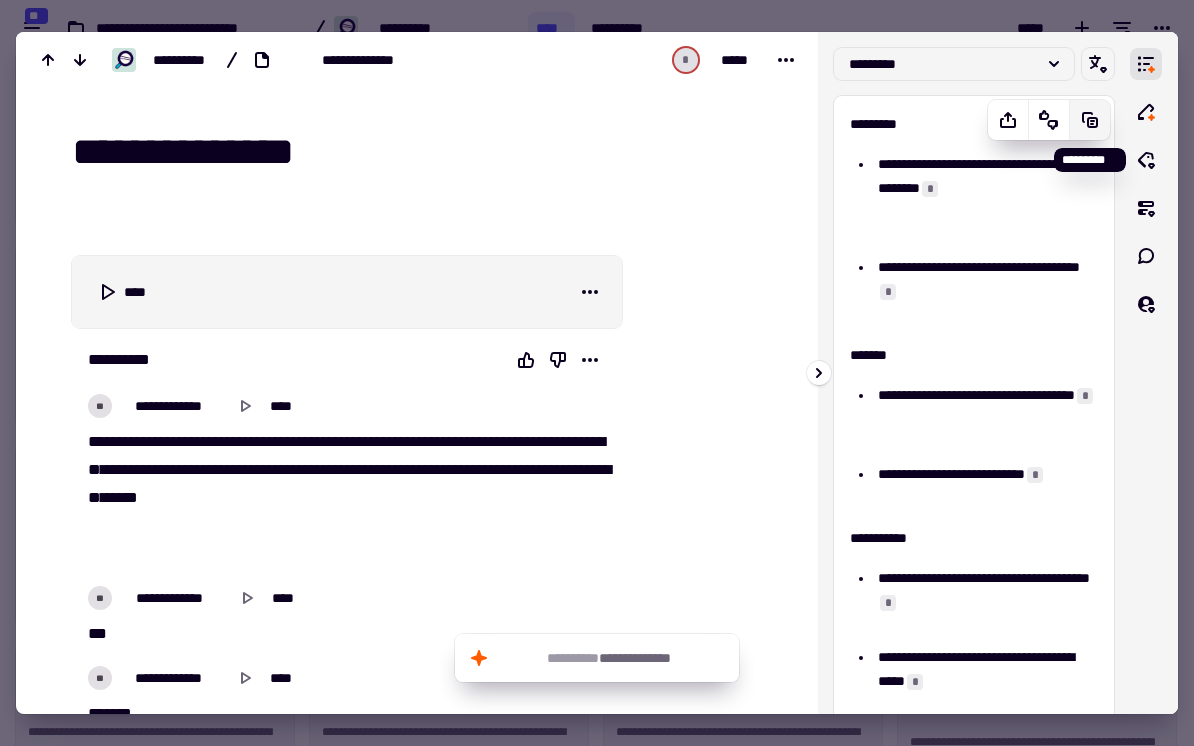 click 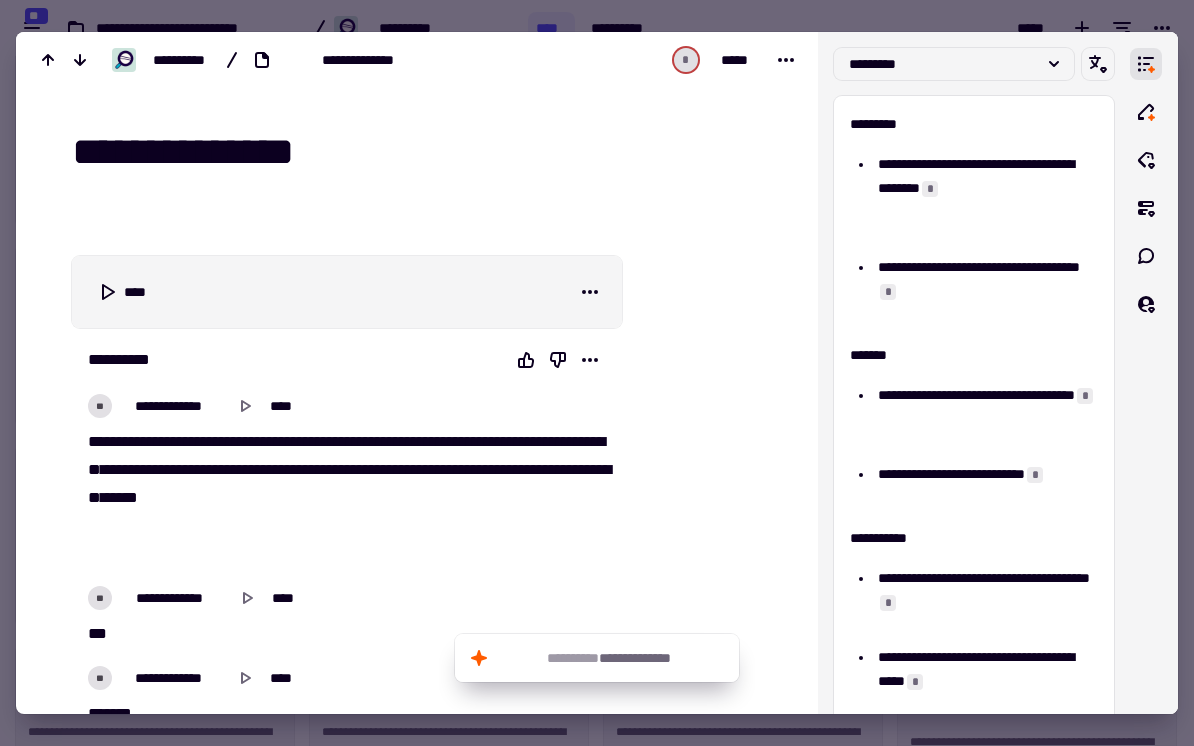 click on "***" at bounding box center [512, 441] 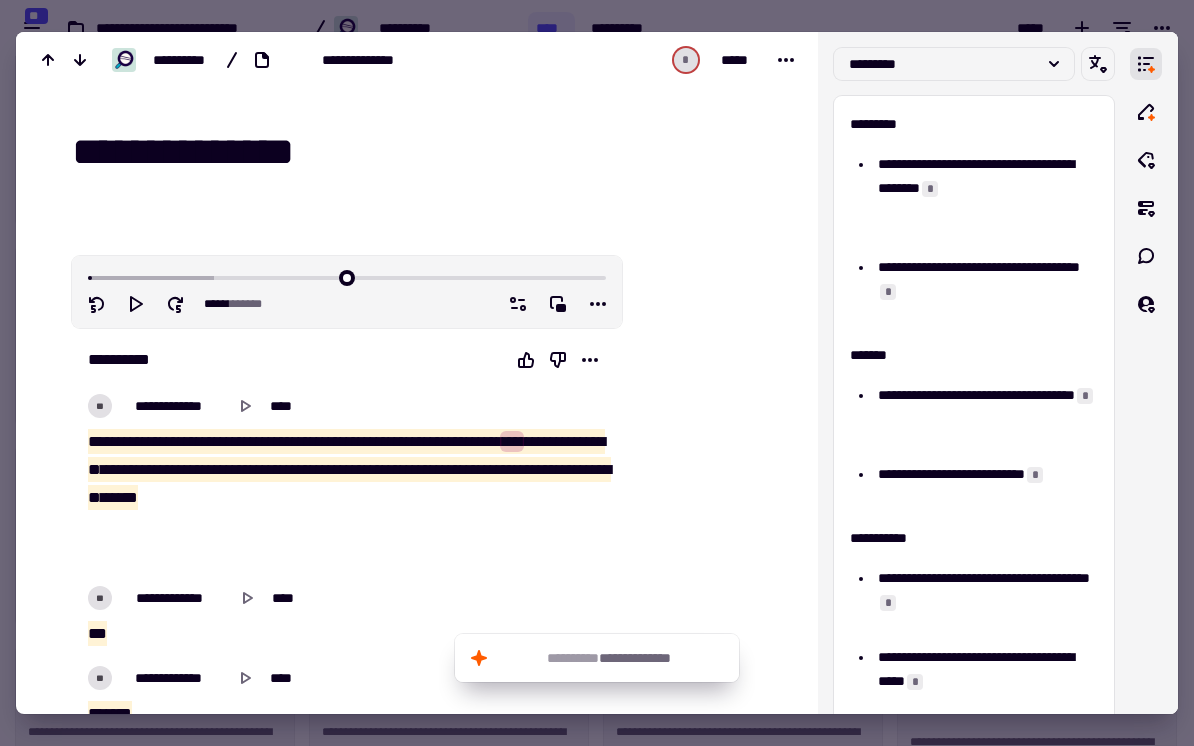 type on "*****" 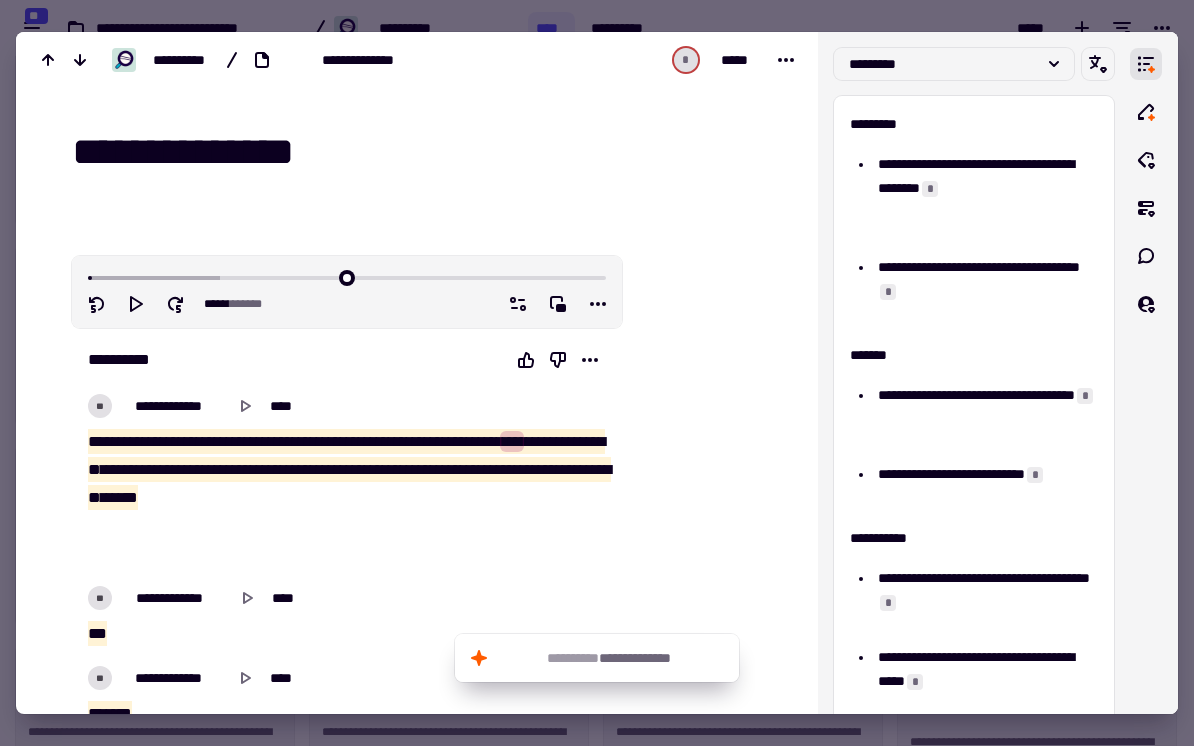 click on "**********" at bounding box center (429, 152) 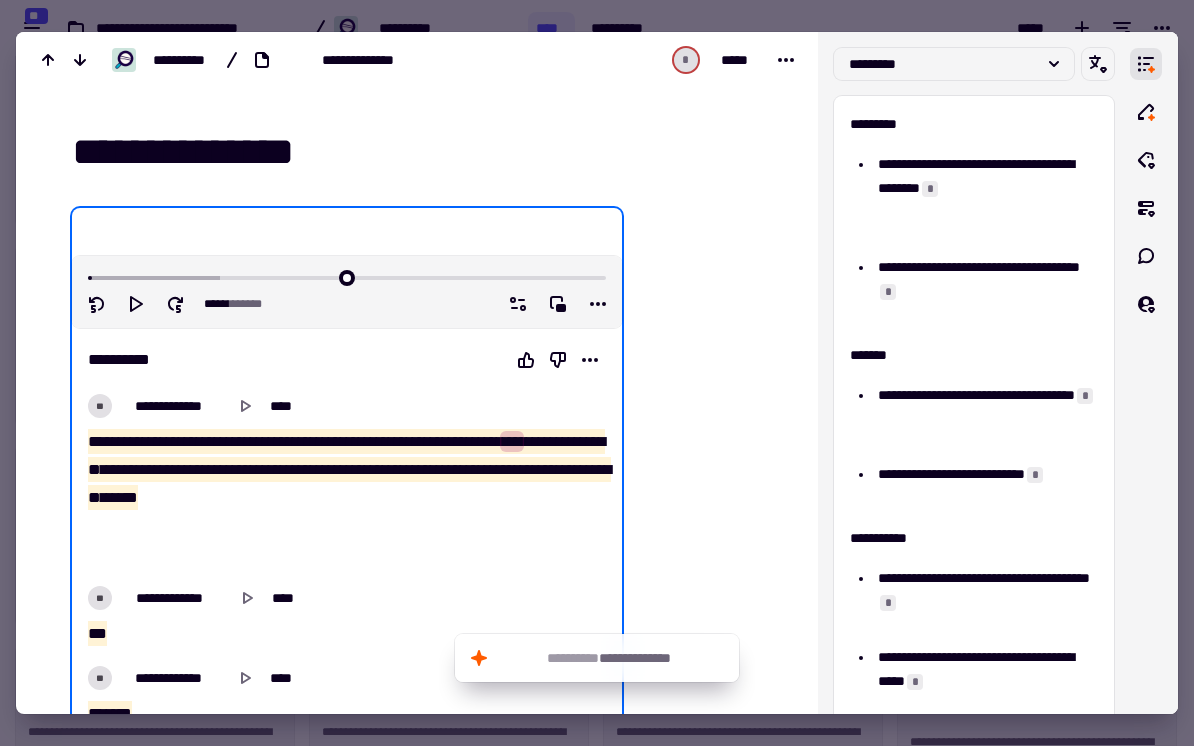 click at bounding box center [597, 373] 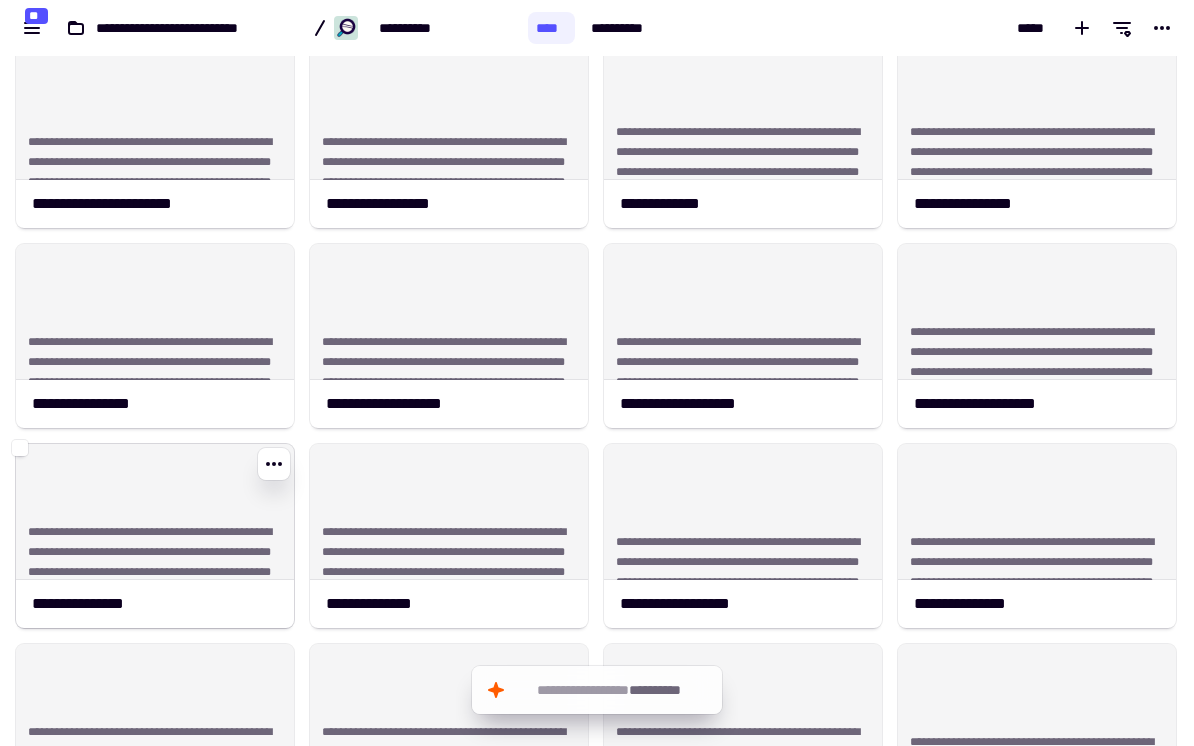 click on "**********" 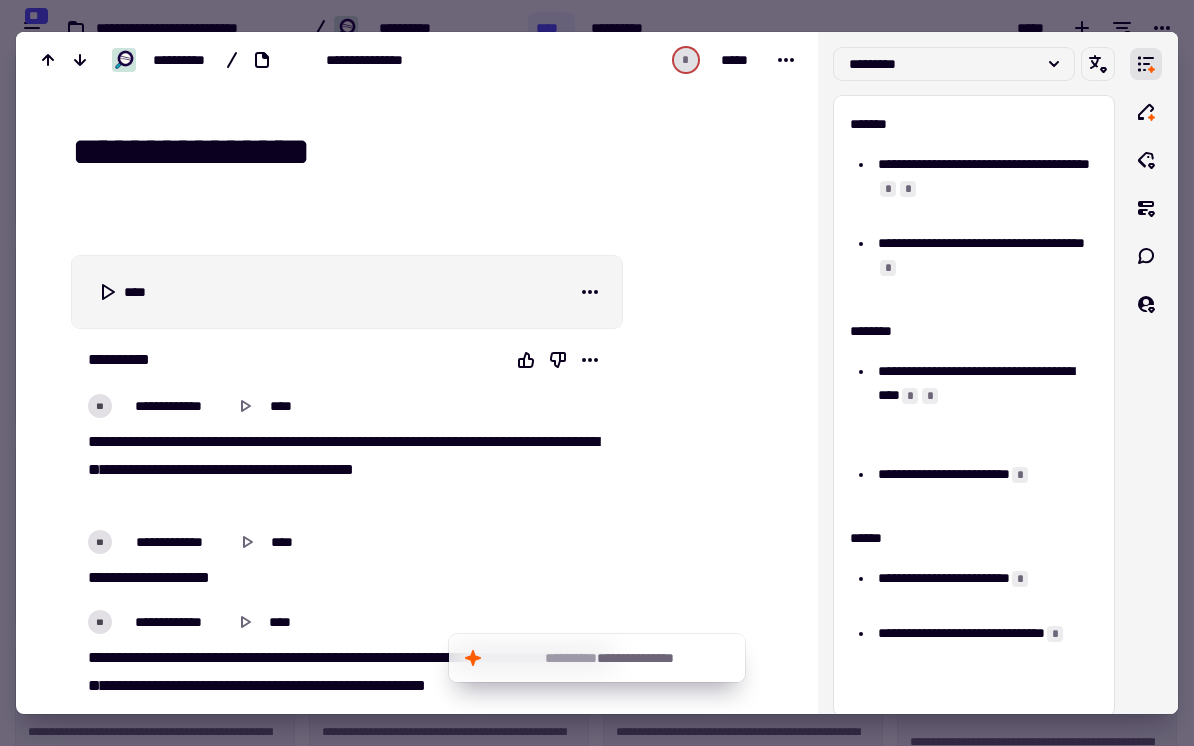 click on "**********" at bounding box center (429, 152) 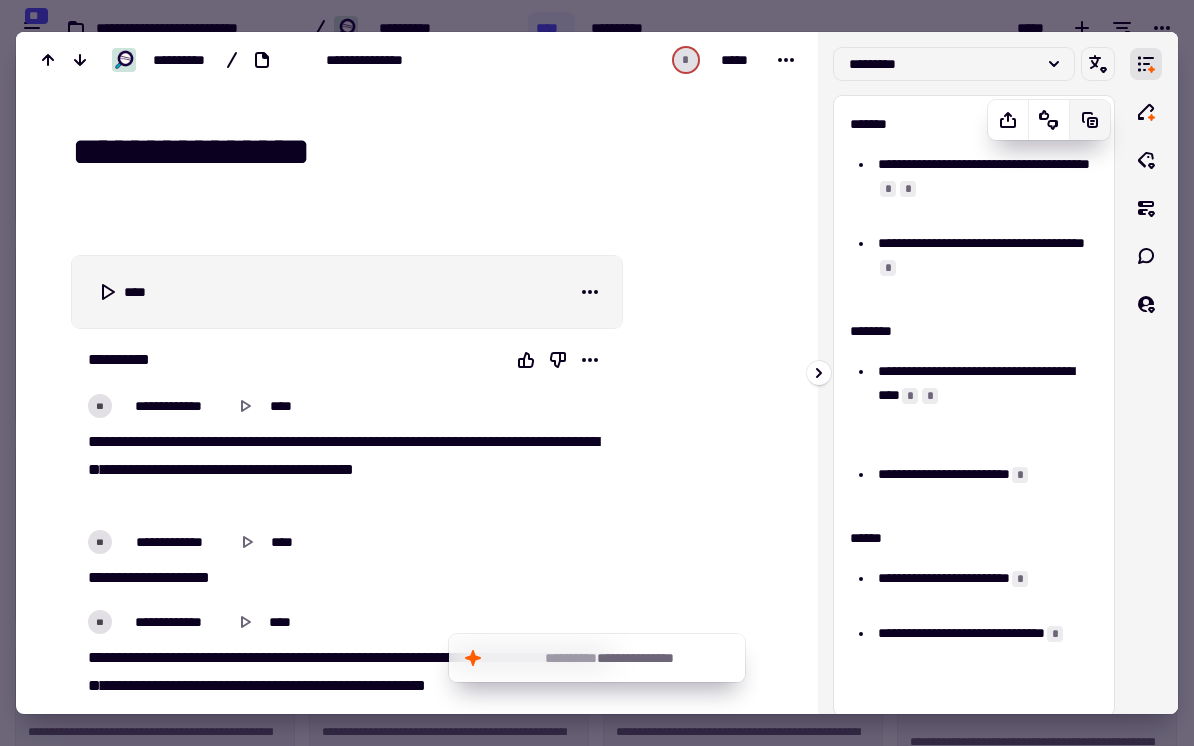 click 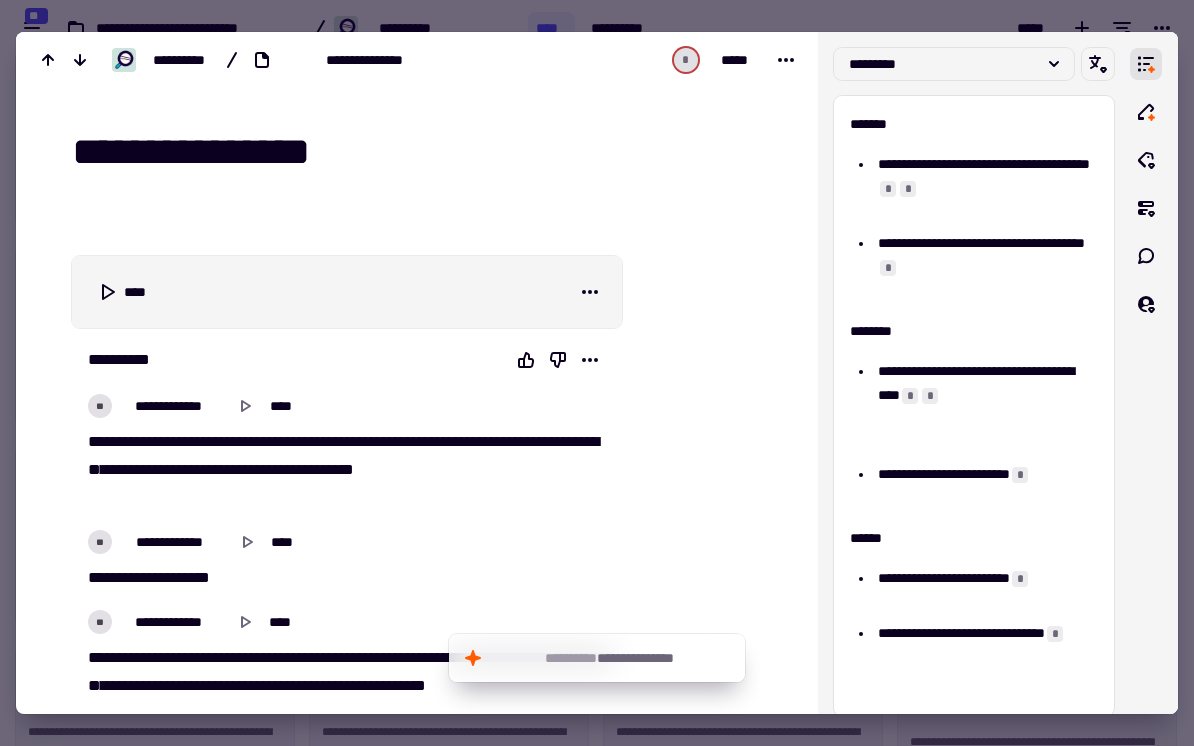 click on "**********" at bounding box center [429, 152] 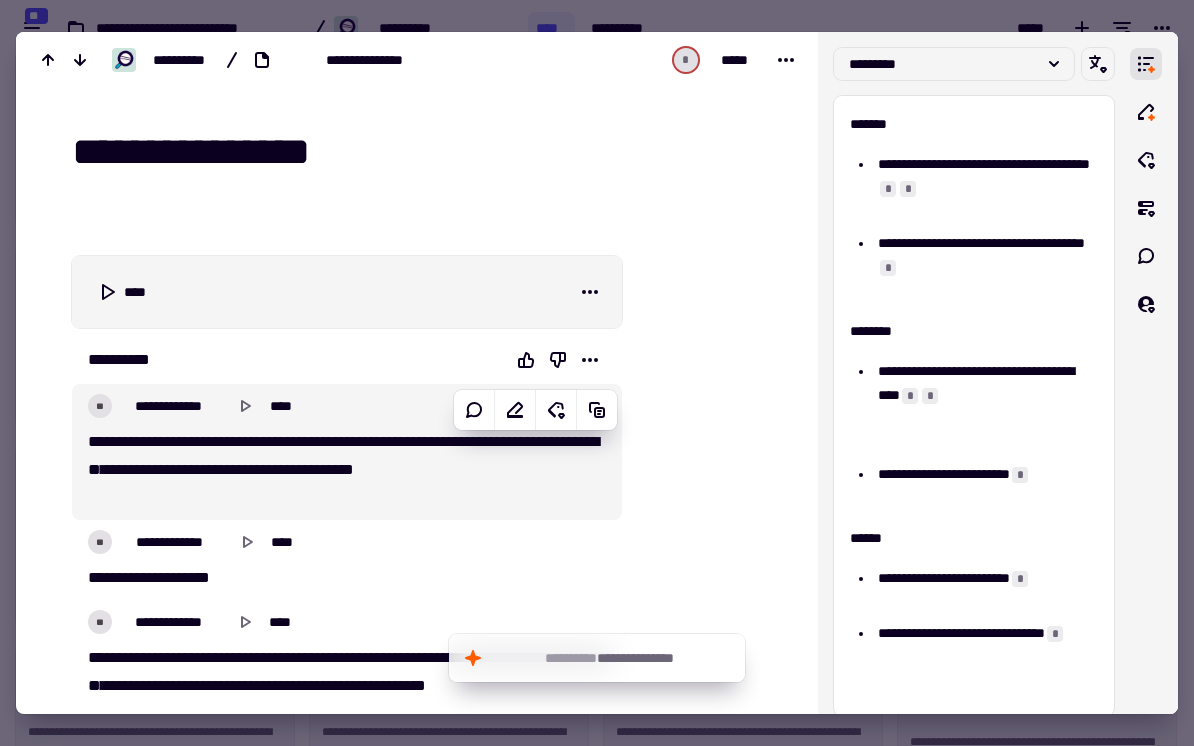 click on "*" at bounding box center [572, 441] 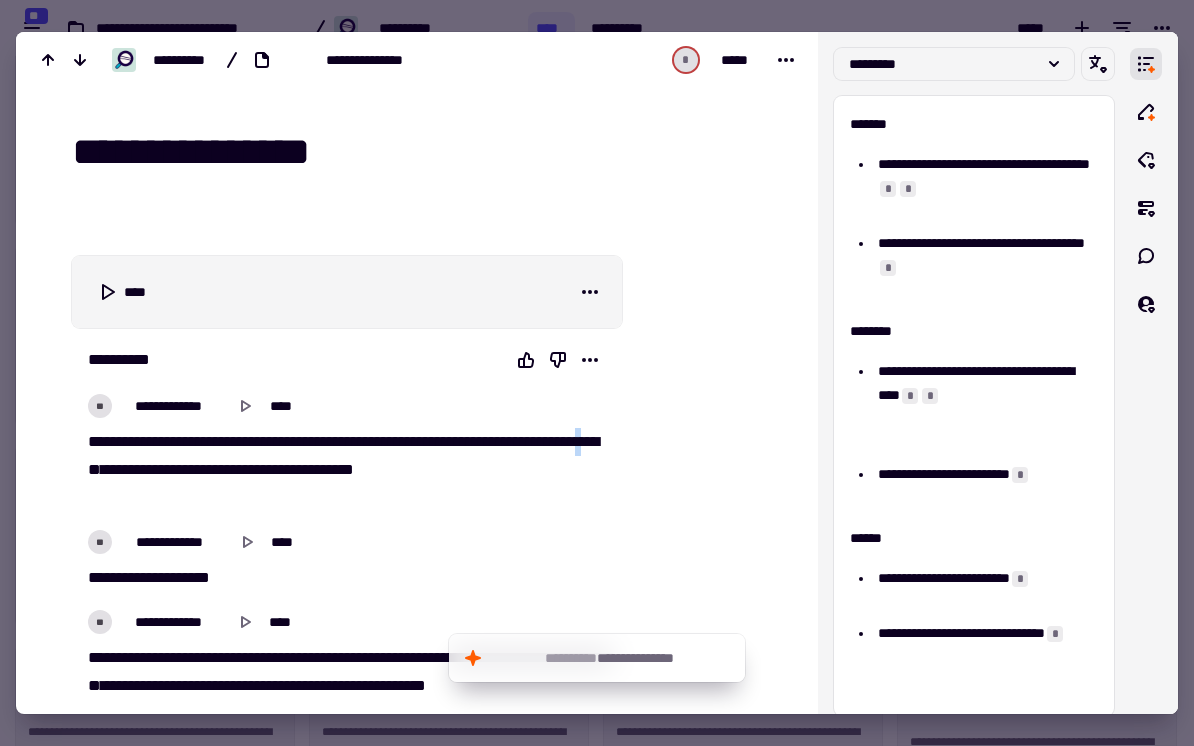 click on "*" at bounding box center (572, 441) 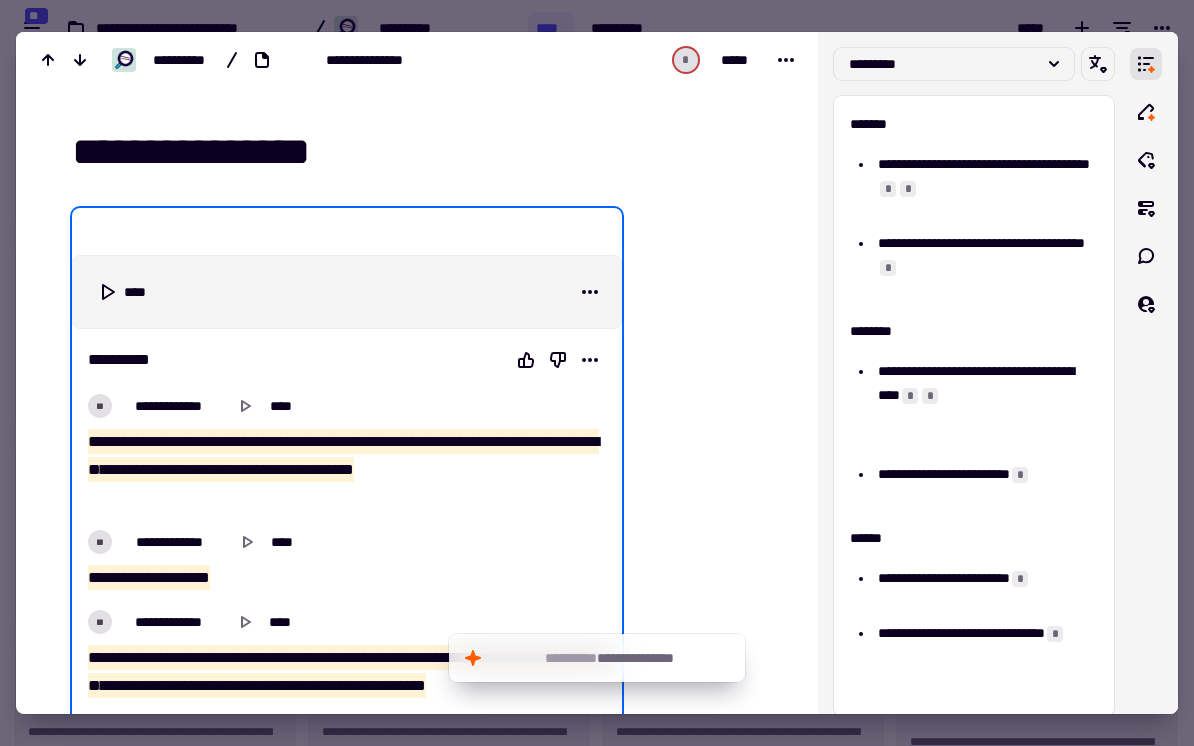 click at bounding box center [597, 373] 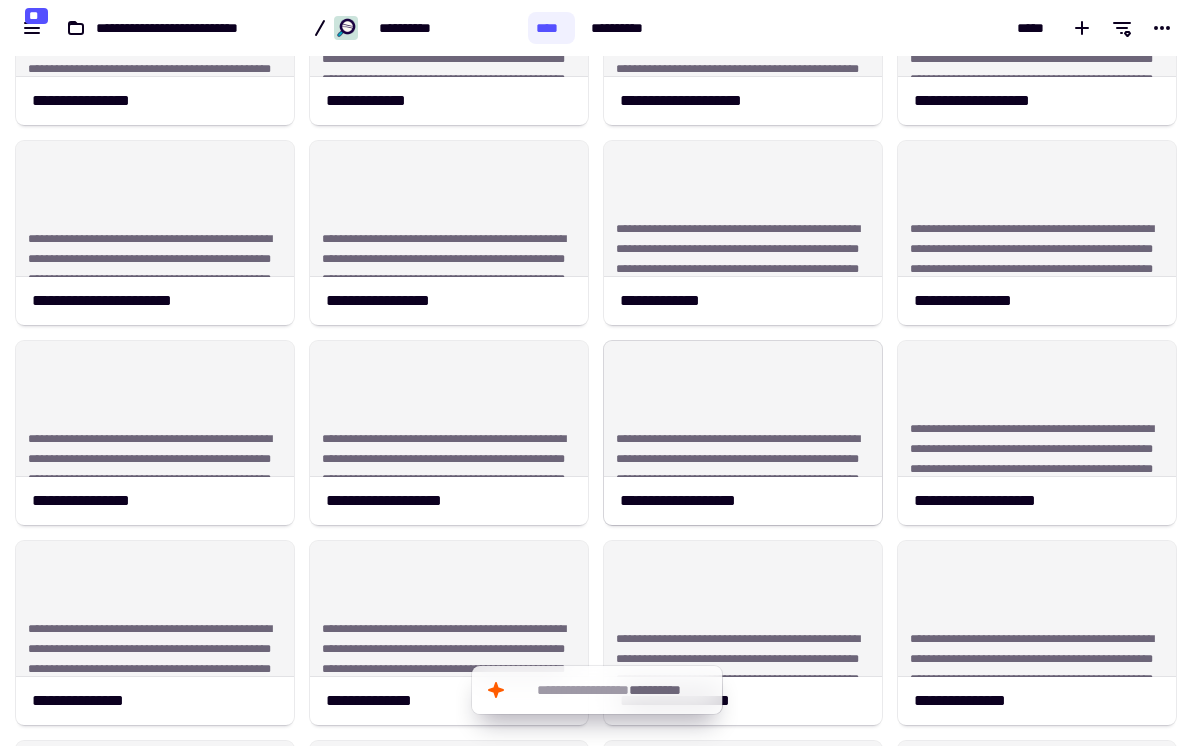 scroll, scrollTop: 527, scrollLeft: 0, axis: vertical 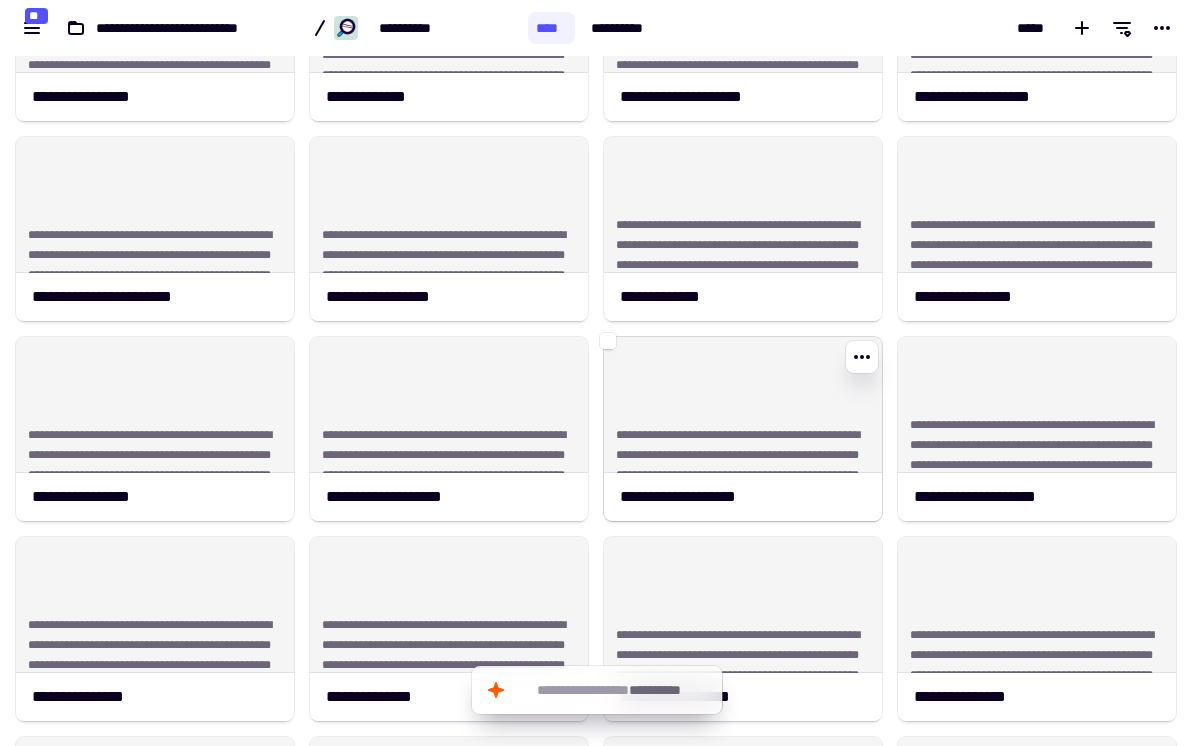 click on "**********" 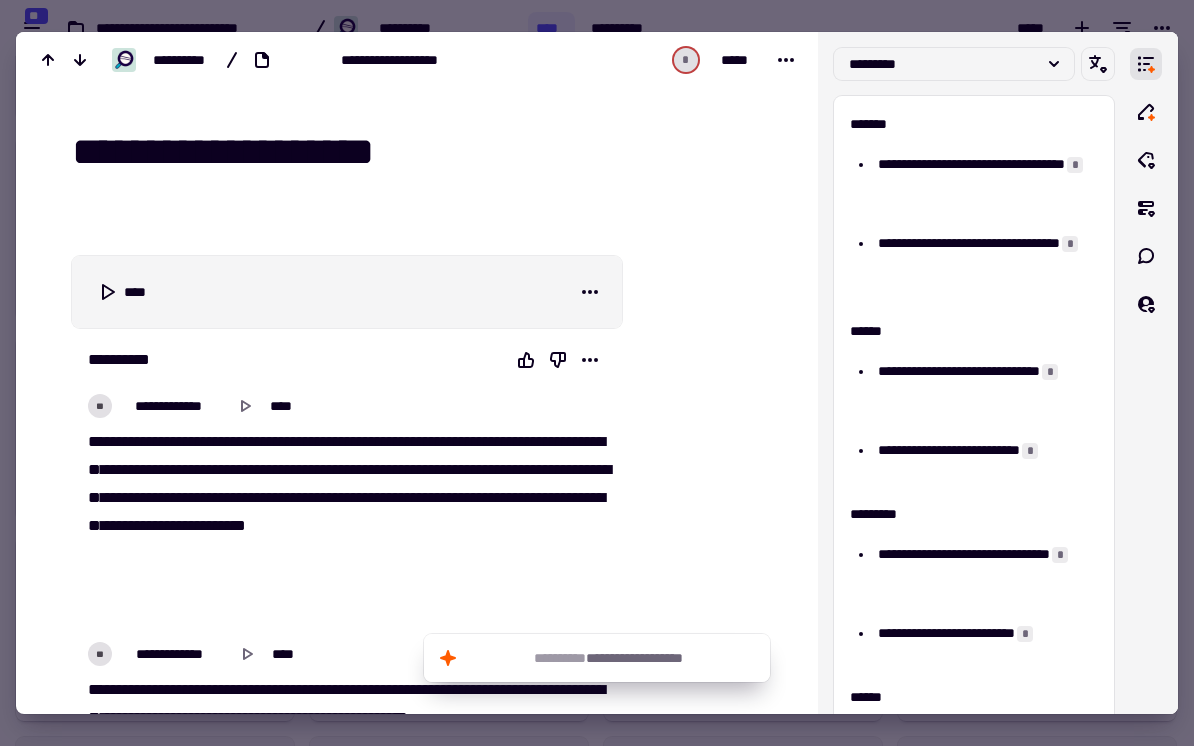click on "**********" at bounding box center (429, 156) 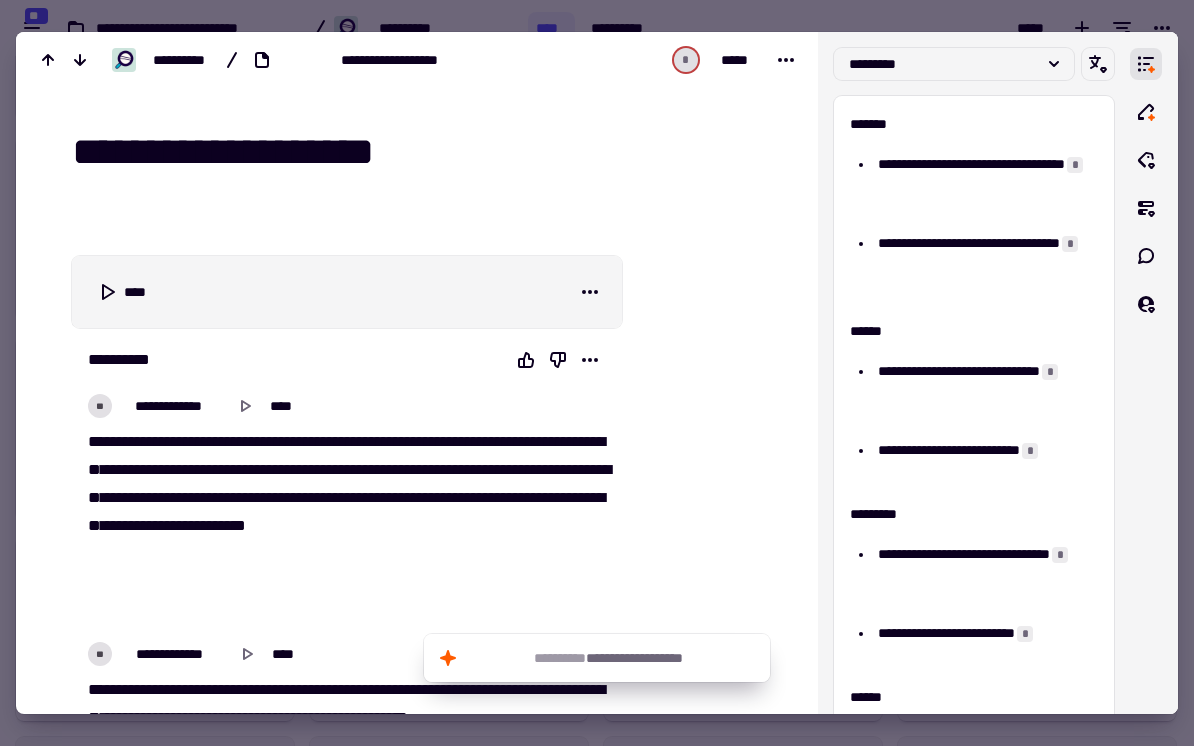 click on "**********" at bounding box center (429, 152) 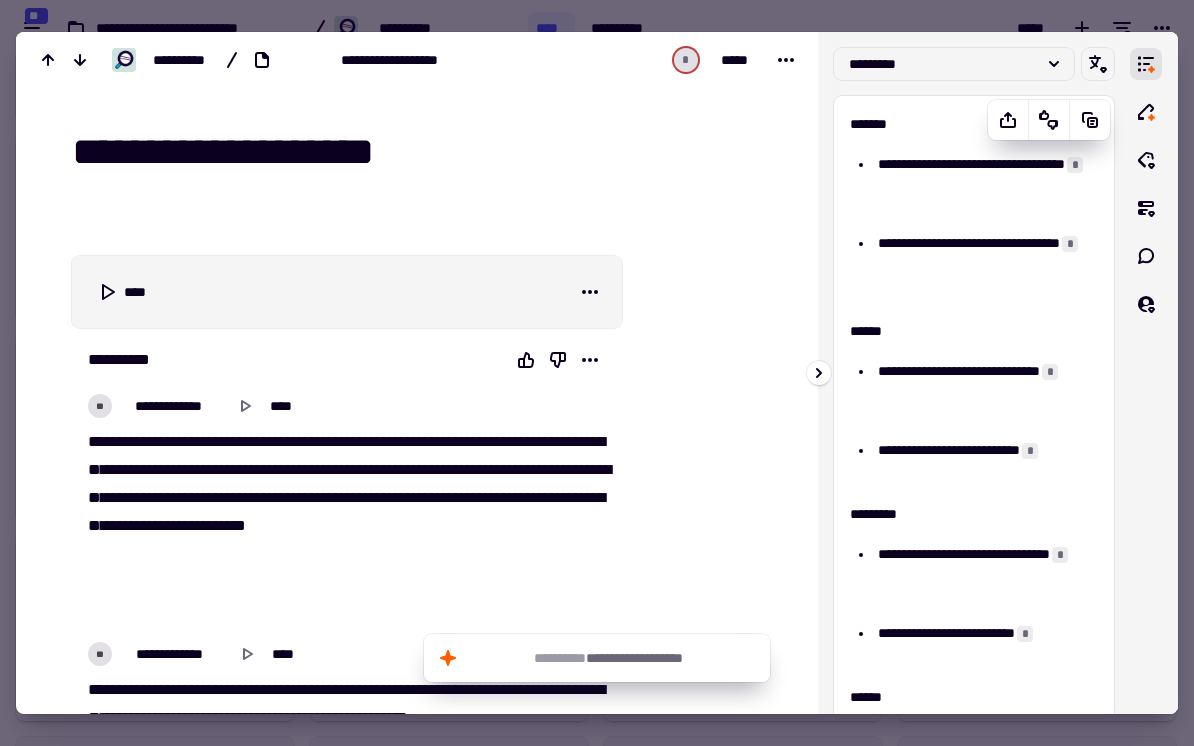 click on "**********" at bounding box center [985, 267] 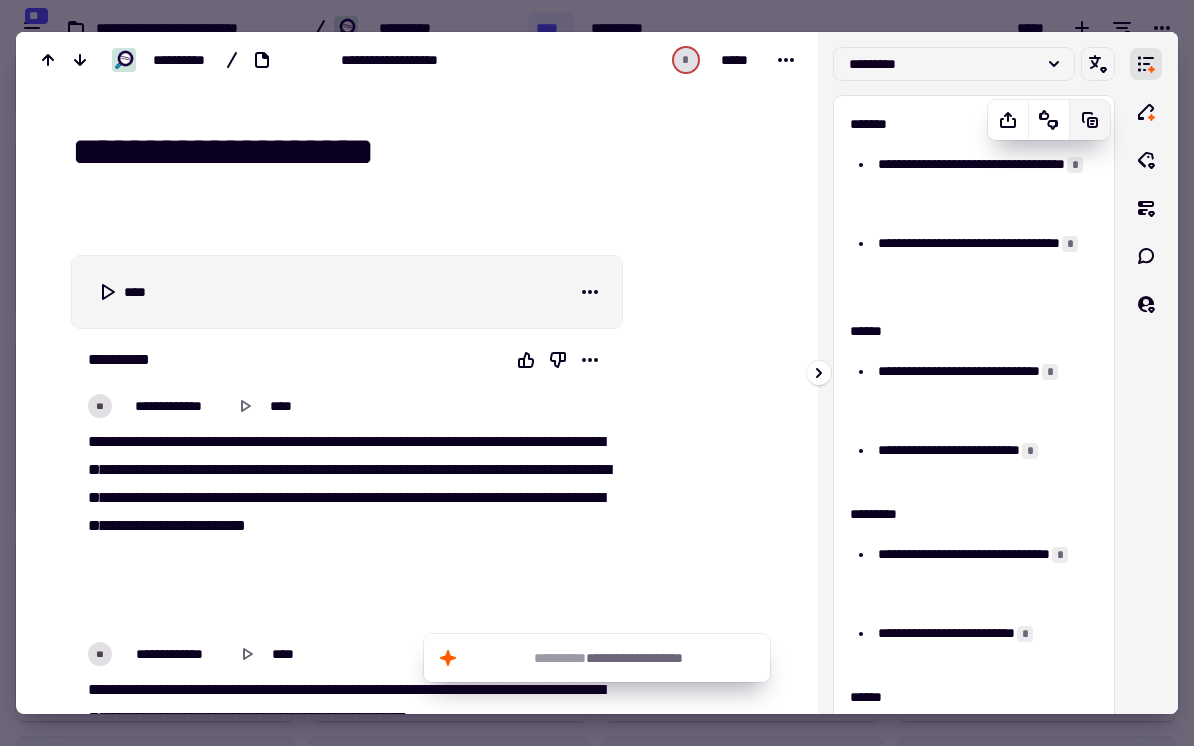 click 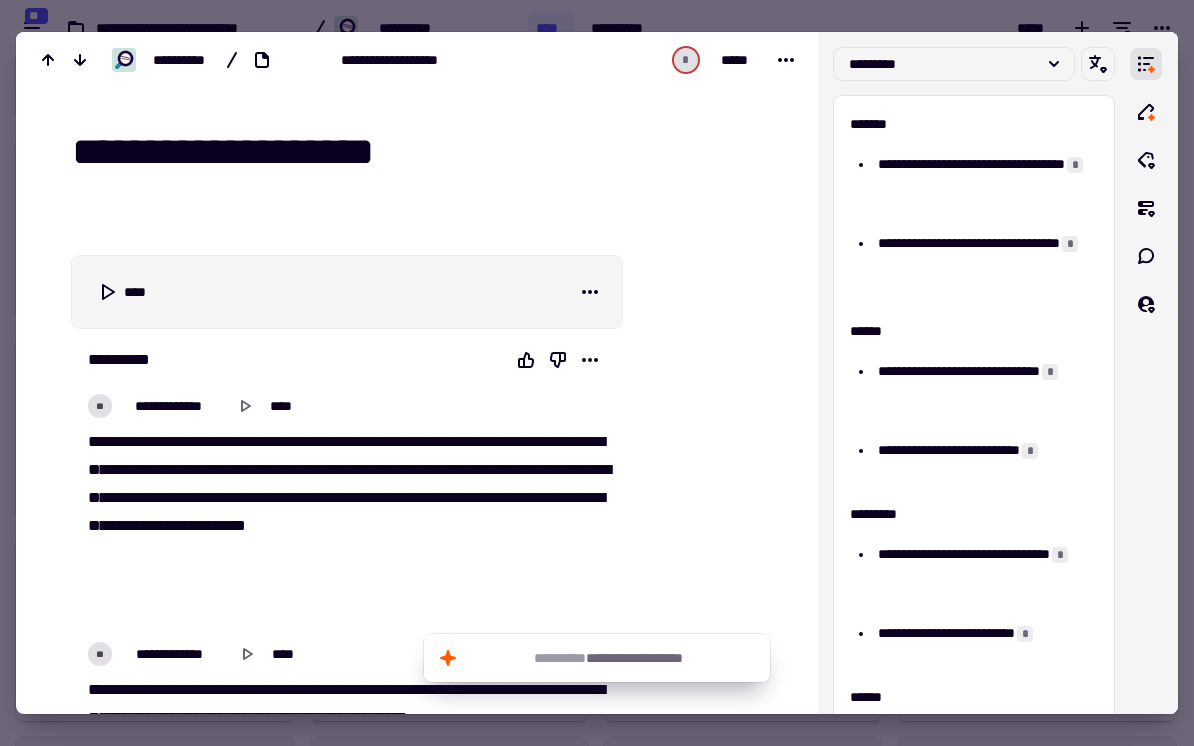 click on "*   *   *   *   *   **   **   **   **   *   *   *   **   **   **   *   *   **   **   **   *   **   **   ***   *   **   *   **   ***   *   **   **   *   **   *   **   **   **   **   **   **   **   **   *   **   **   *   **   *   **   **   *   **   **   *   **   **   **   **   **   **   *   *   **   *   **   *   *   **   **   **   **   **   ***   *   *   **   **   **   **   *   *   *   **   **   **   *   **   *   **   *   *   **   ***   *   **   **   **   *   **   ***   **   *   **   *   ***" at bounding box center [347, 526] 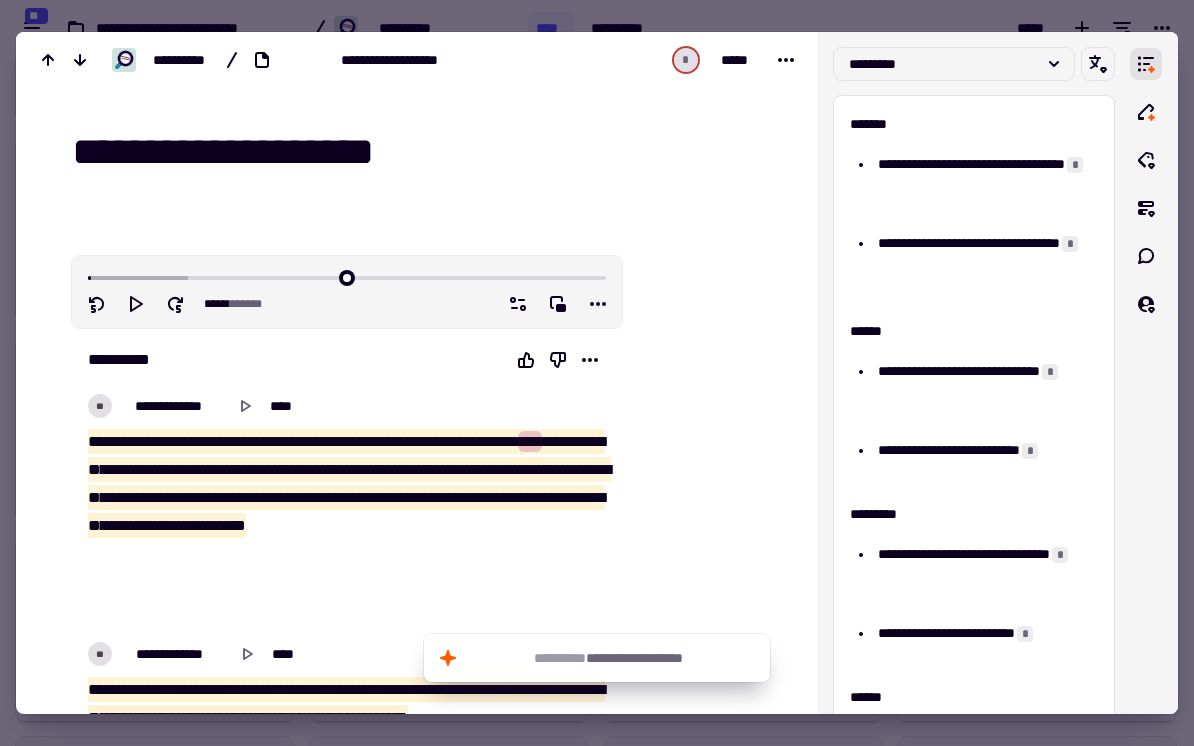 type on "*****" 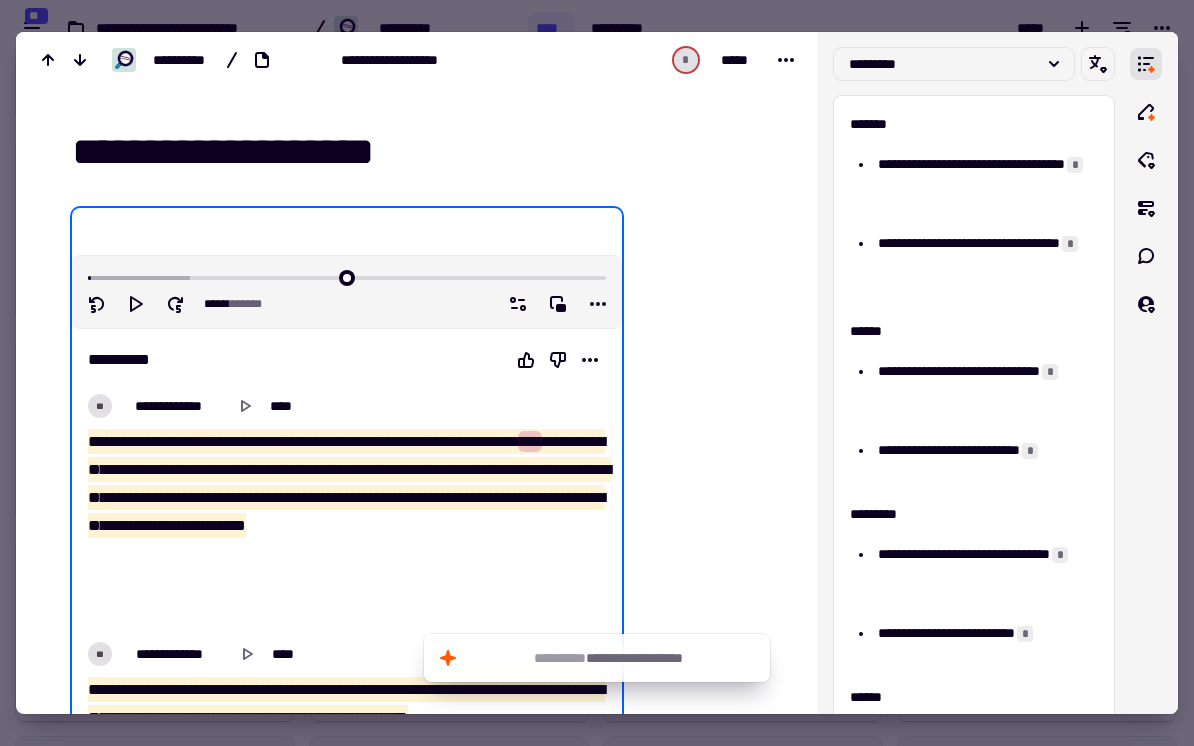 click at bounding box center [597, 373] 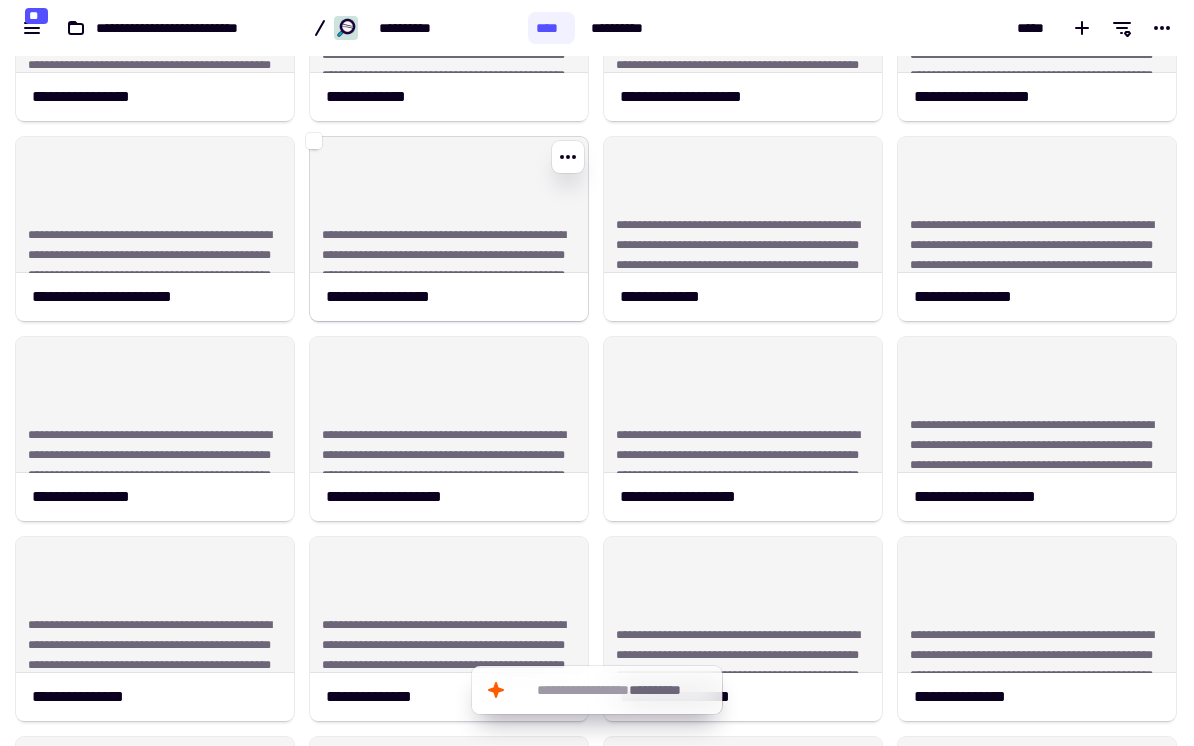 click on "**********" 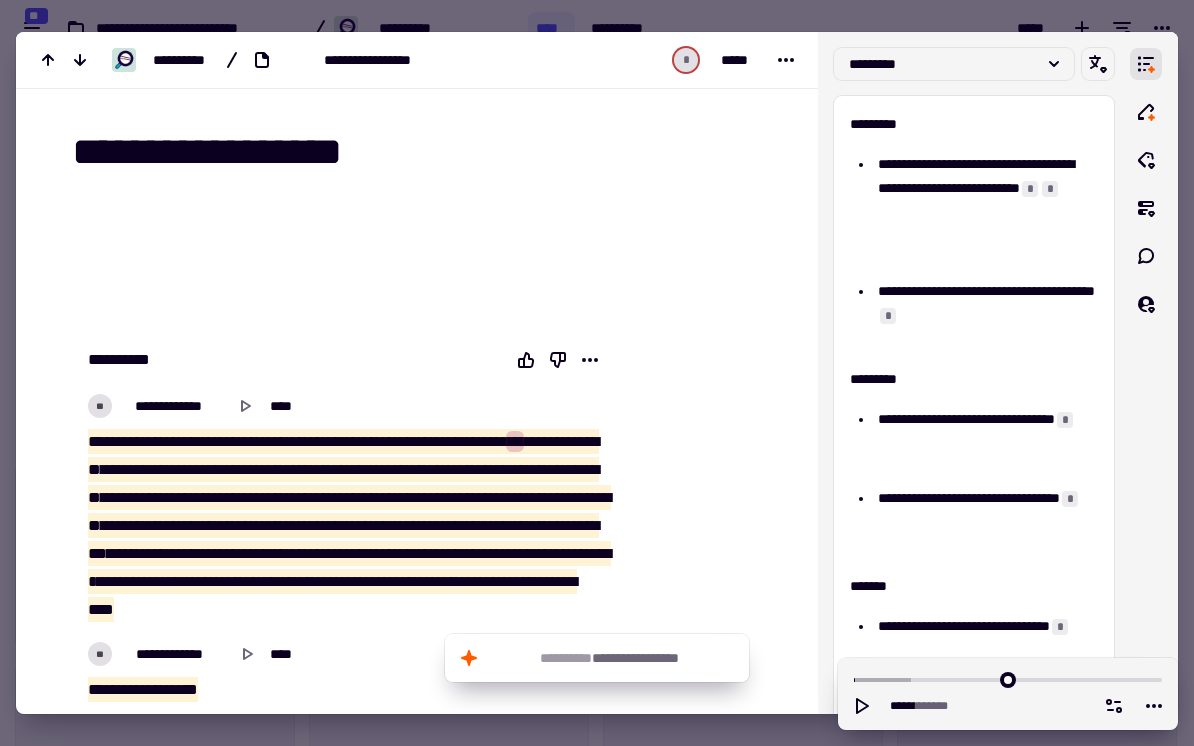 scroll, scrollTop: 0, scrollLeft: 0, axis: both 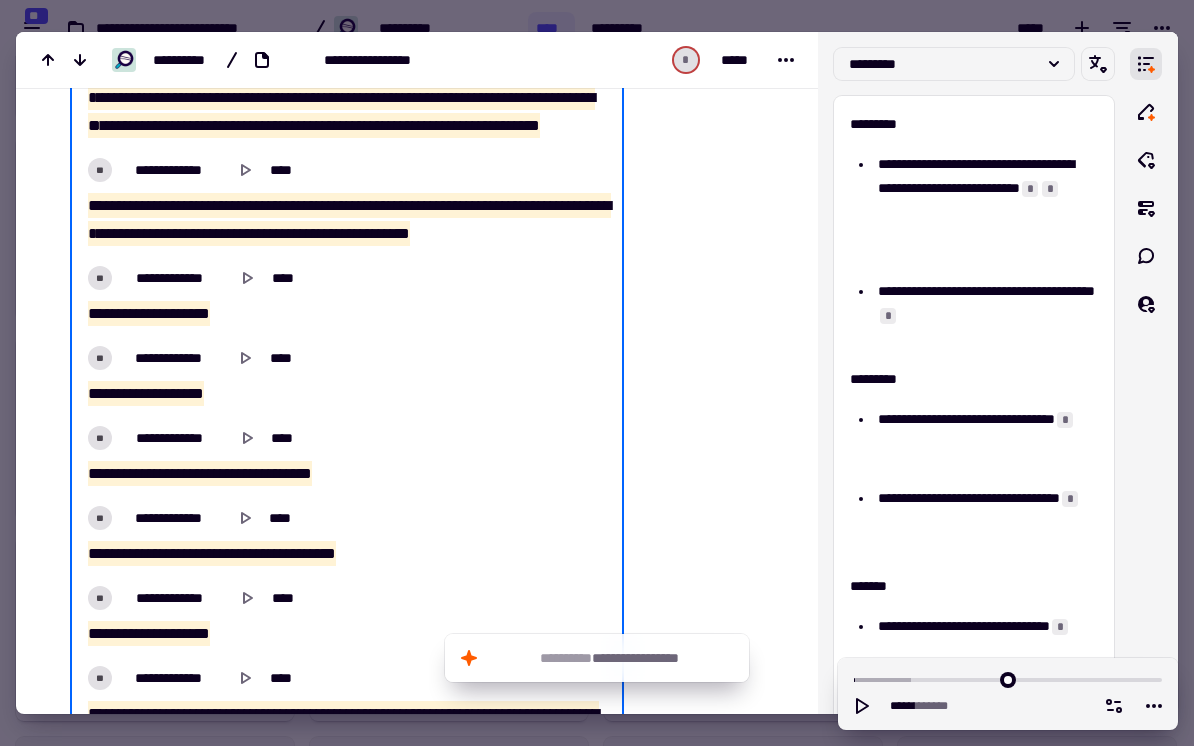 click at bounding box center [597, 373] 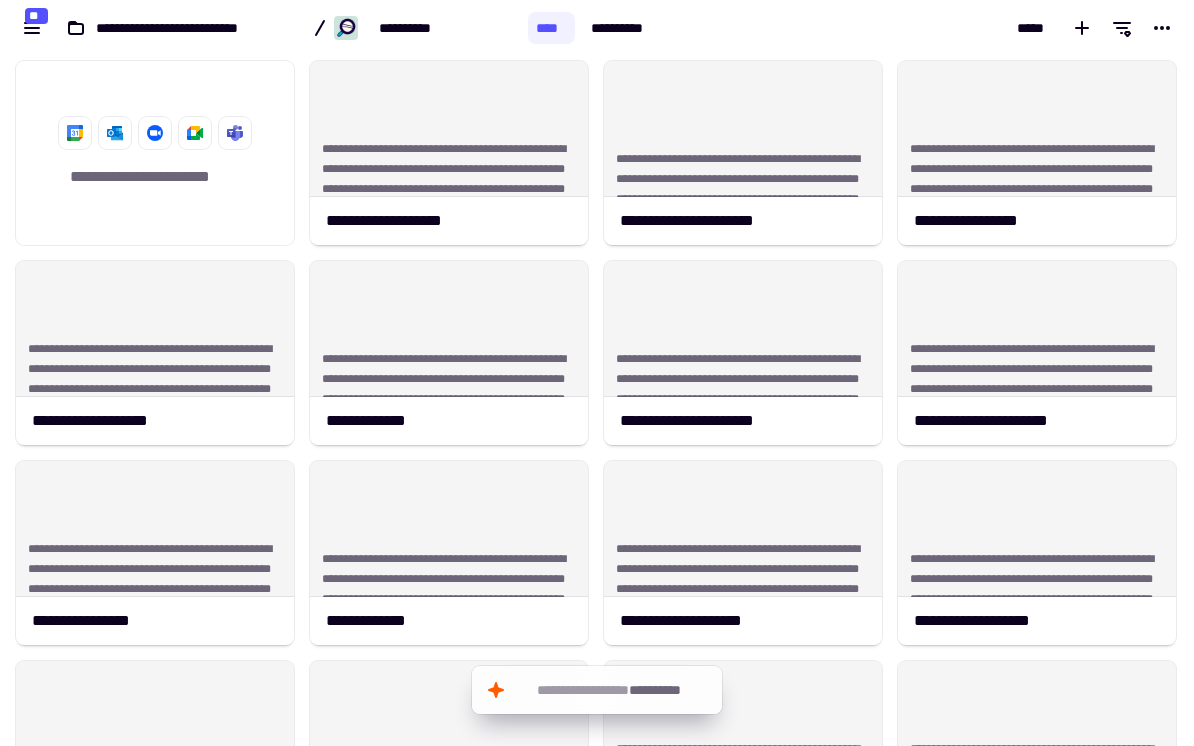 scroll, scrollTop: 0, scrollLeft: 0, axis: both 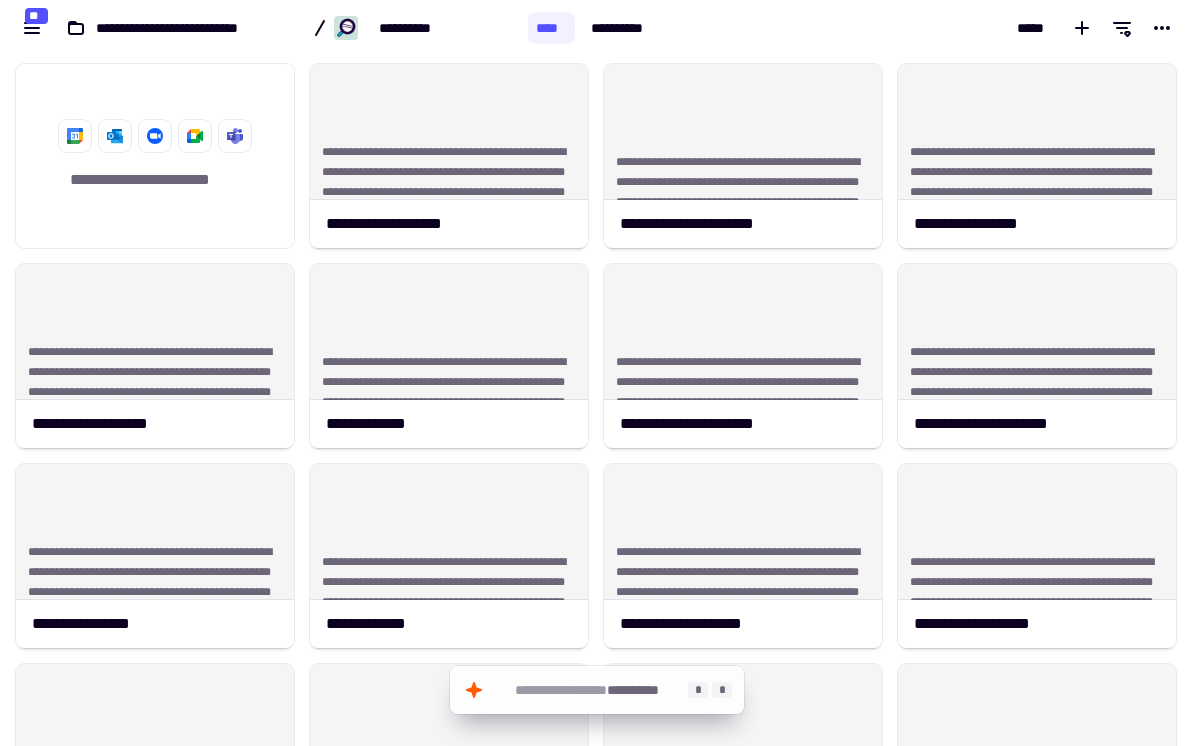 click on "**********" 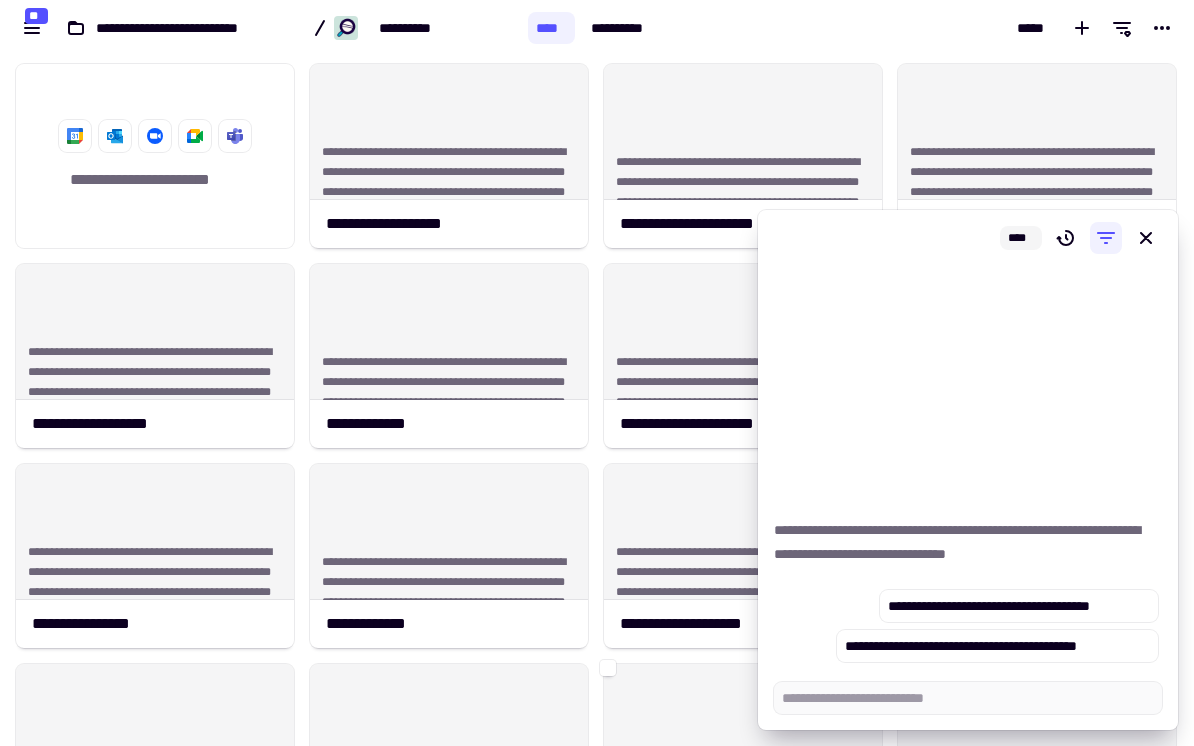 type on "*" 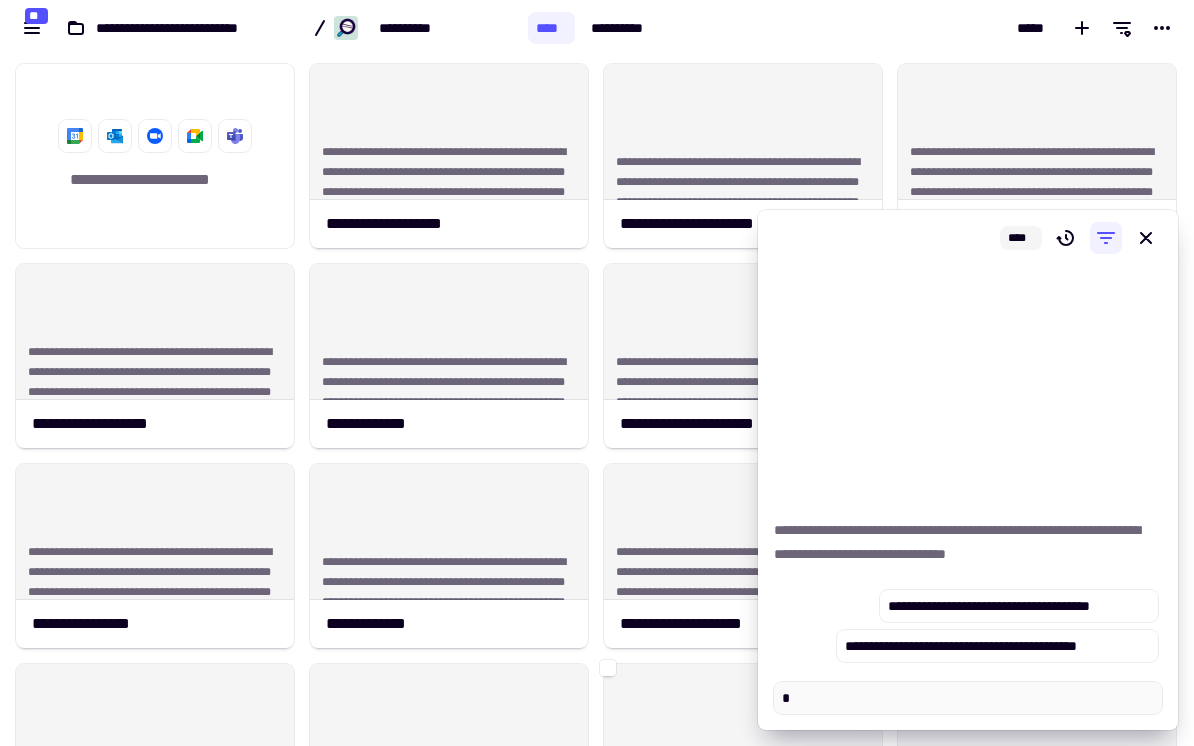 type on "*" 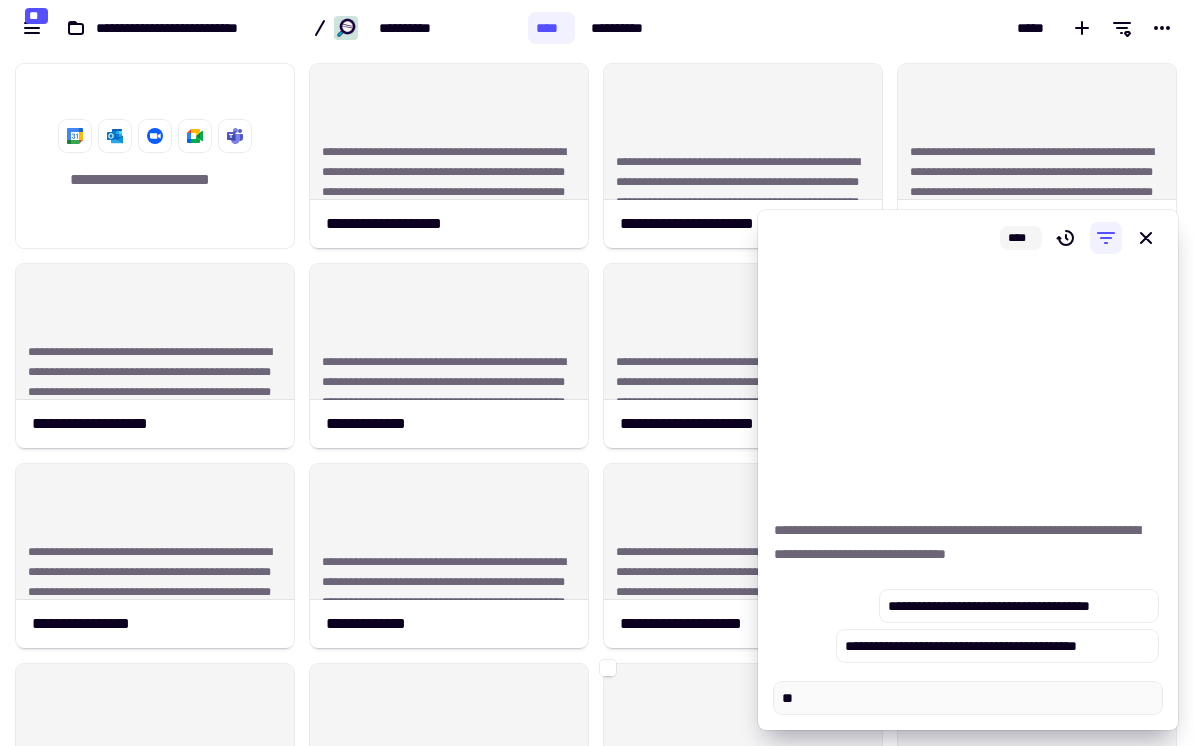 type on "*" 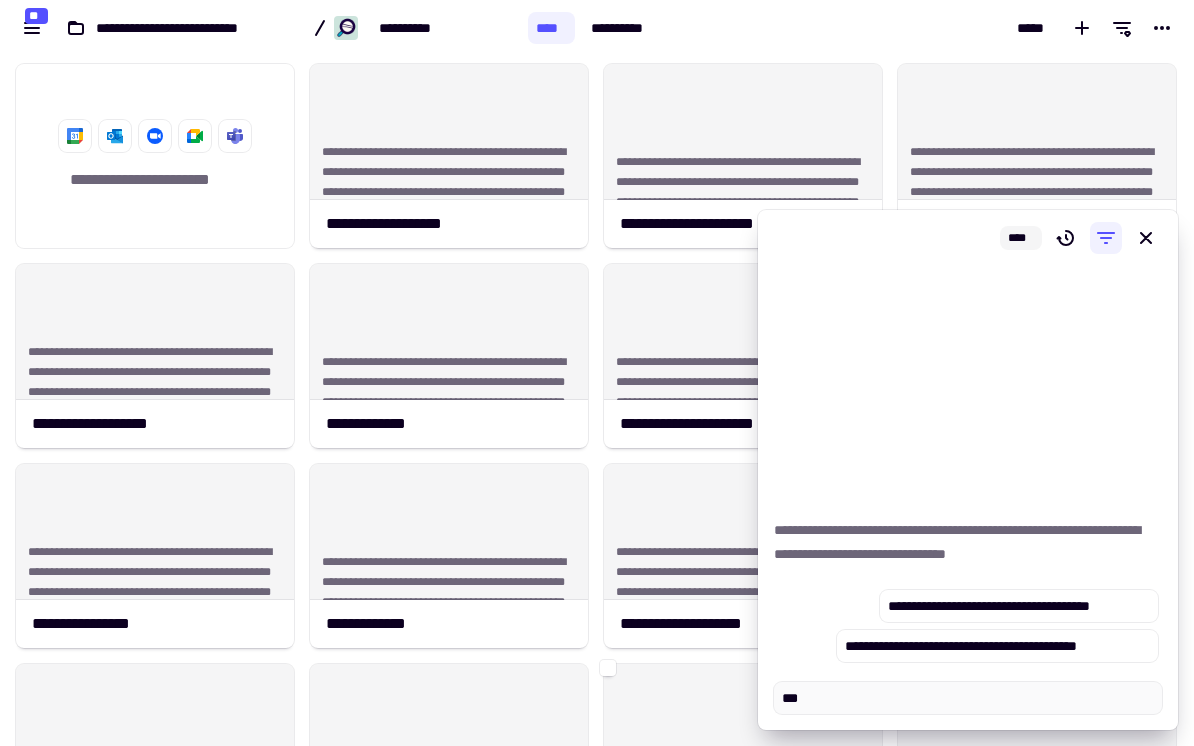 type on "*" 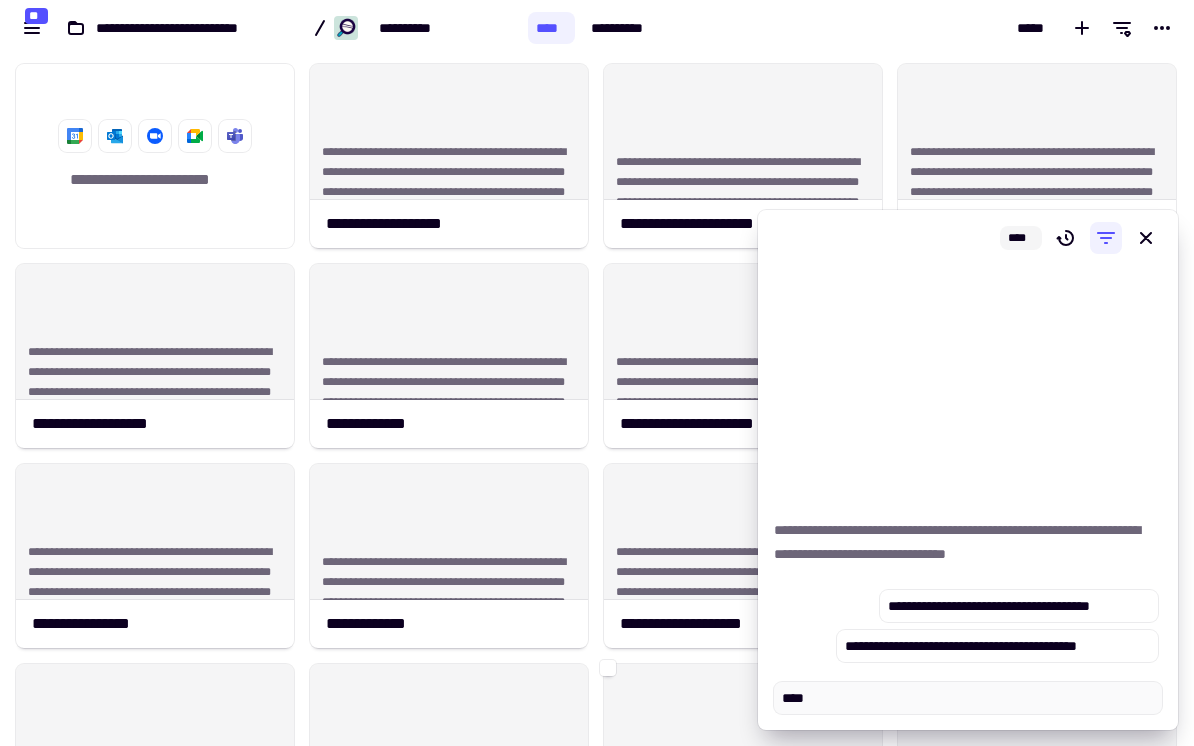 type on "*" 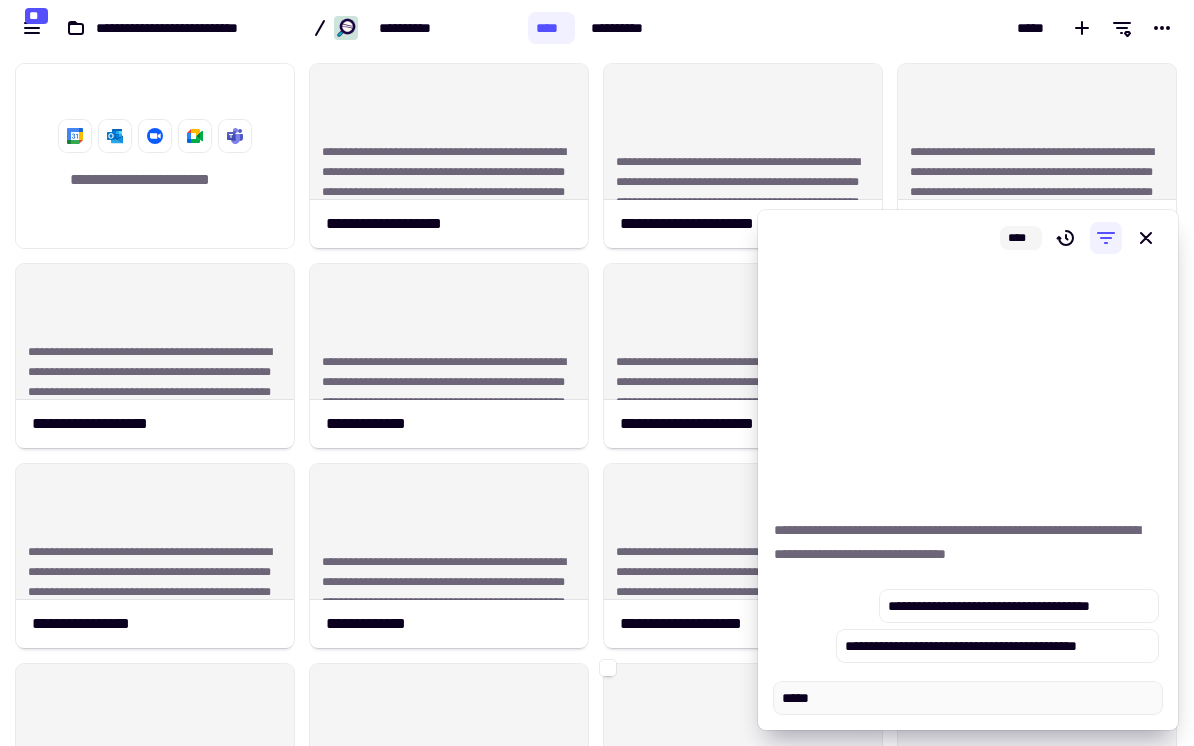 type on "******" 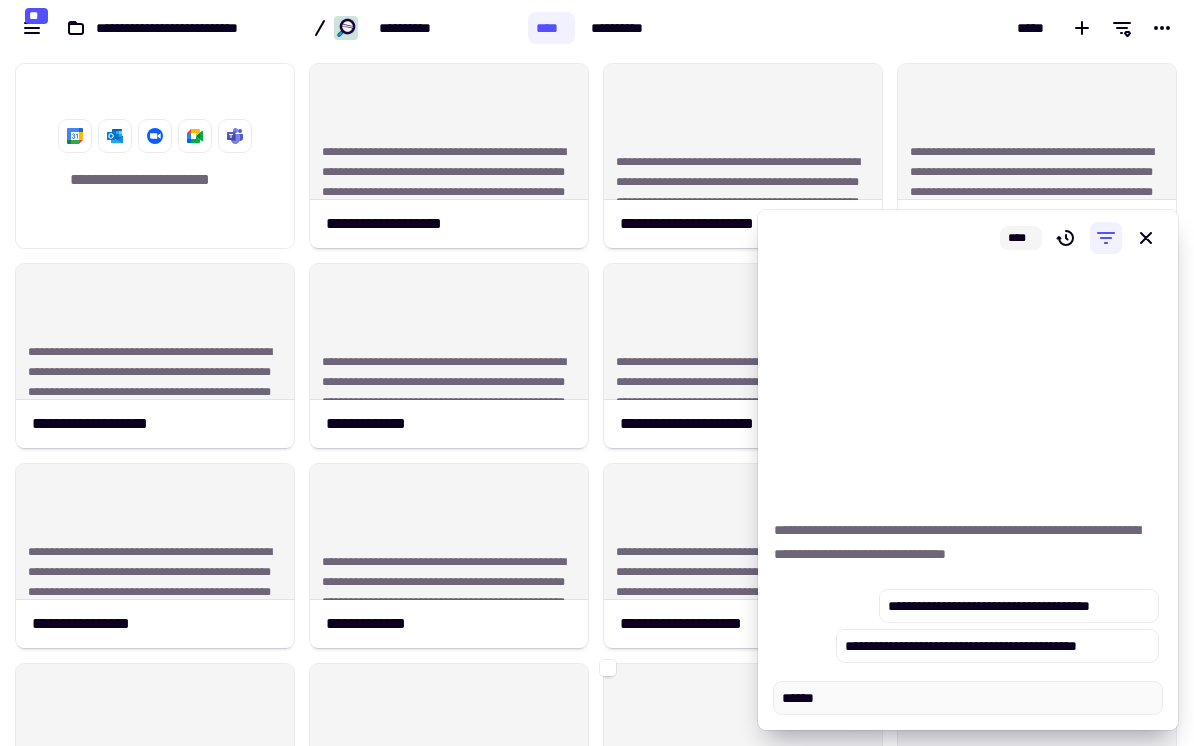 type on "*" 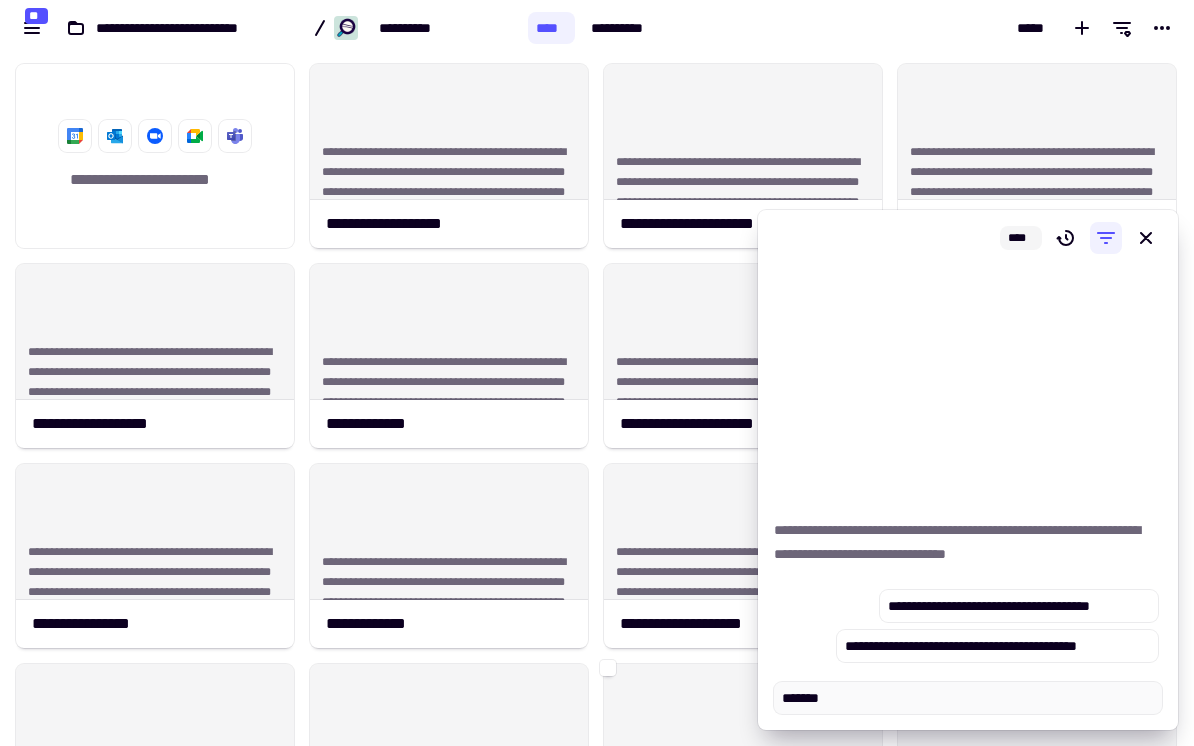 type on "*" 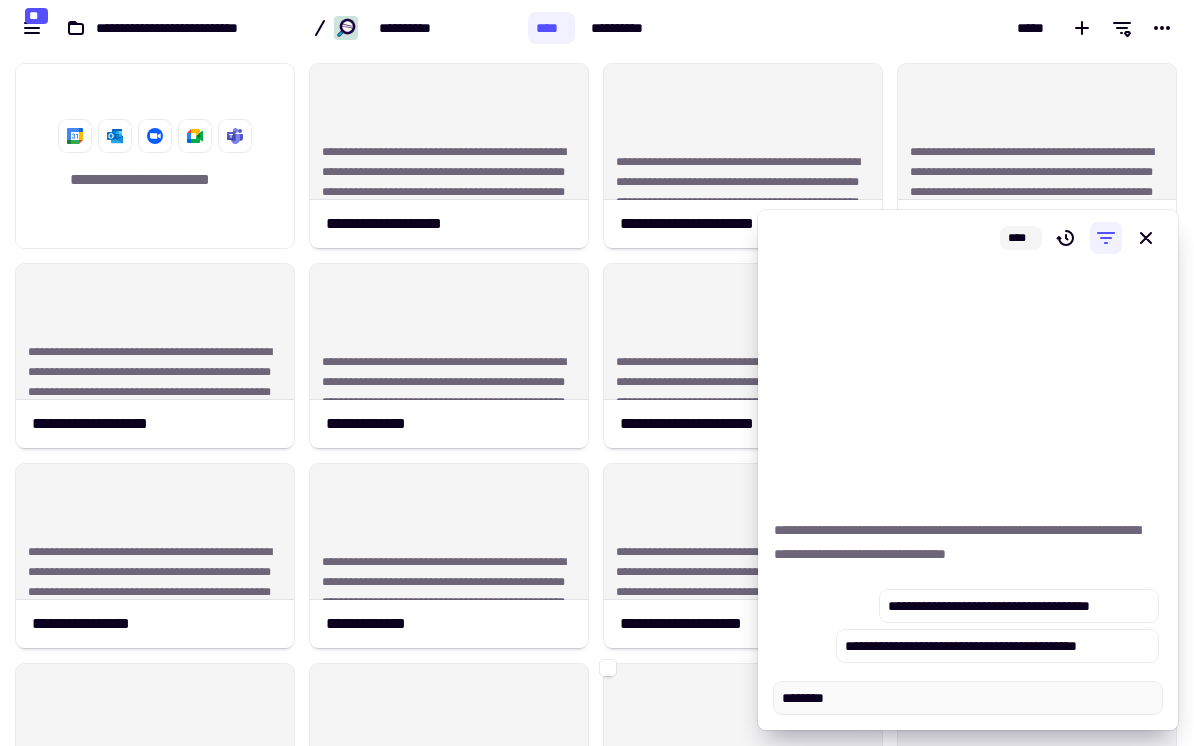type on "*" 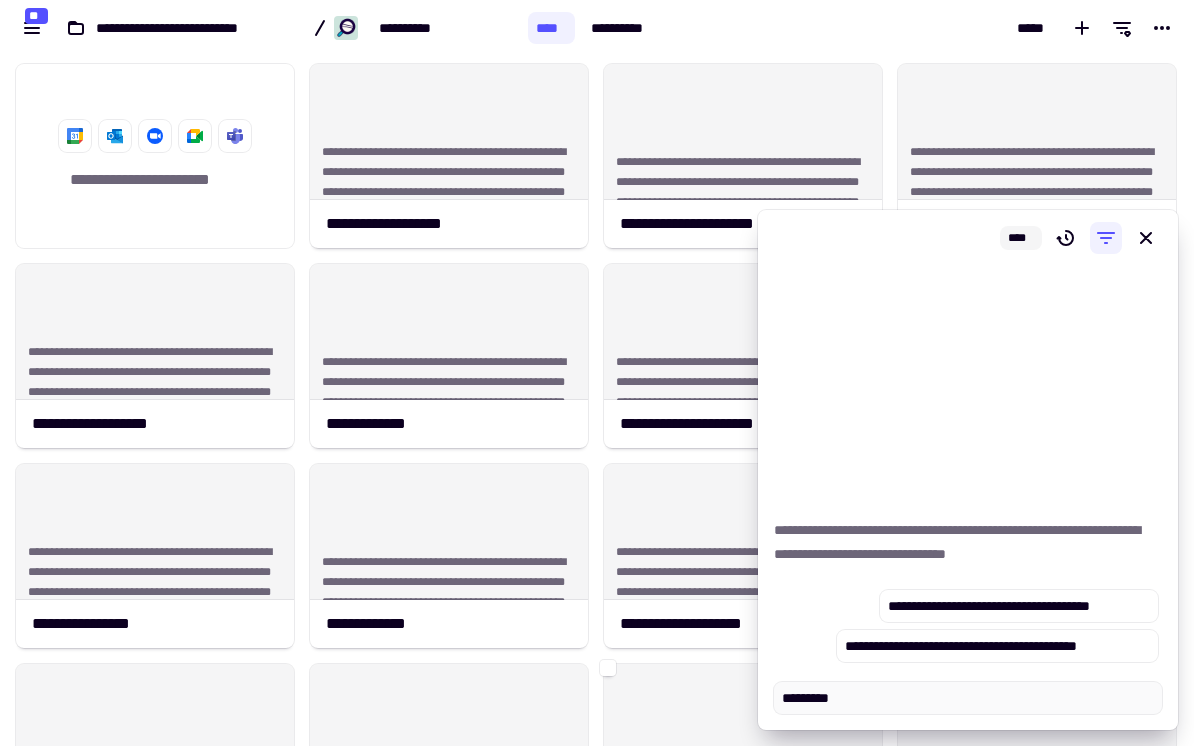 type on "*" 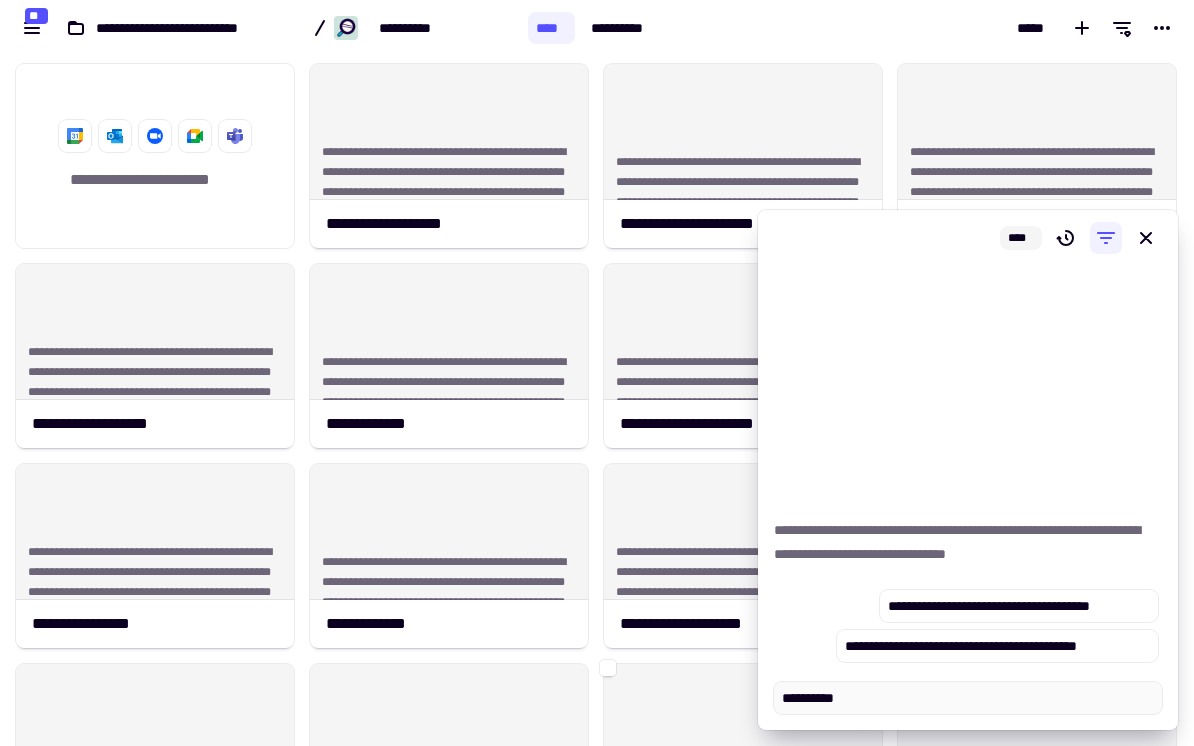 type on "*" 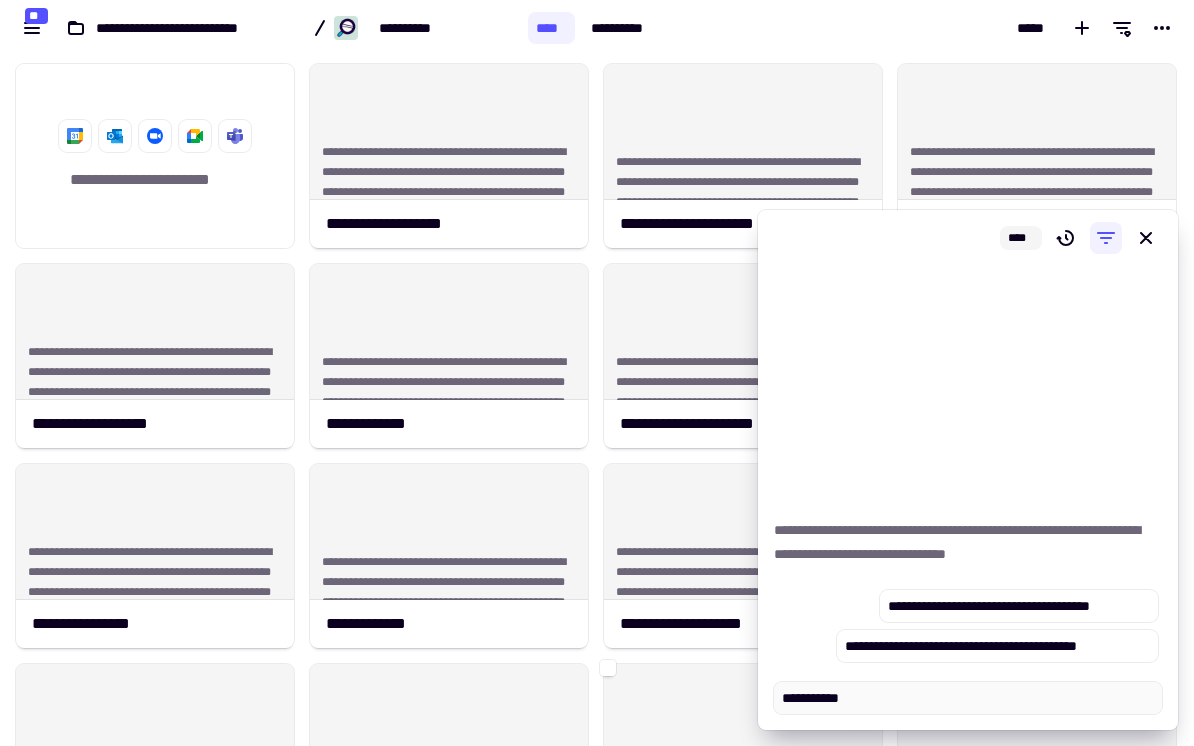type on "*" 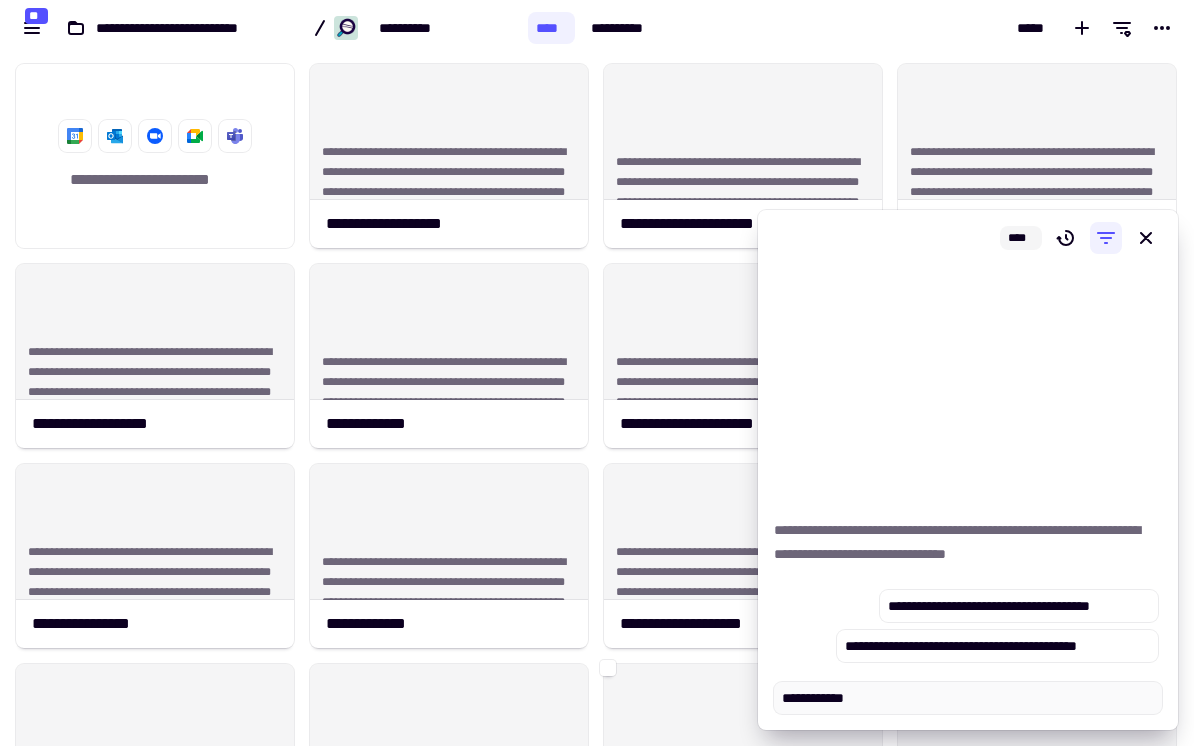 type on "*" 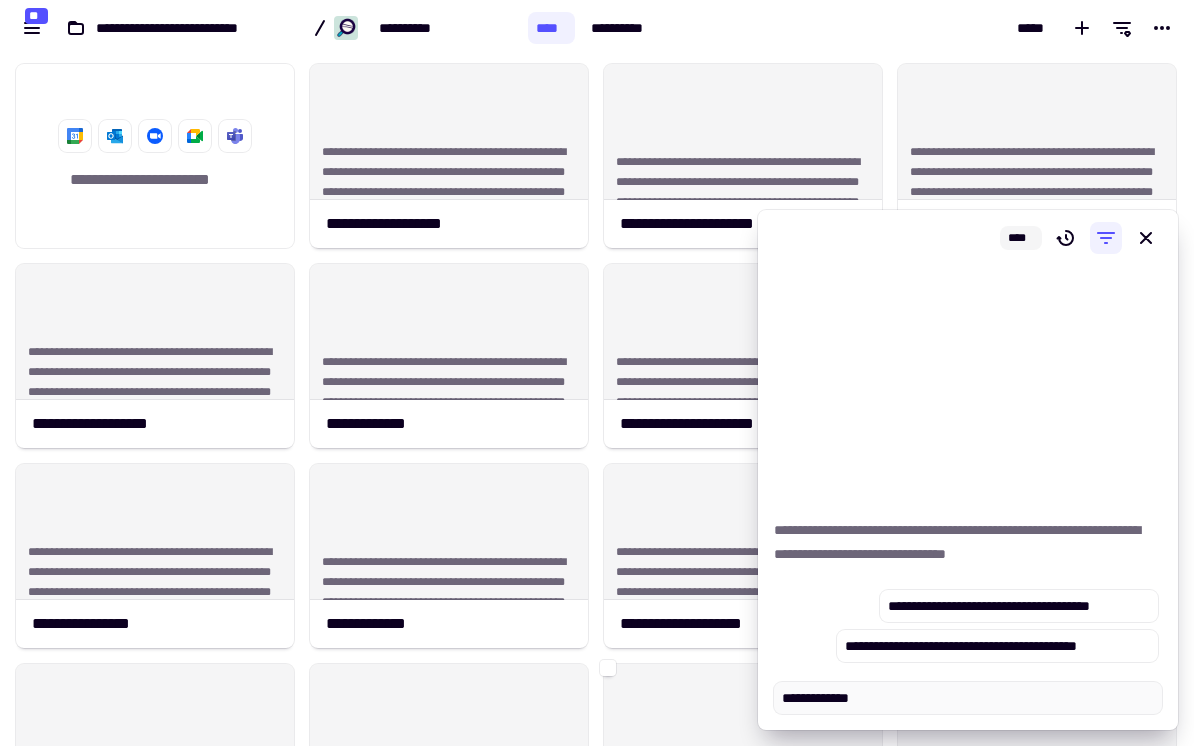 type on "*" 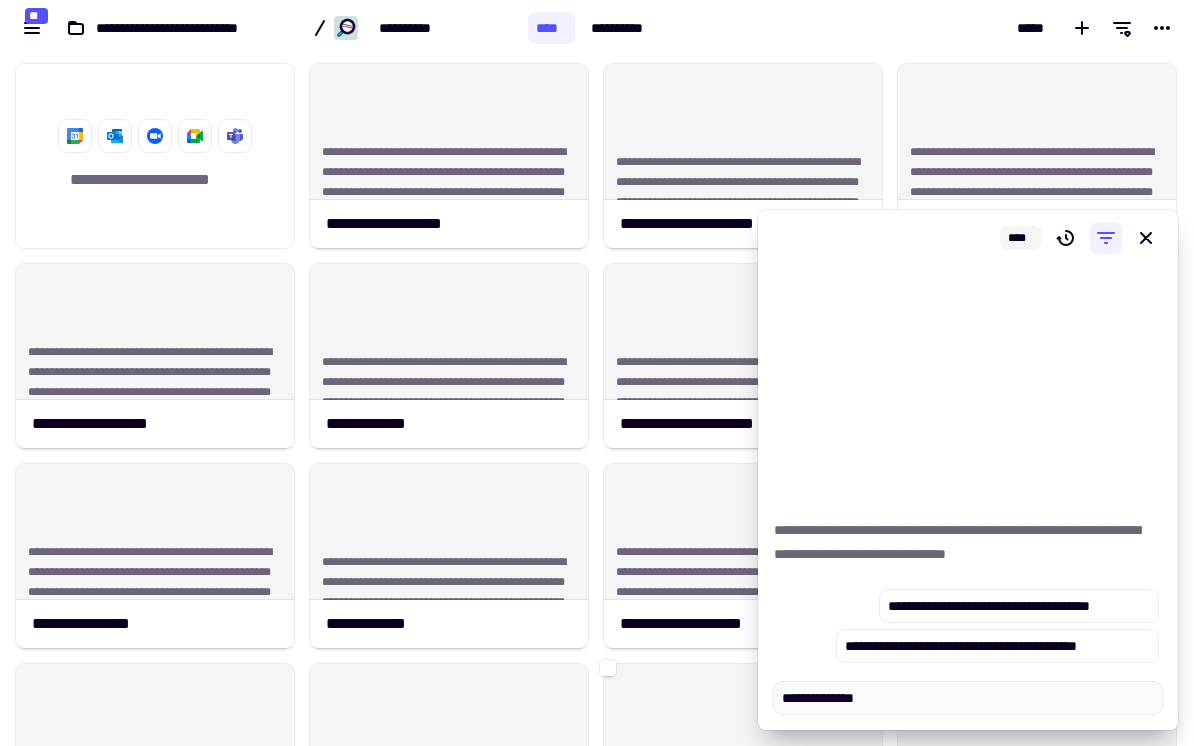 type on "*" 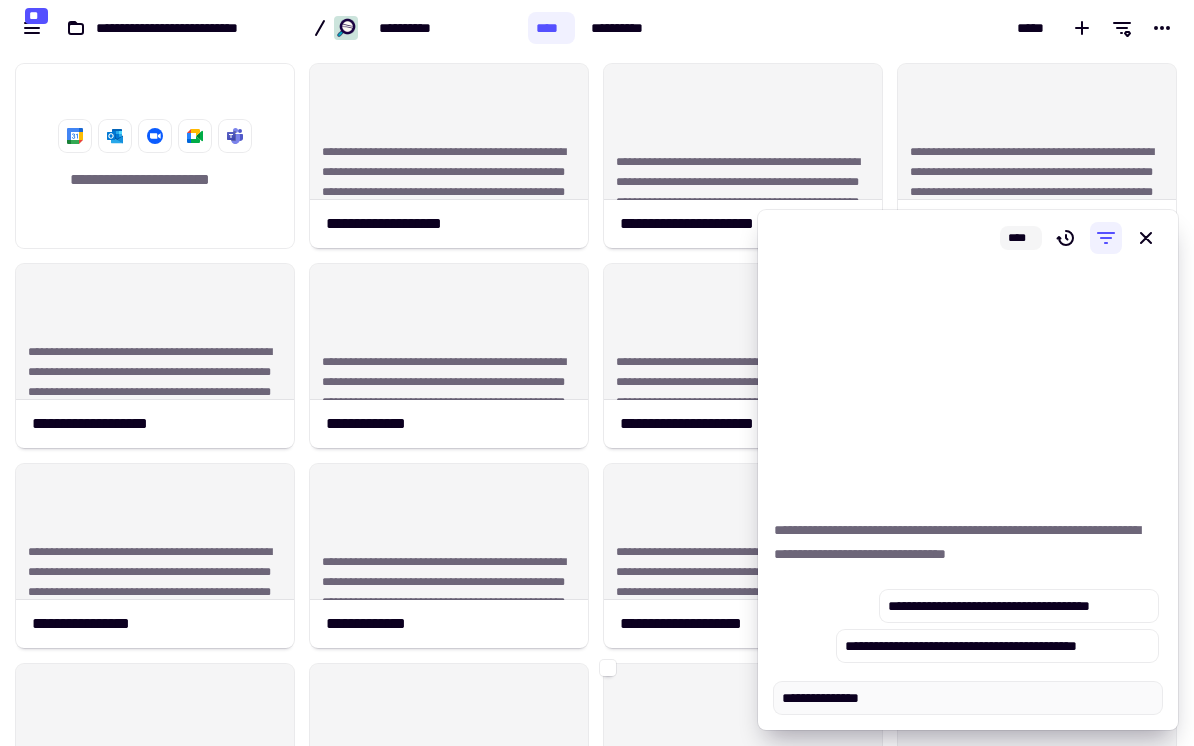 type on "*" 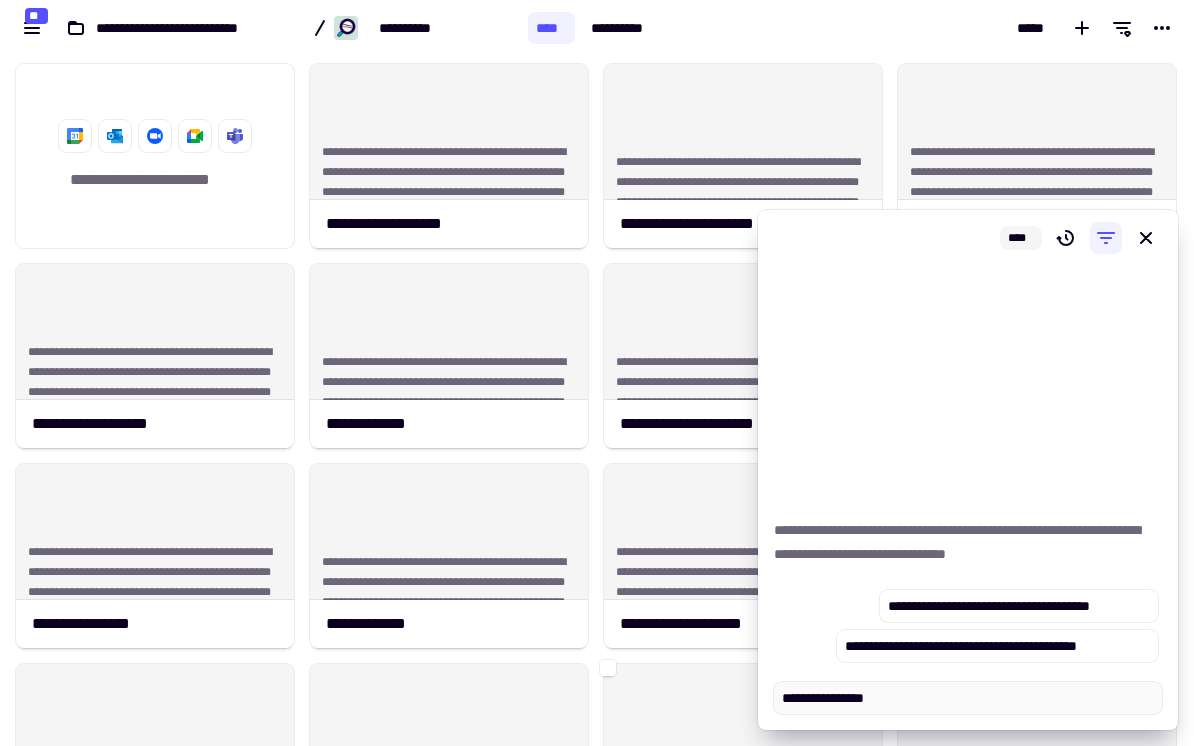type on "*" 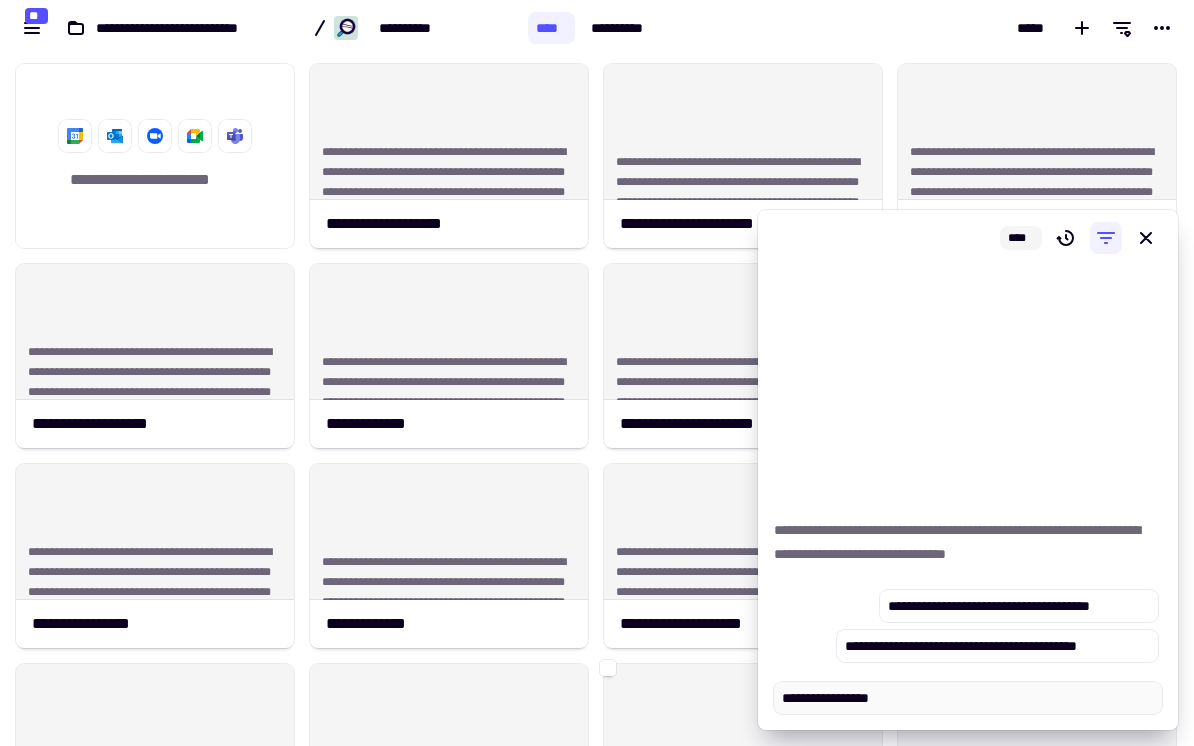 type on "*" 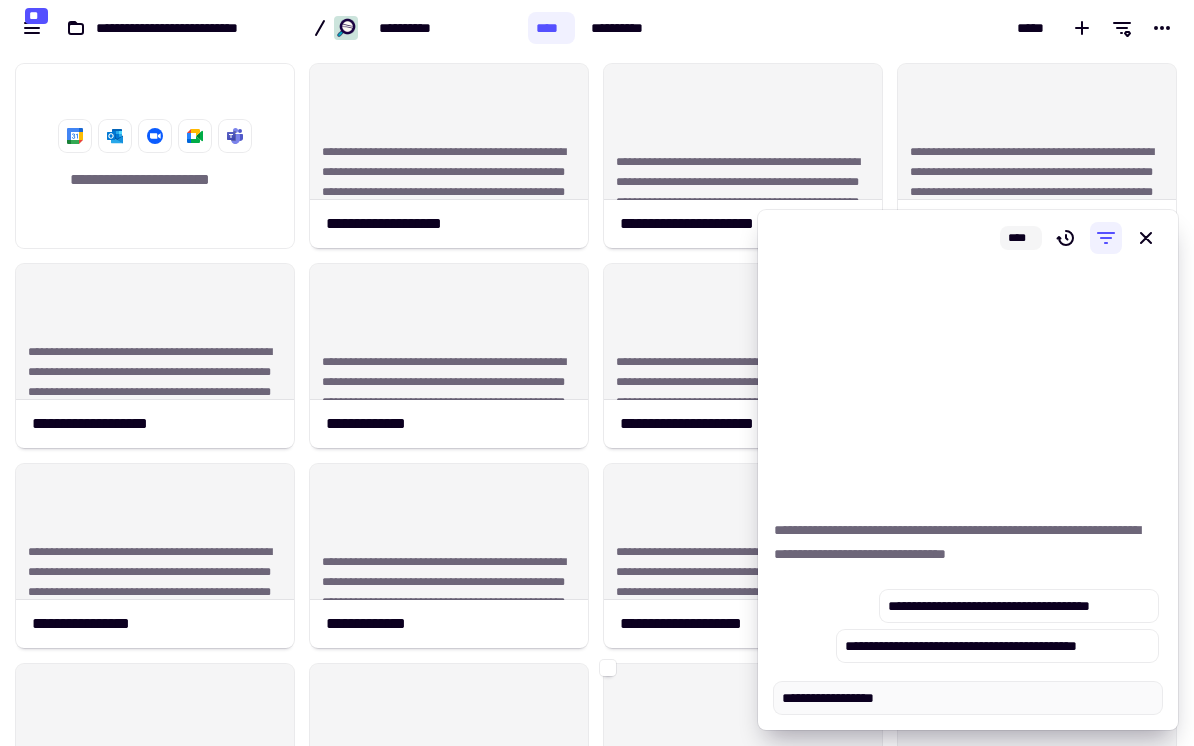 type on "*" 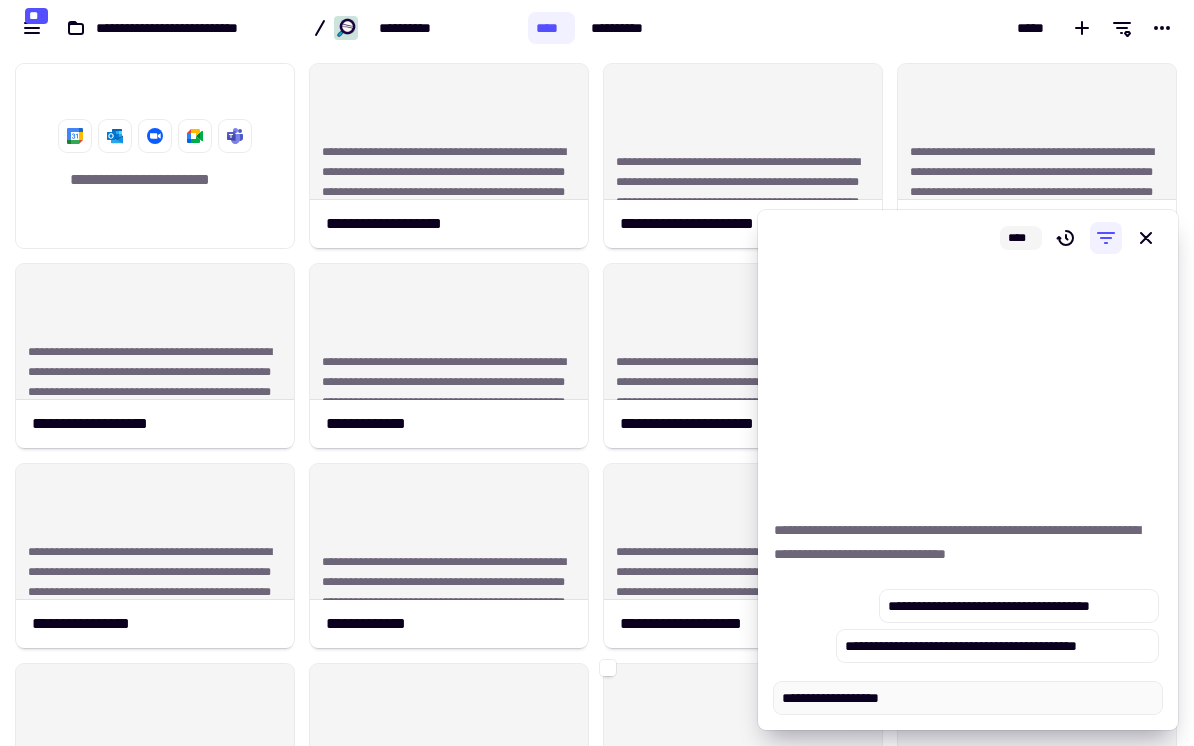 type on "*" 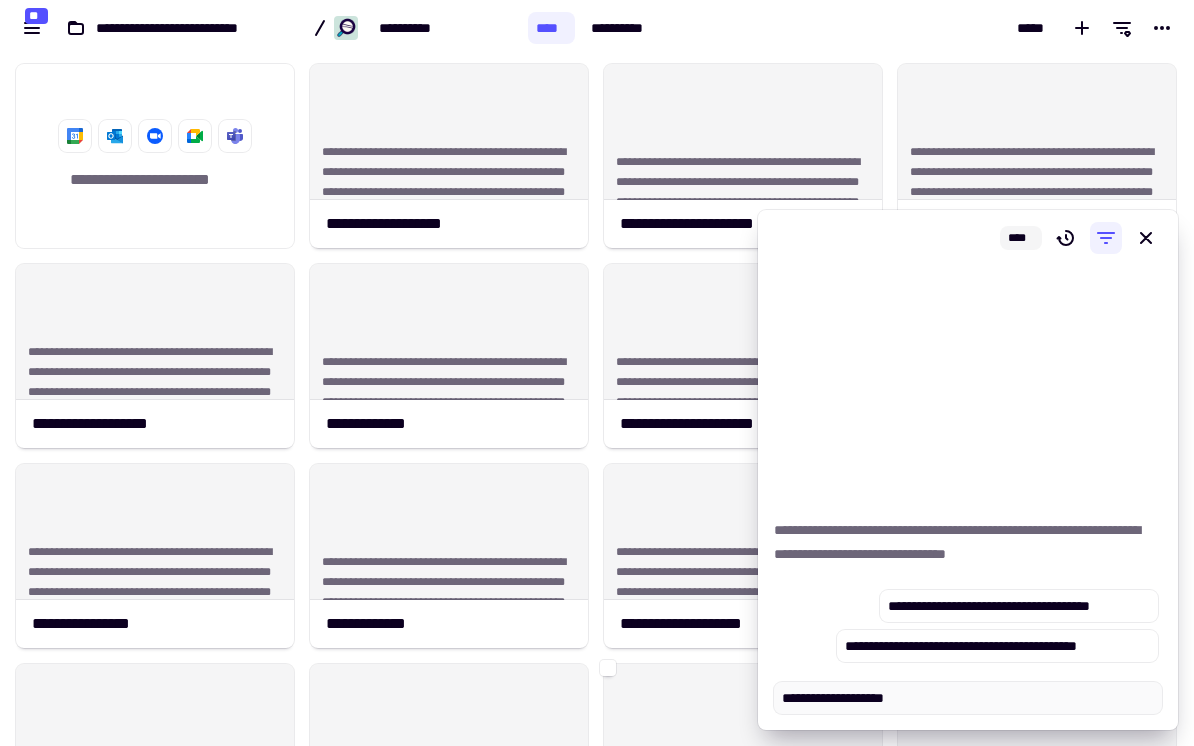 type on "*" 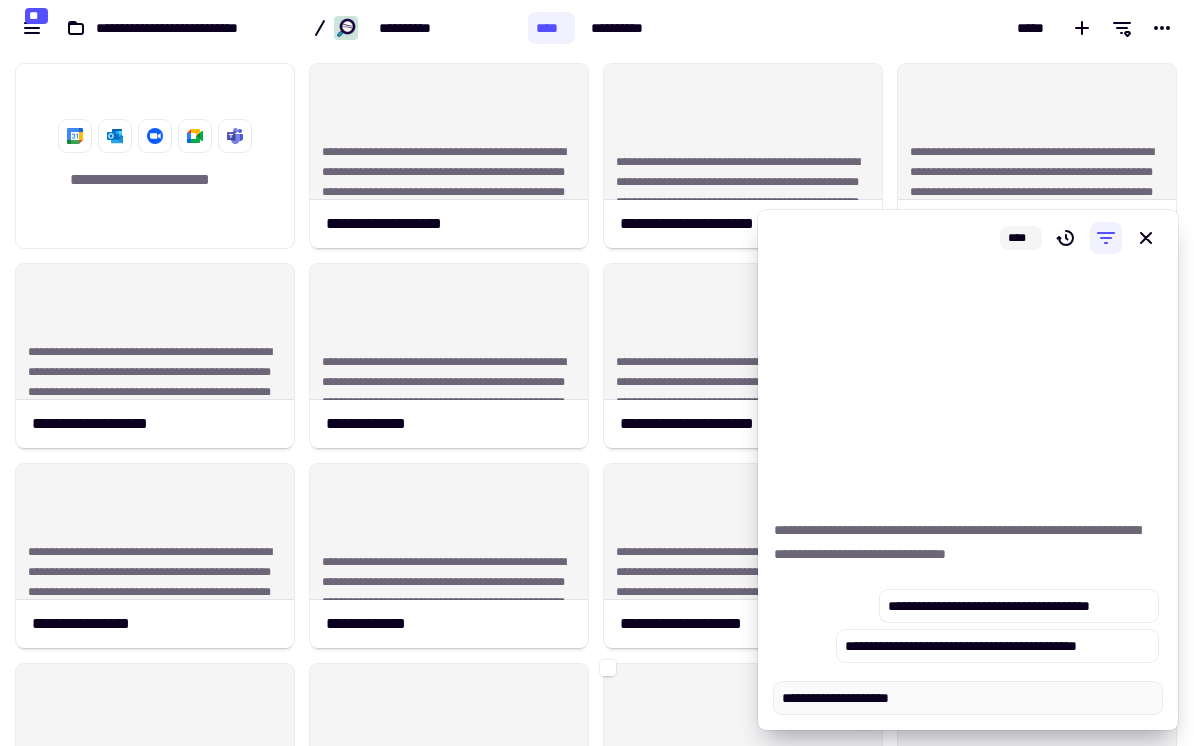 type on "*" 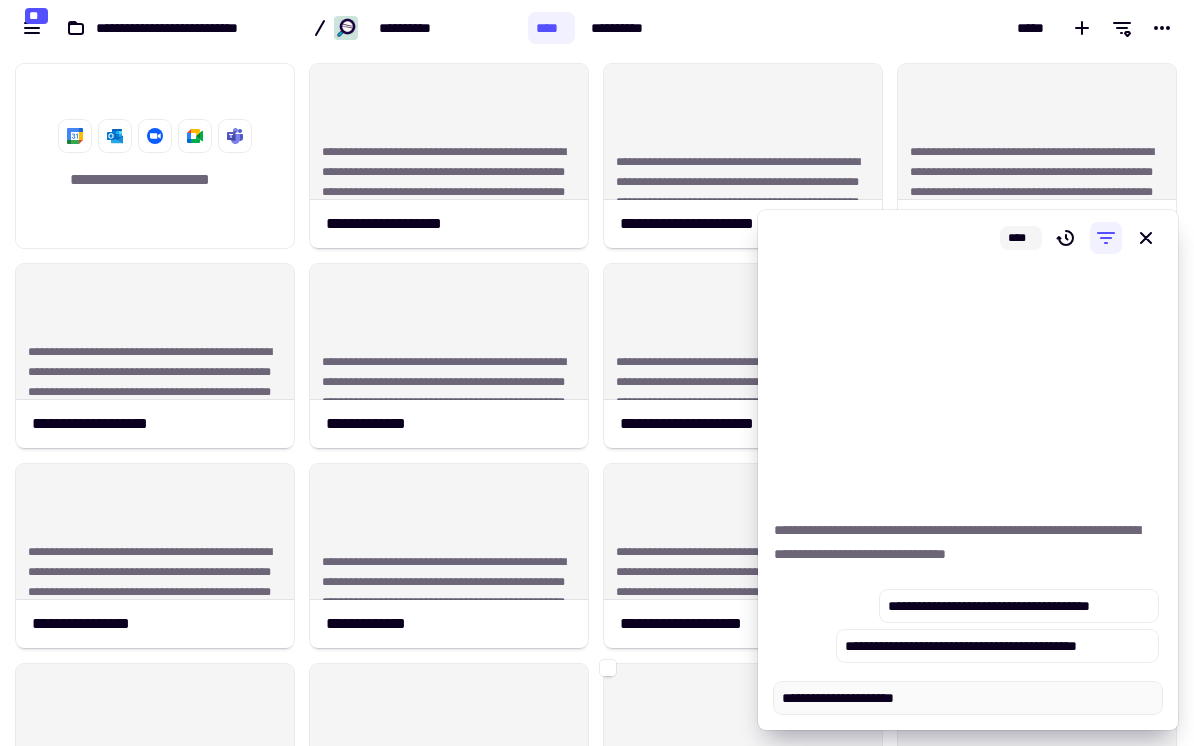 type on "*" 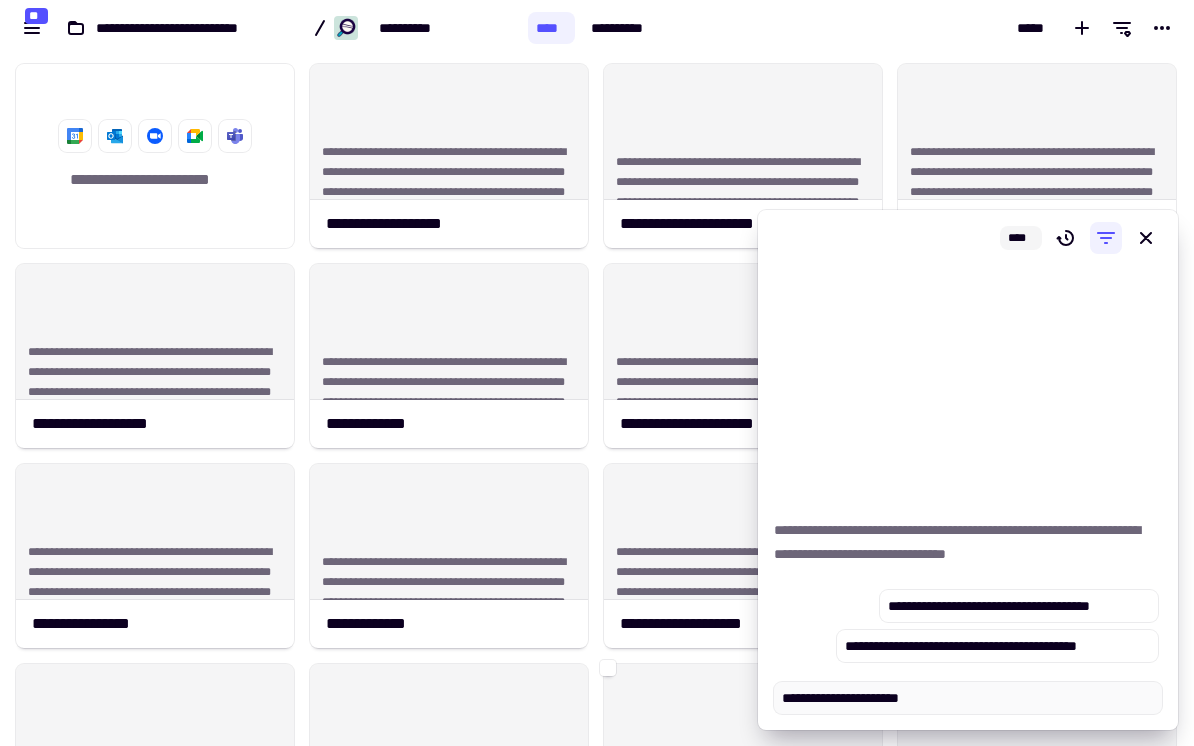 type on "*" 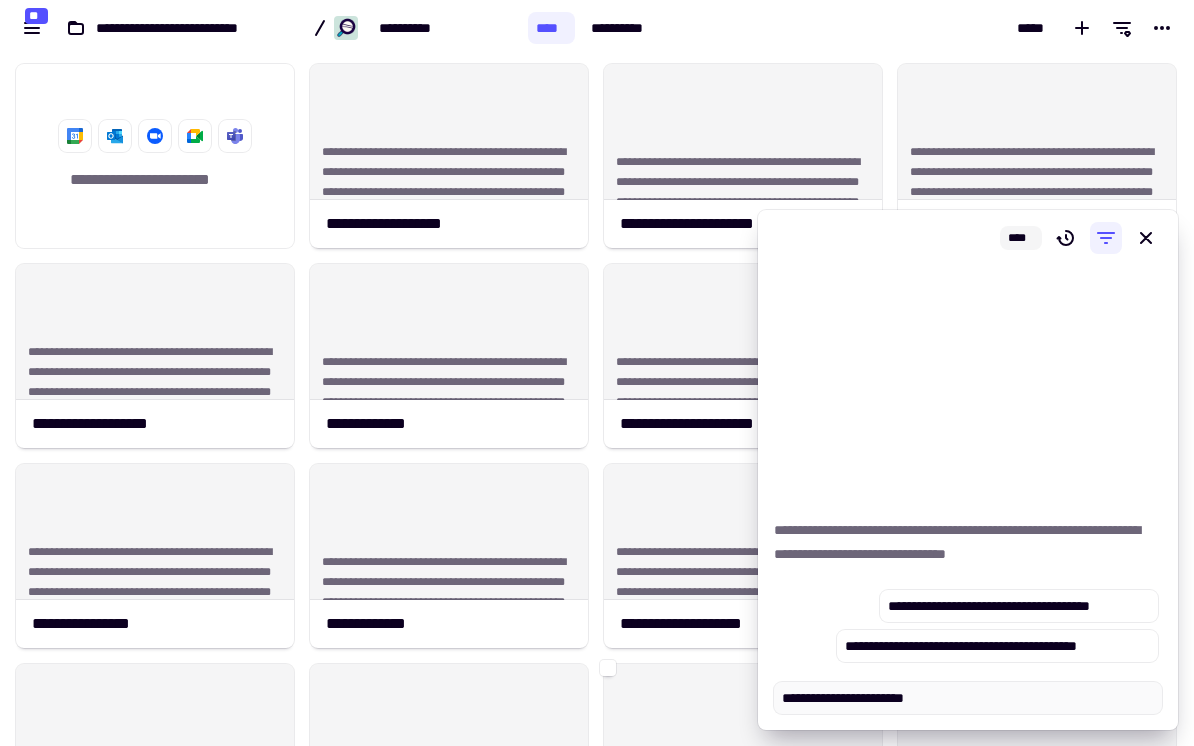 type on "*" 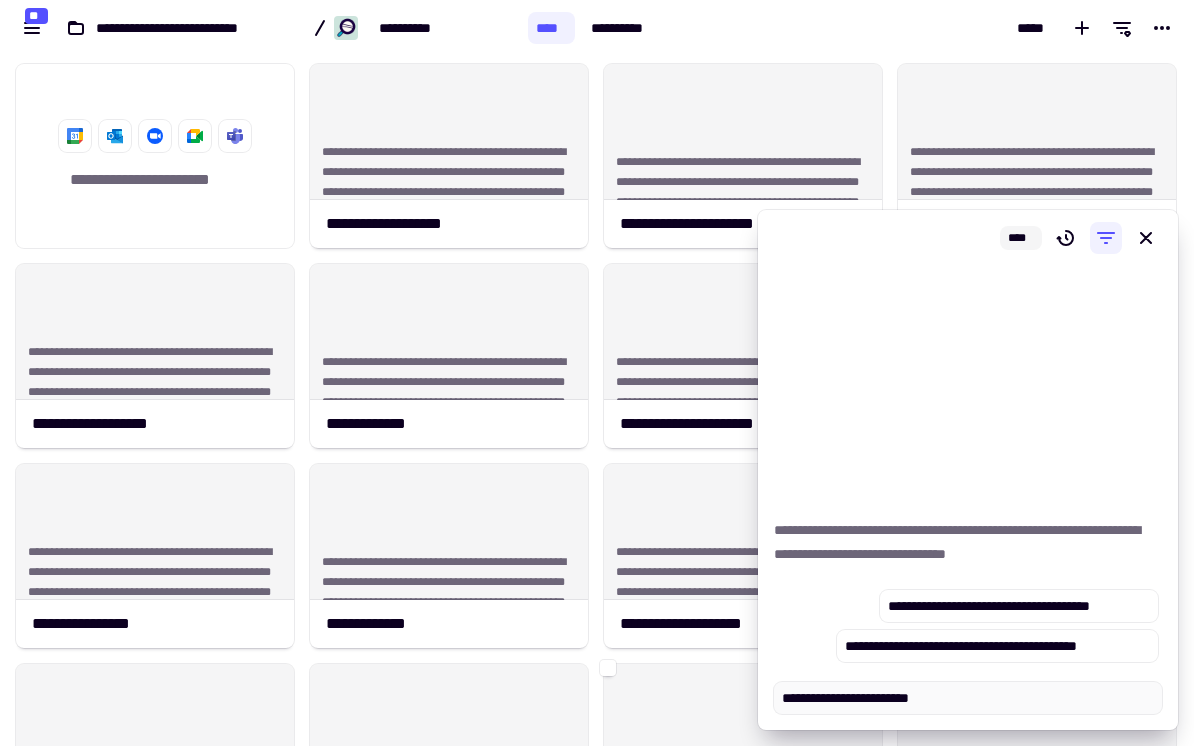 type on "*" 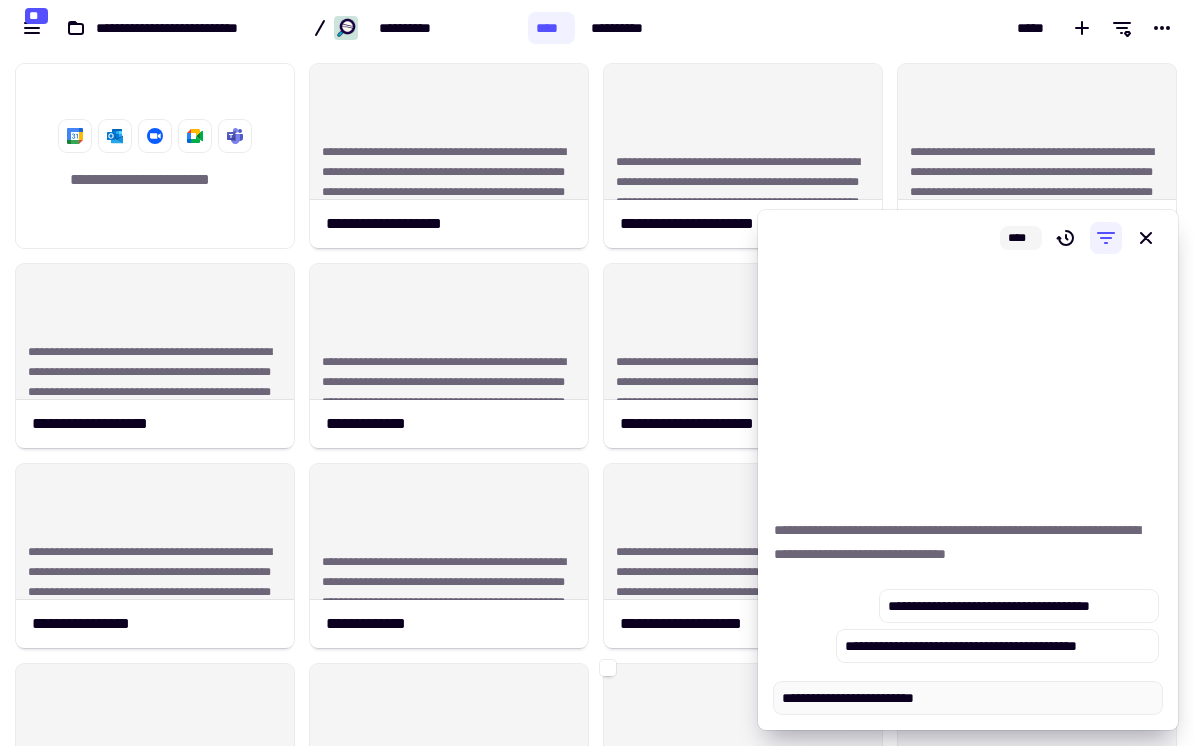 type on "**********" 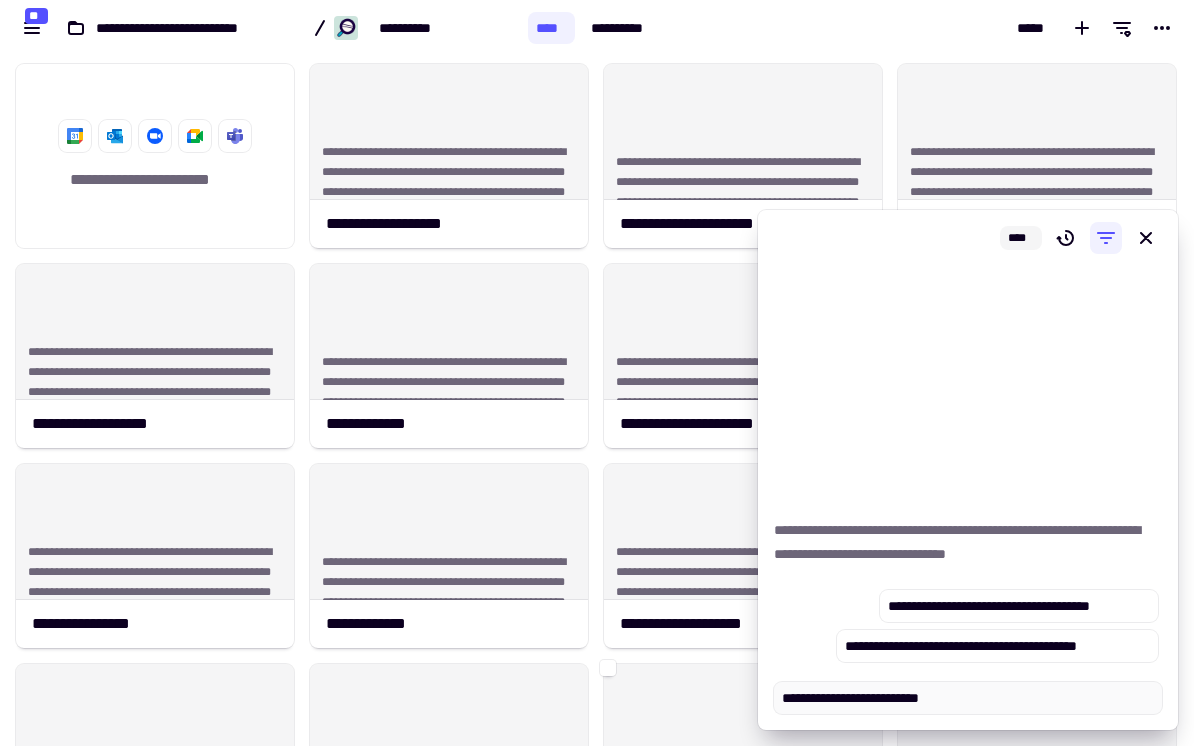 type on "*" 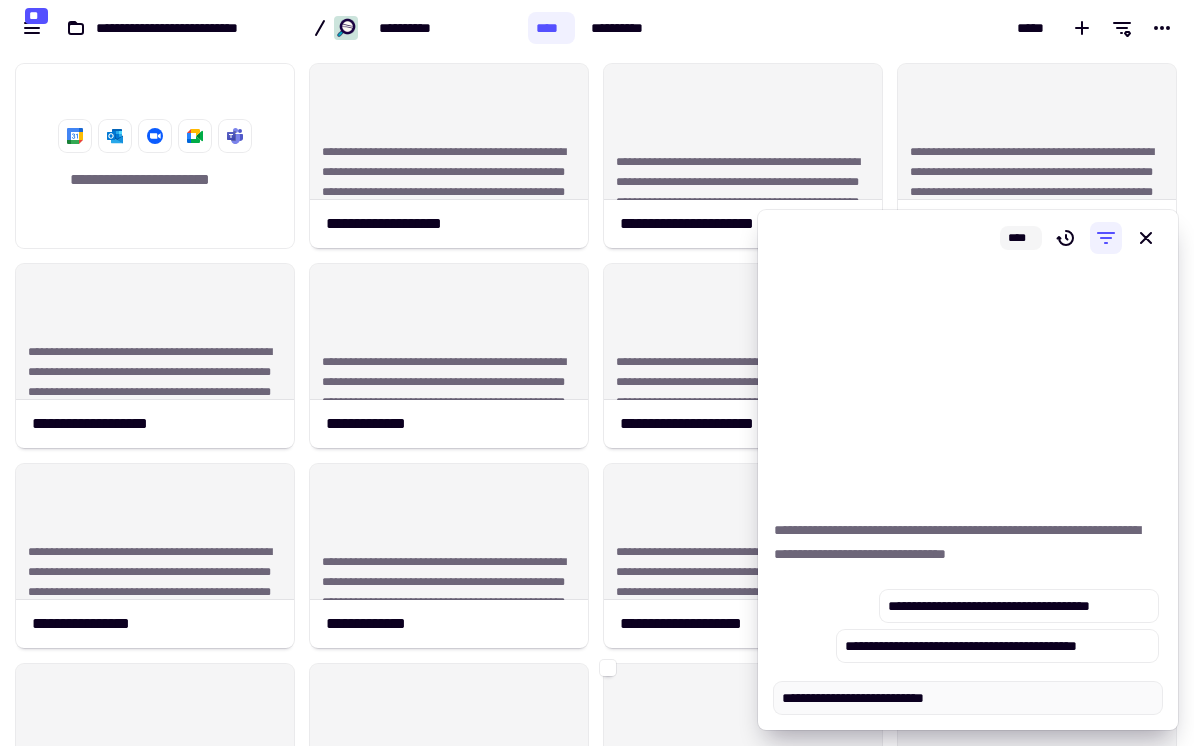 type on "*" 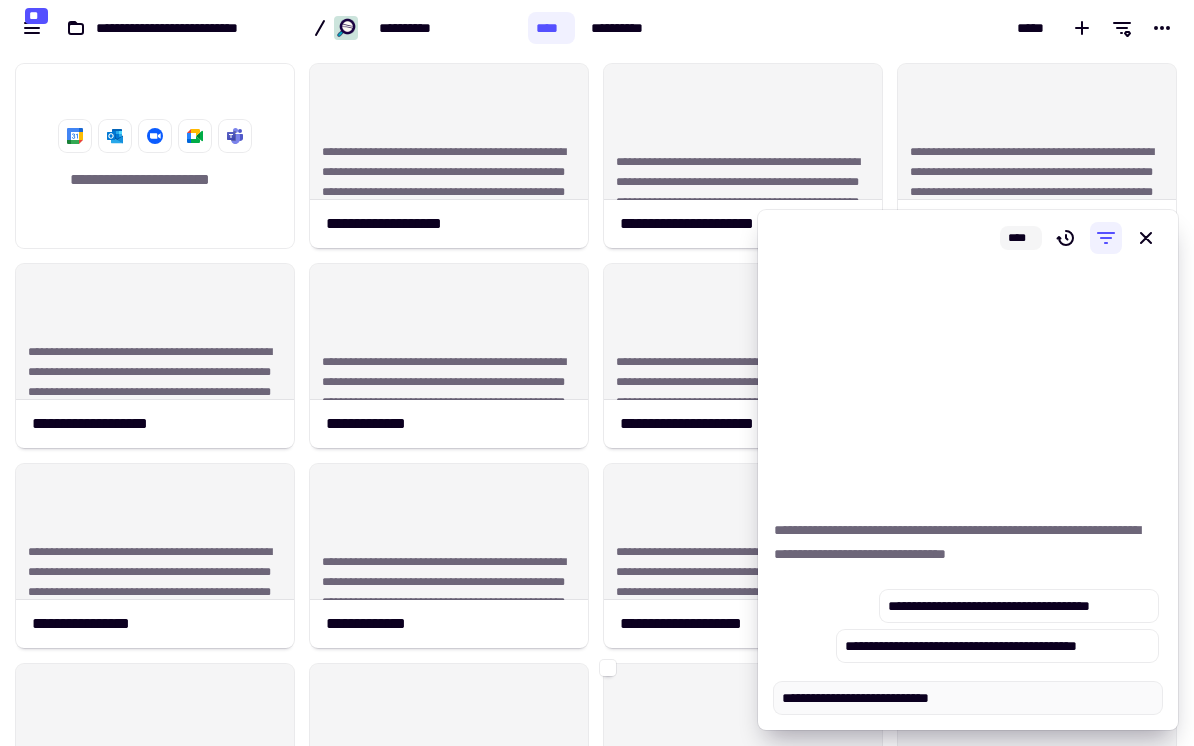 type on "*" 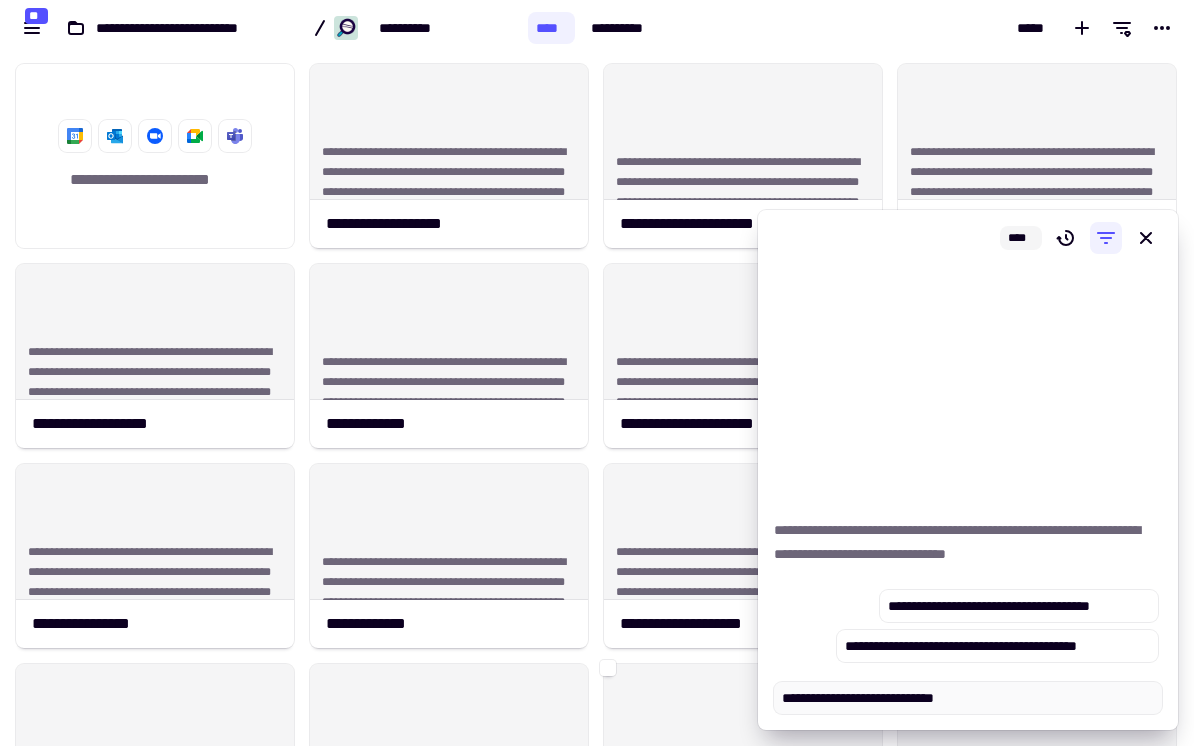 type on "*" 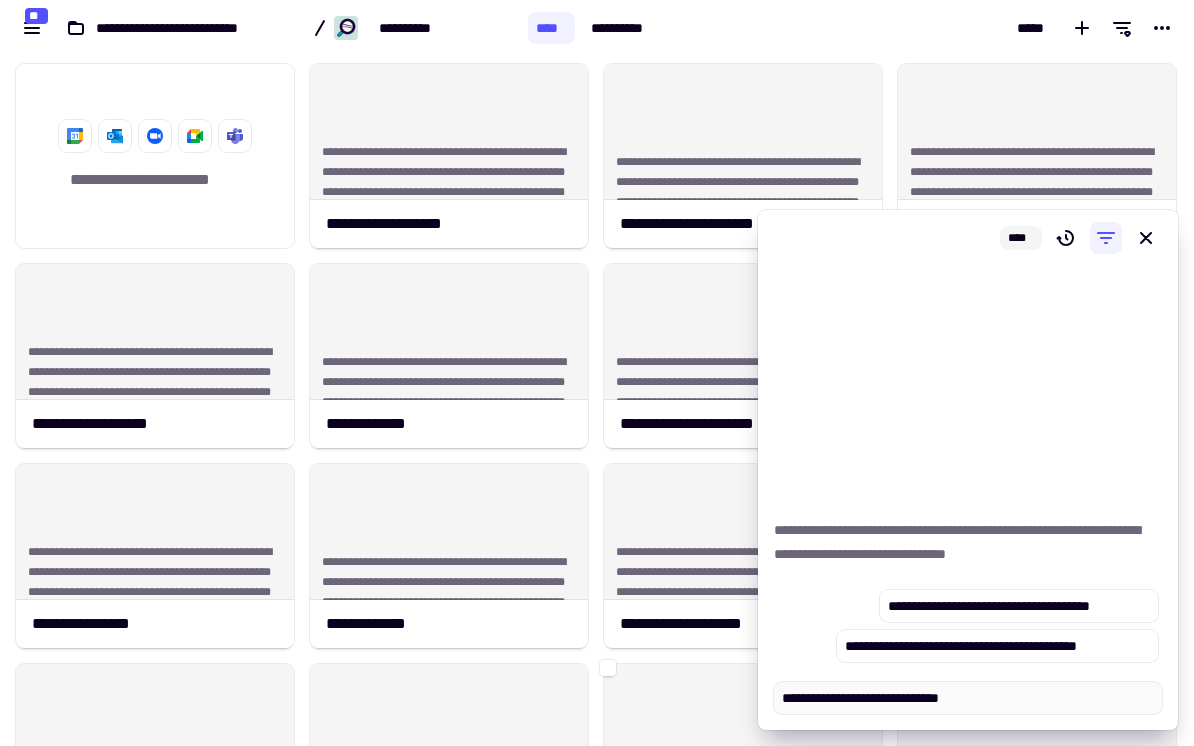 type on "*" 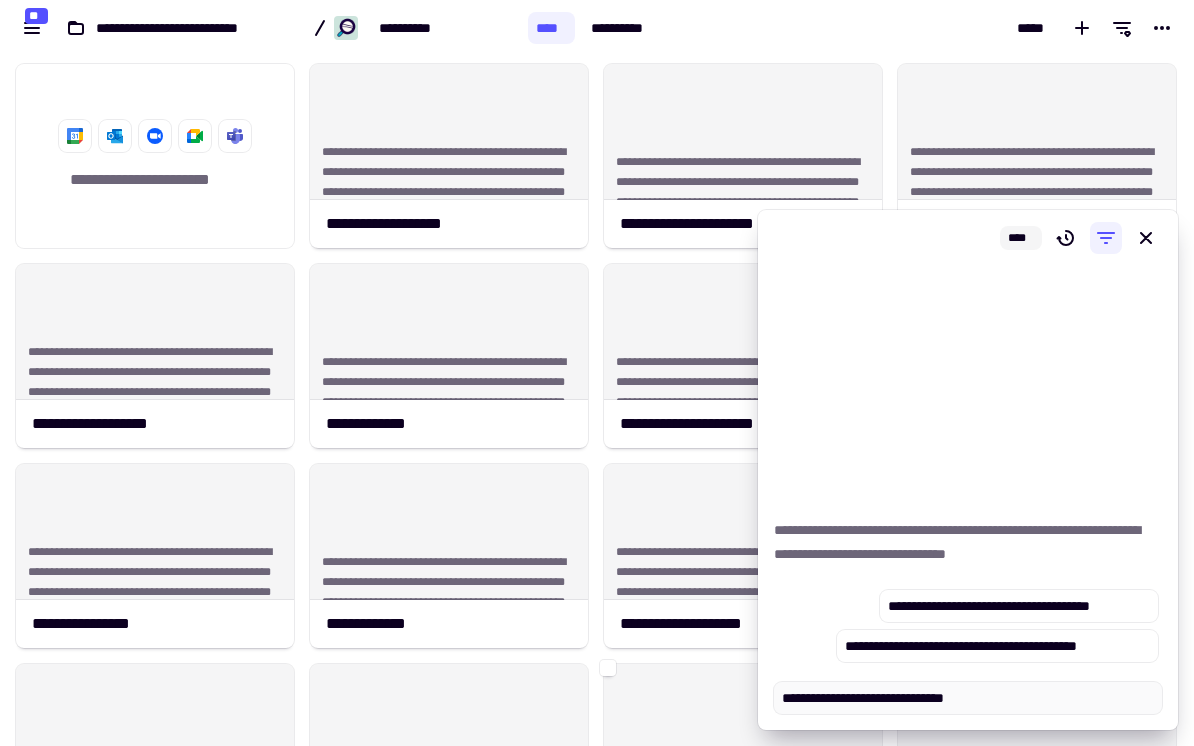 type on "*" 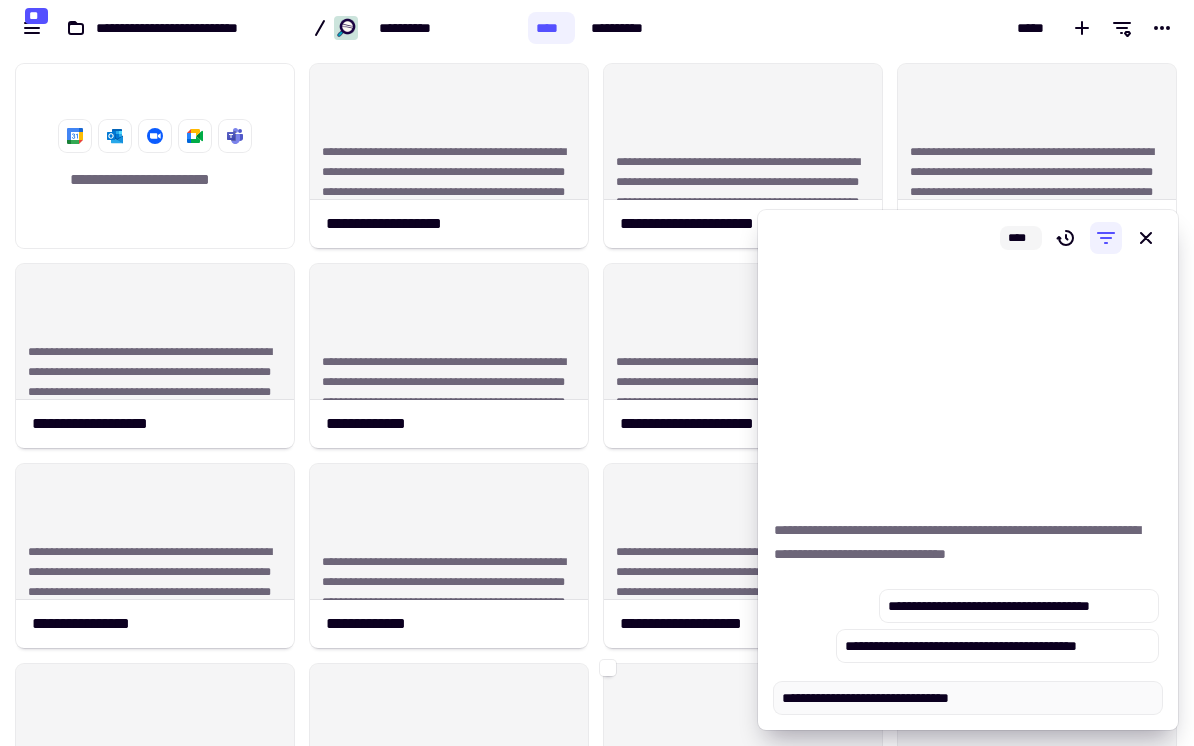 type on "**********" 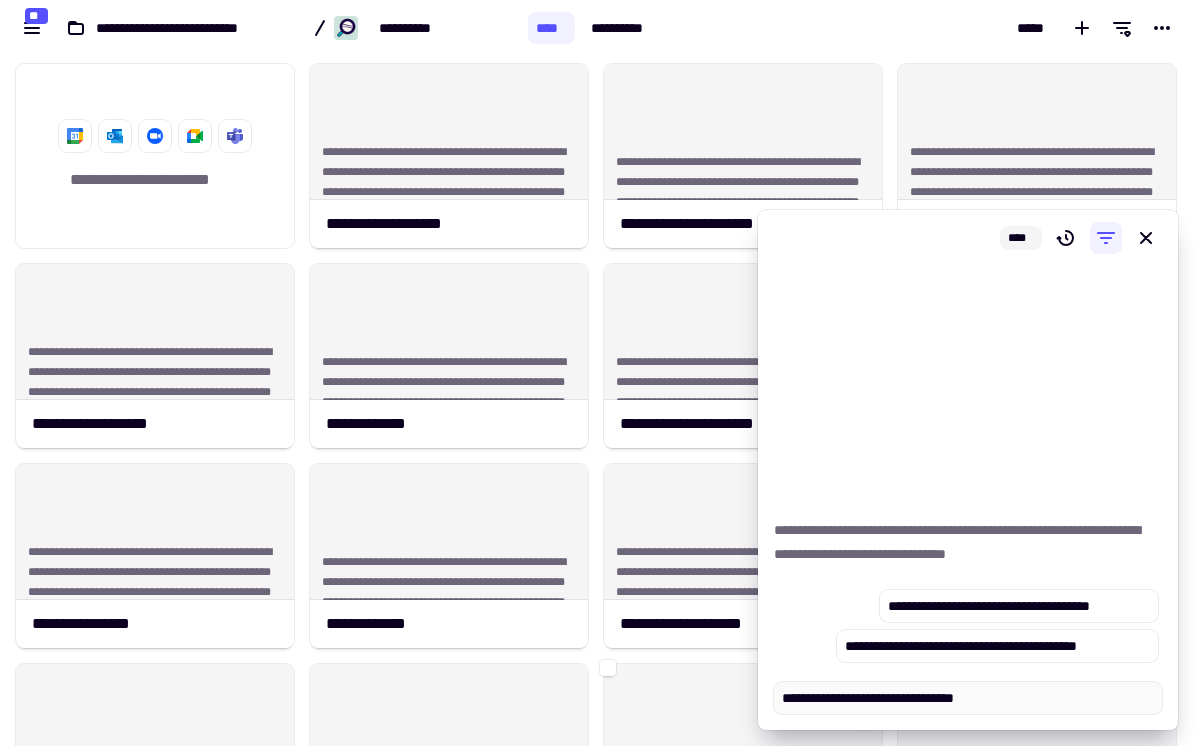 type on "*" 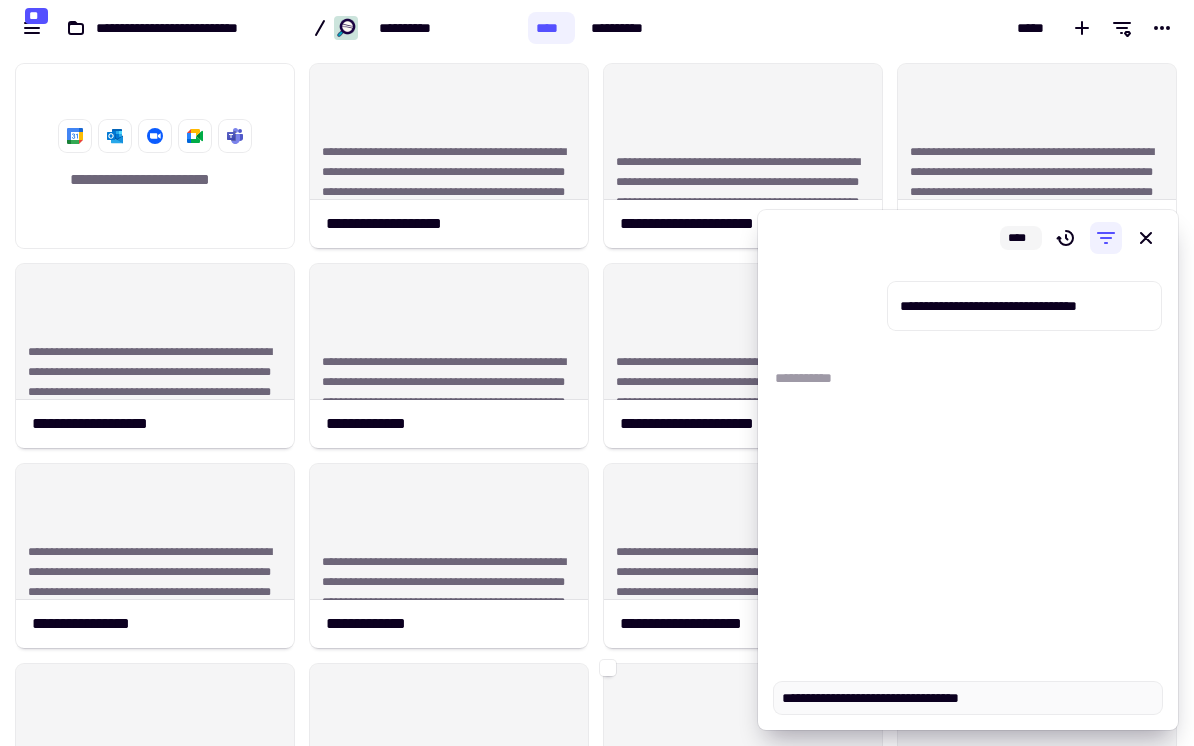 type on "*" 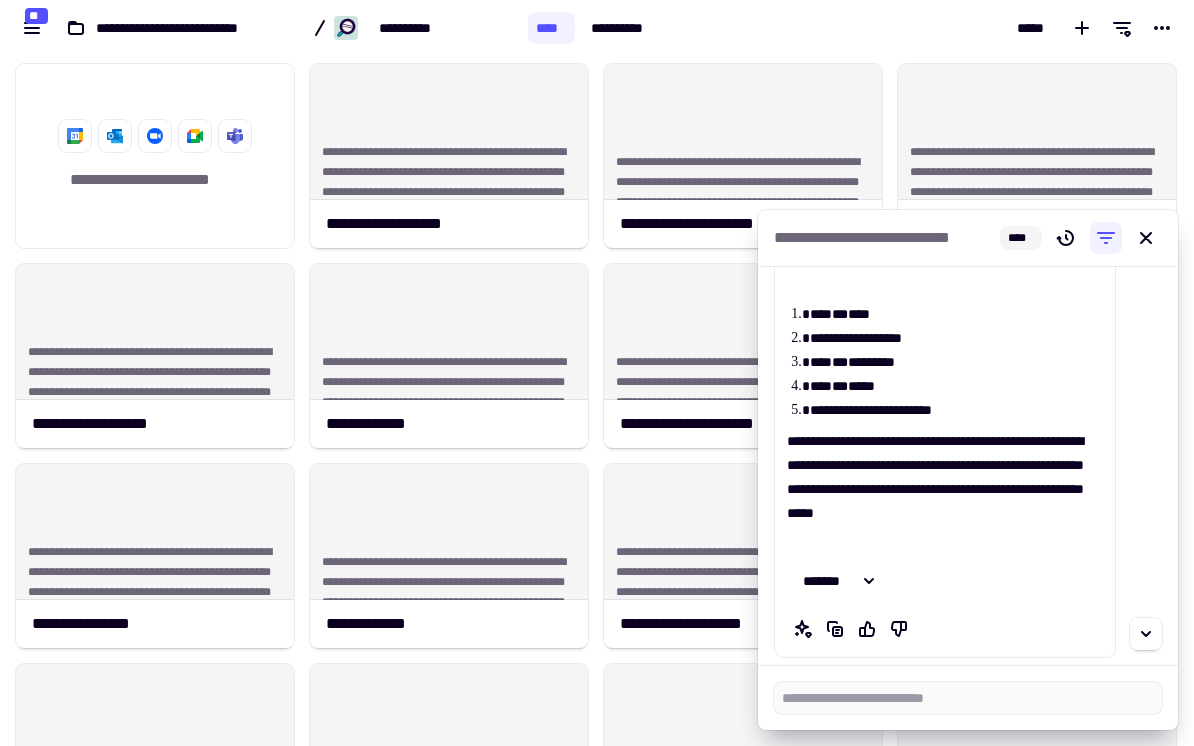 scroll, scrollTop: 177, scrollLeft: 0, axis: vertical 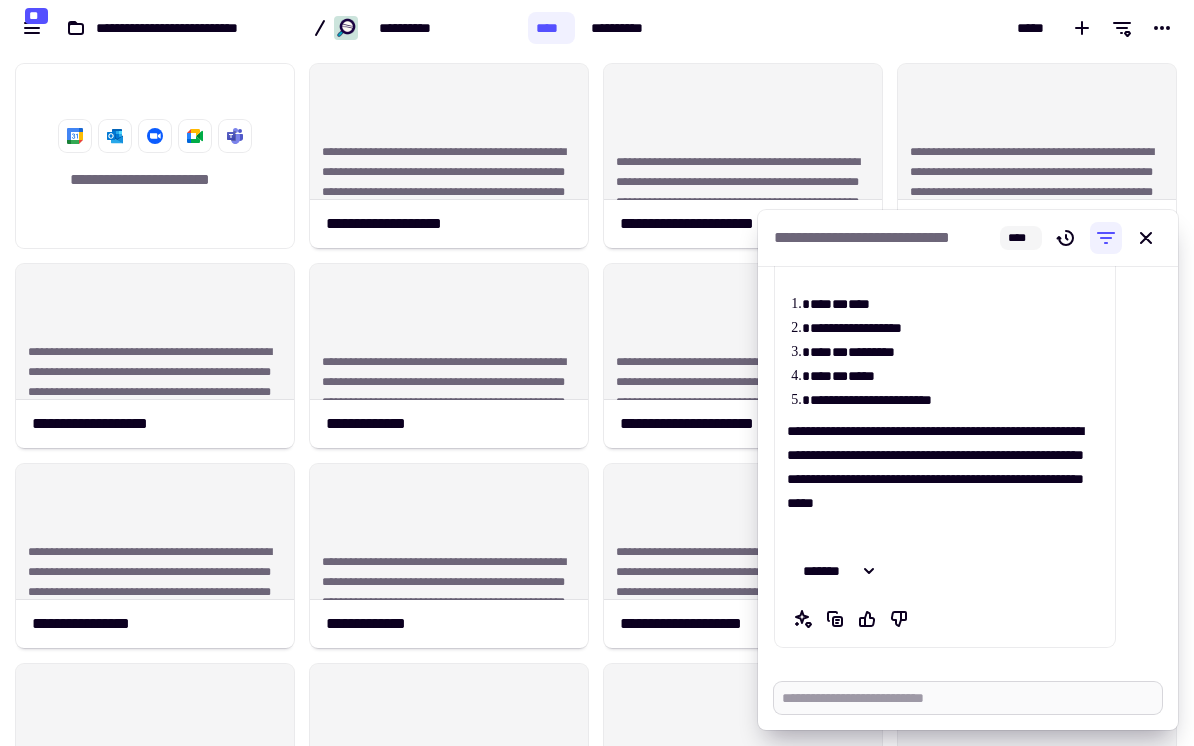 type on "*" 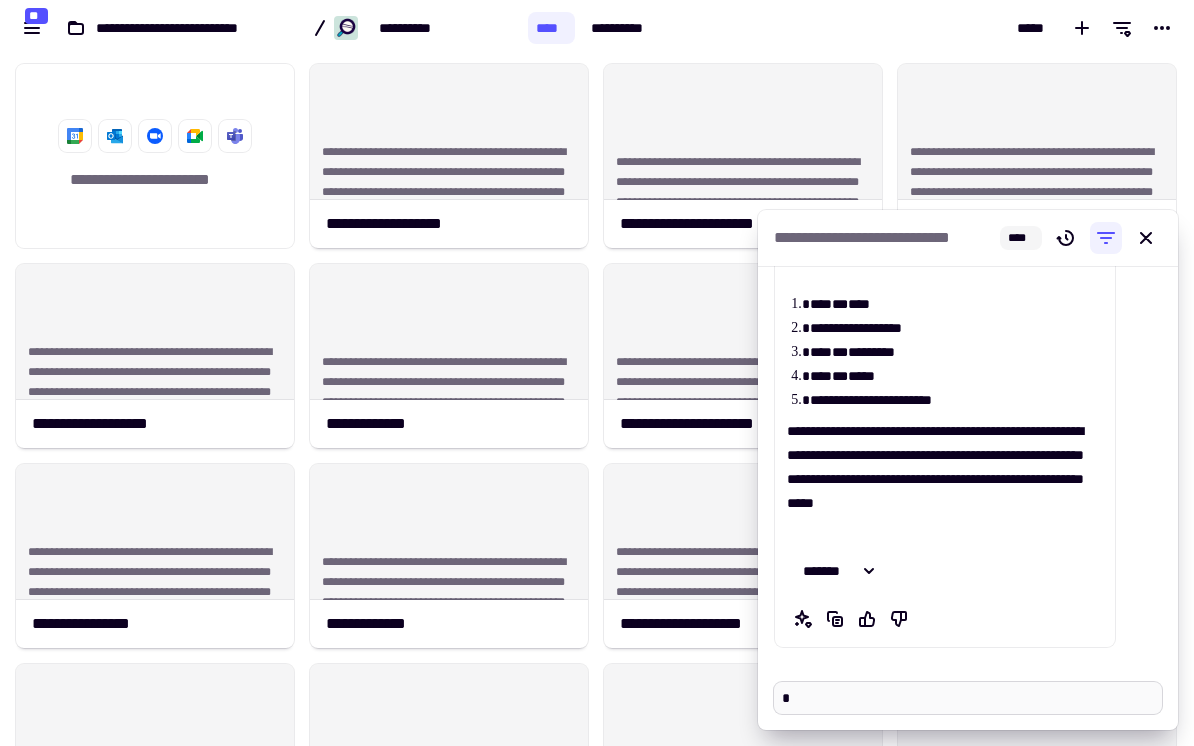 type on "*" 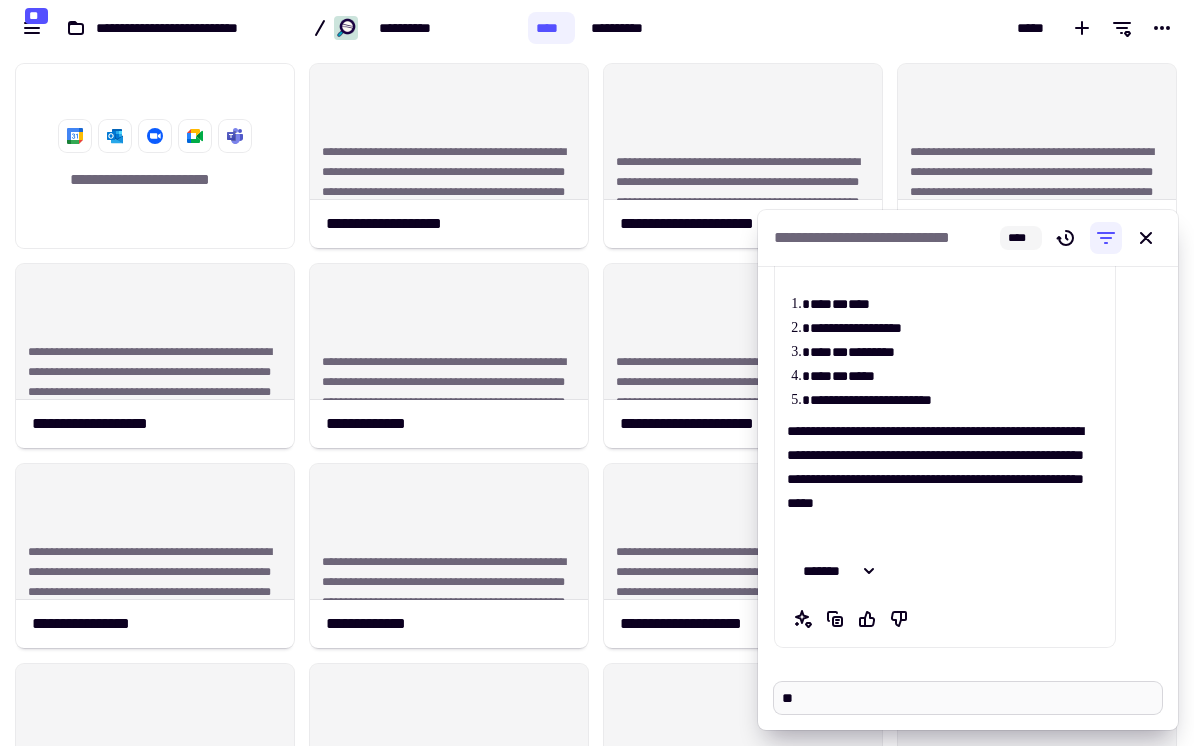 type on "*" 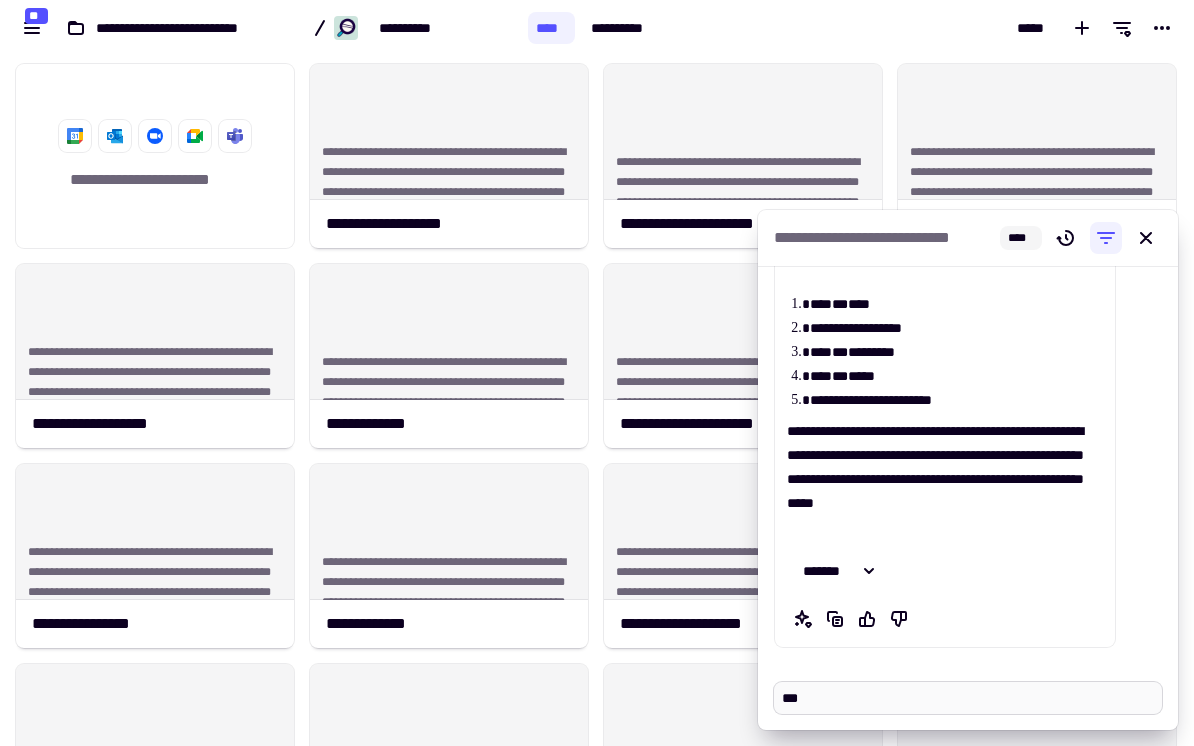 type on "*" 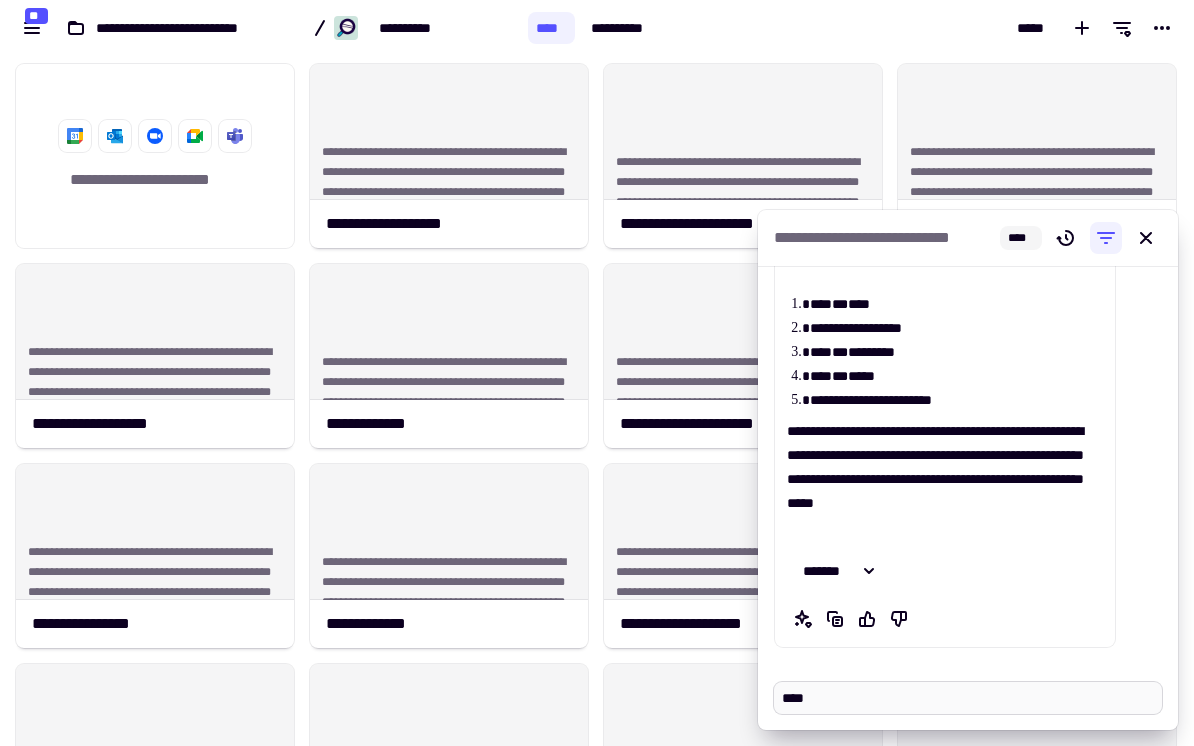 type on "*" 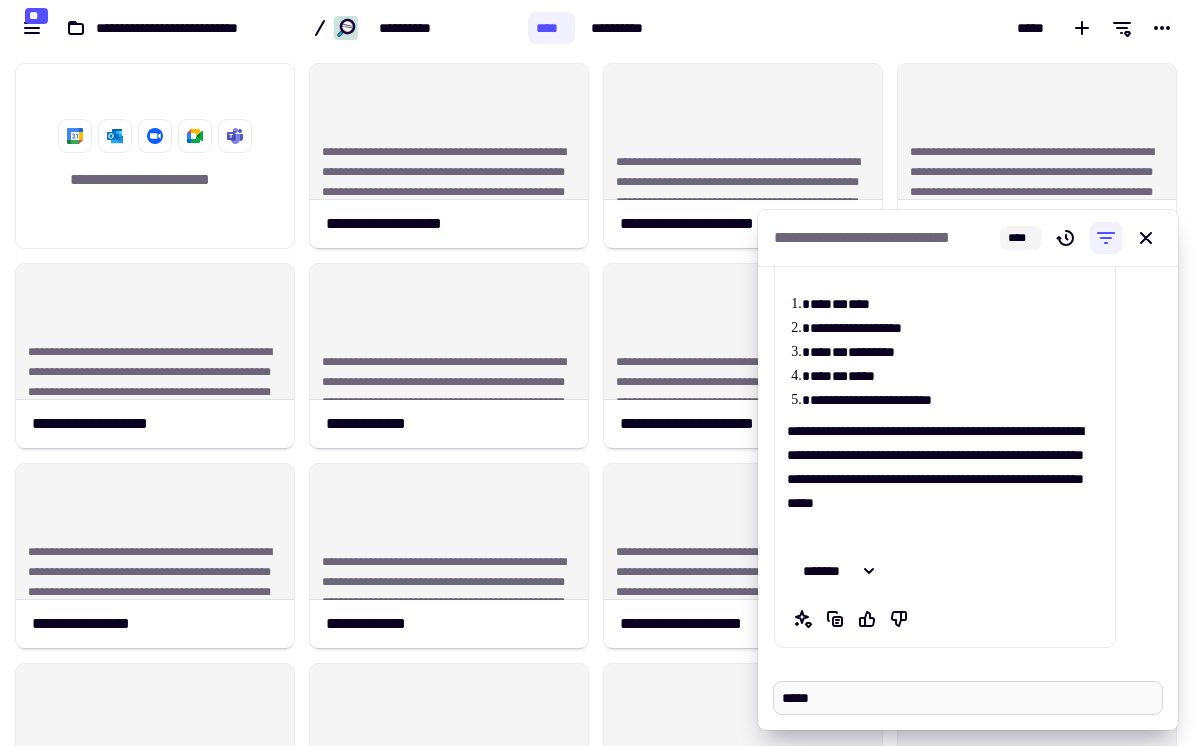 type on "*" 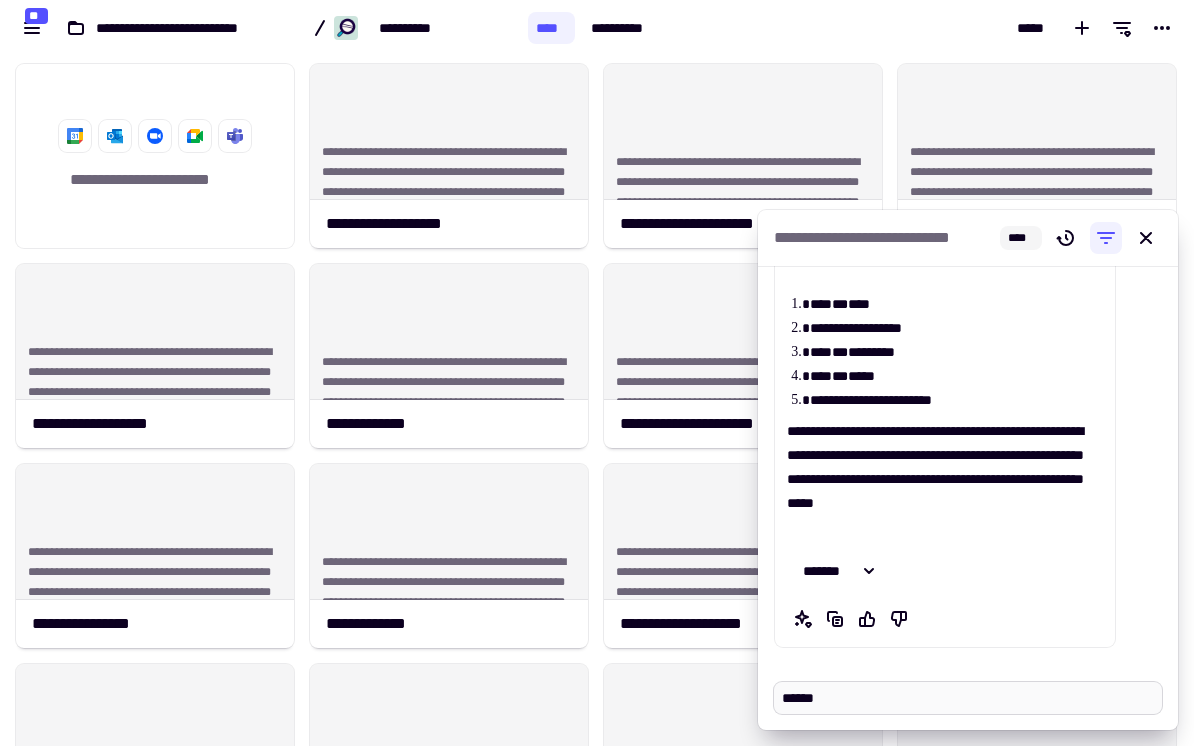 type on "*" 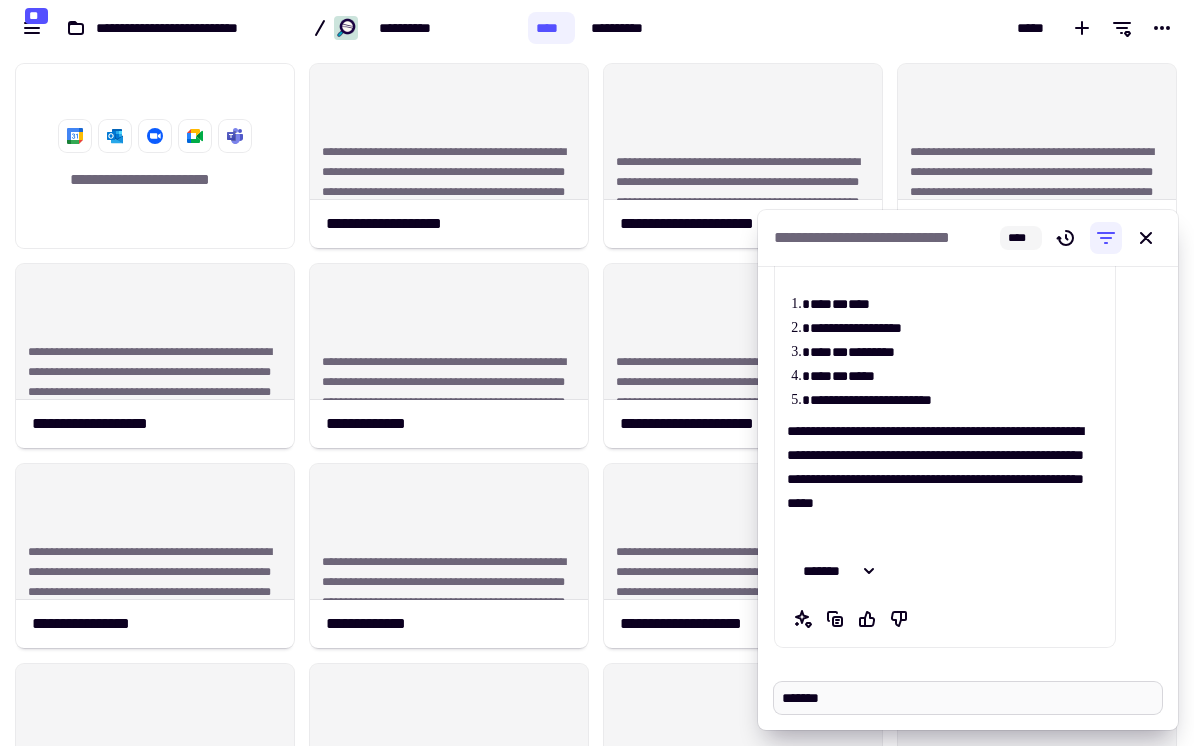 type on "*" 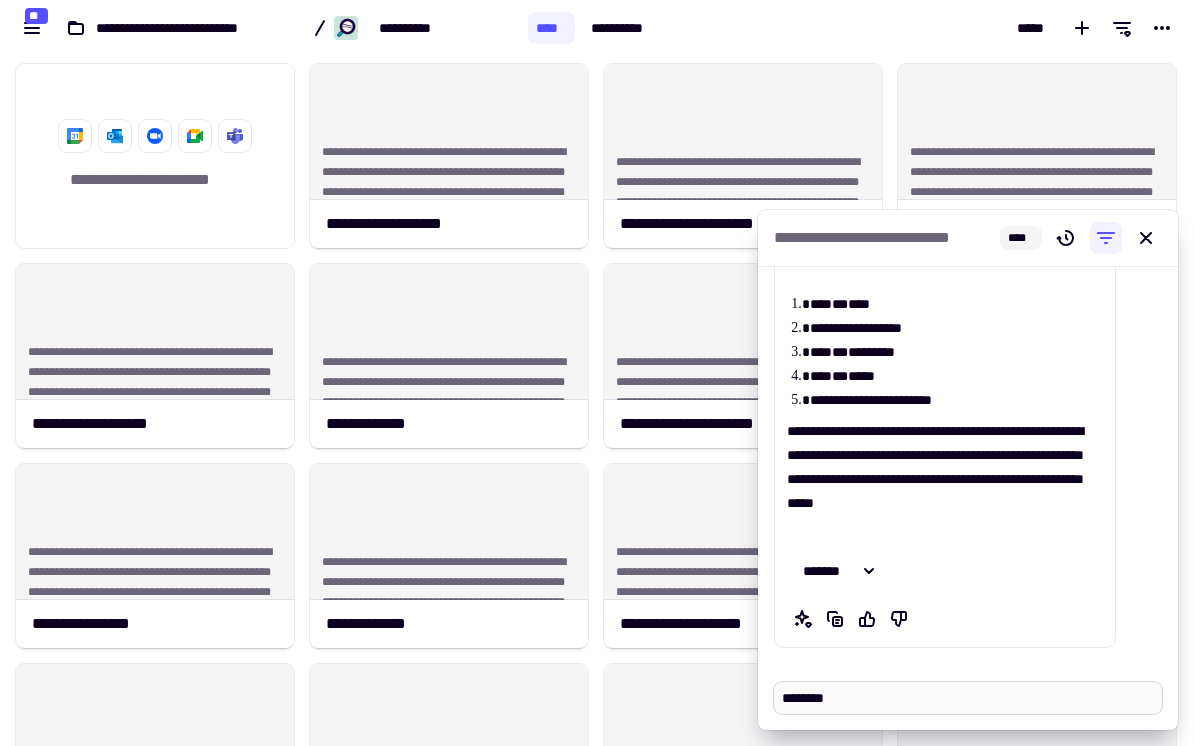 type on "*" 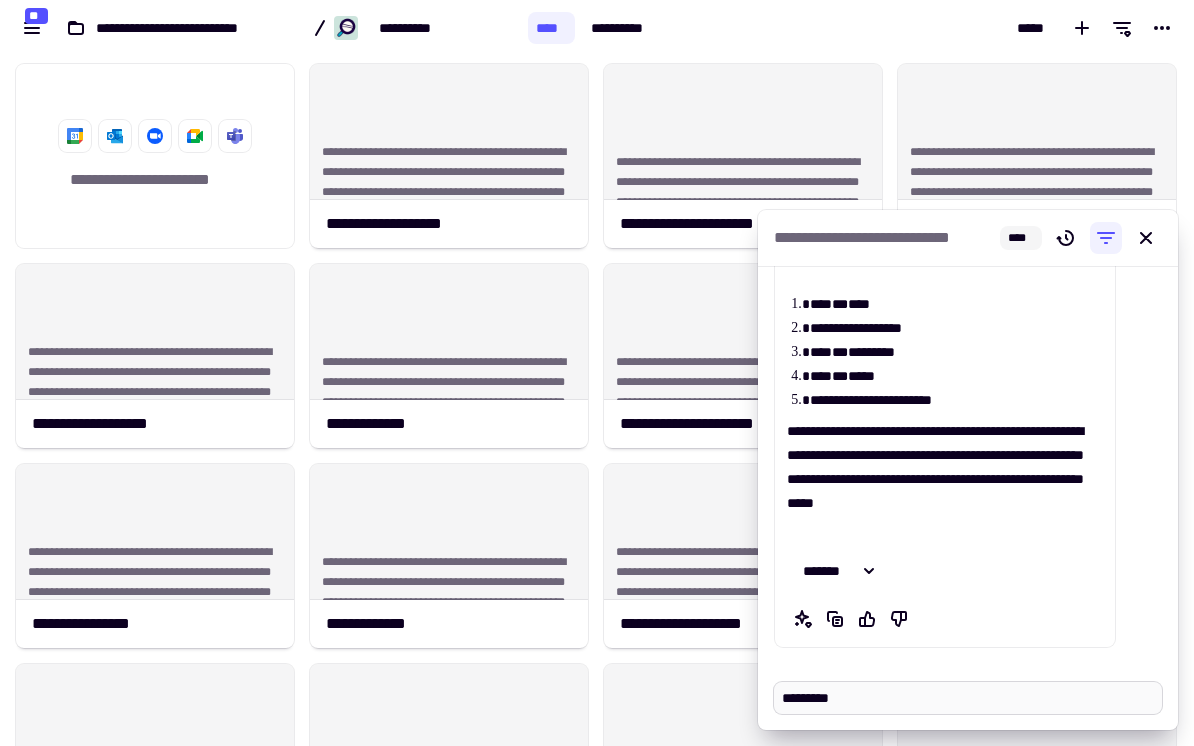 type on "*" 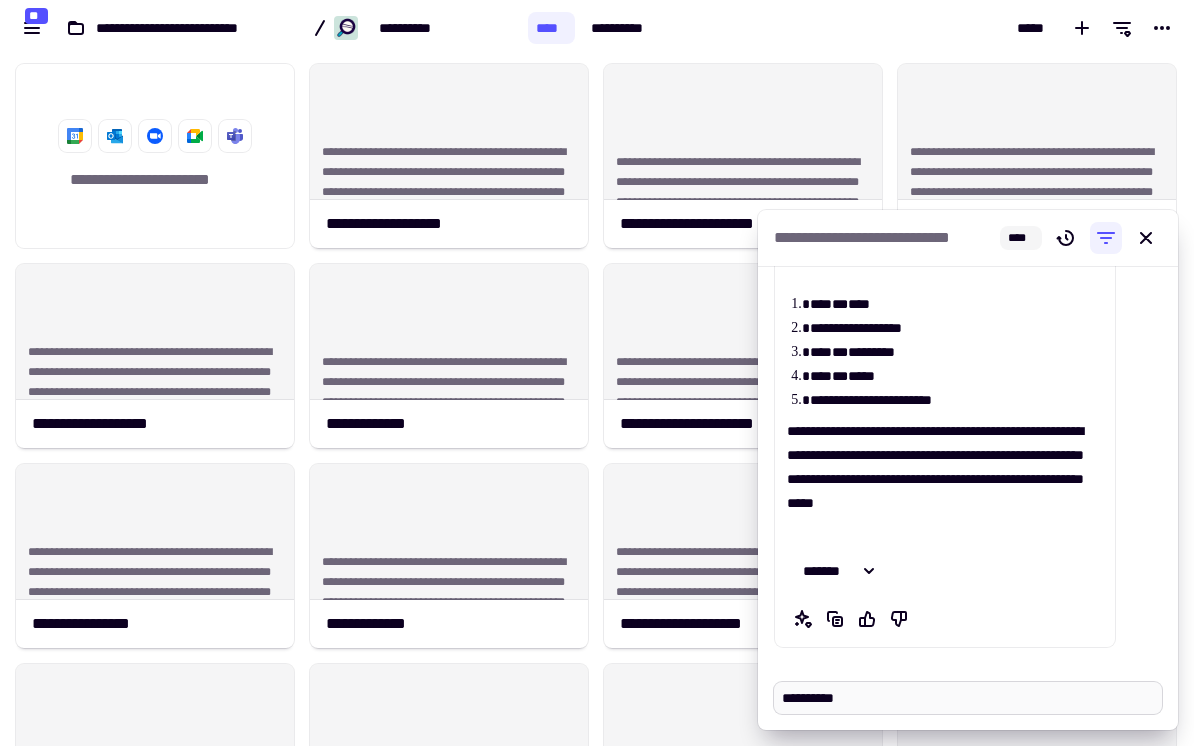 type on "*" 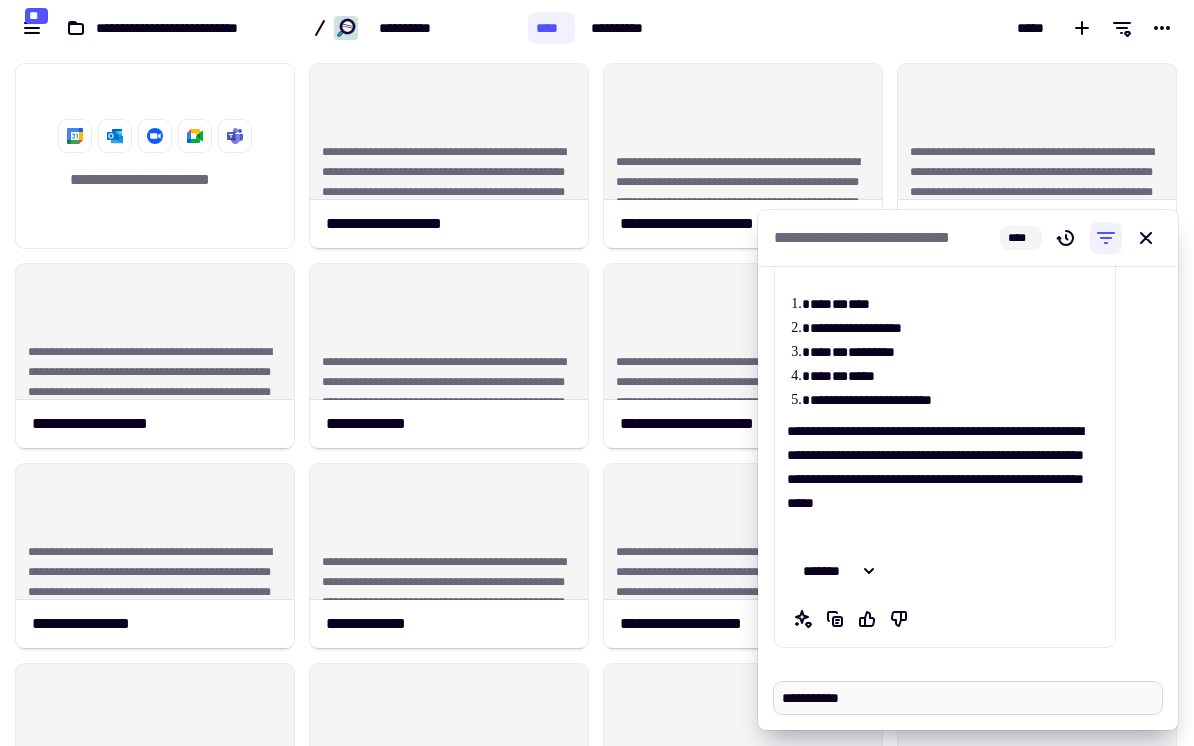 type on "*" 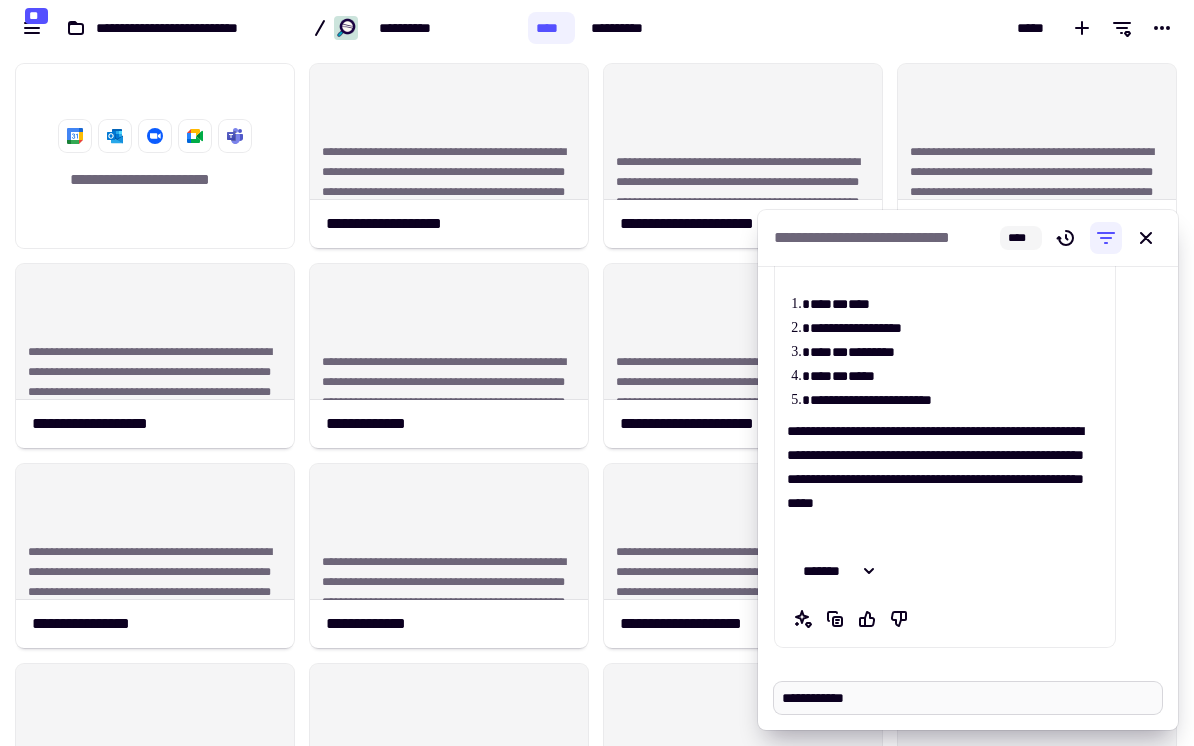 type on "*" 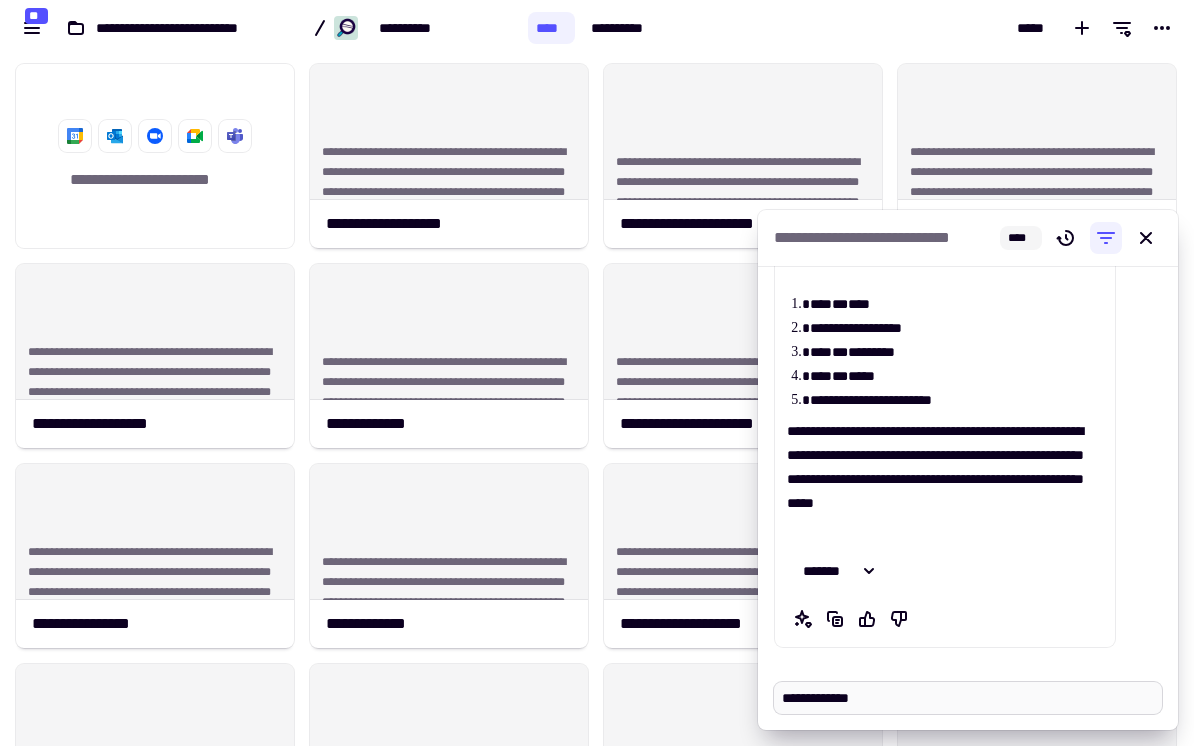 type on "*" 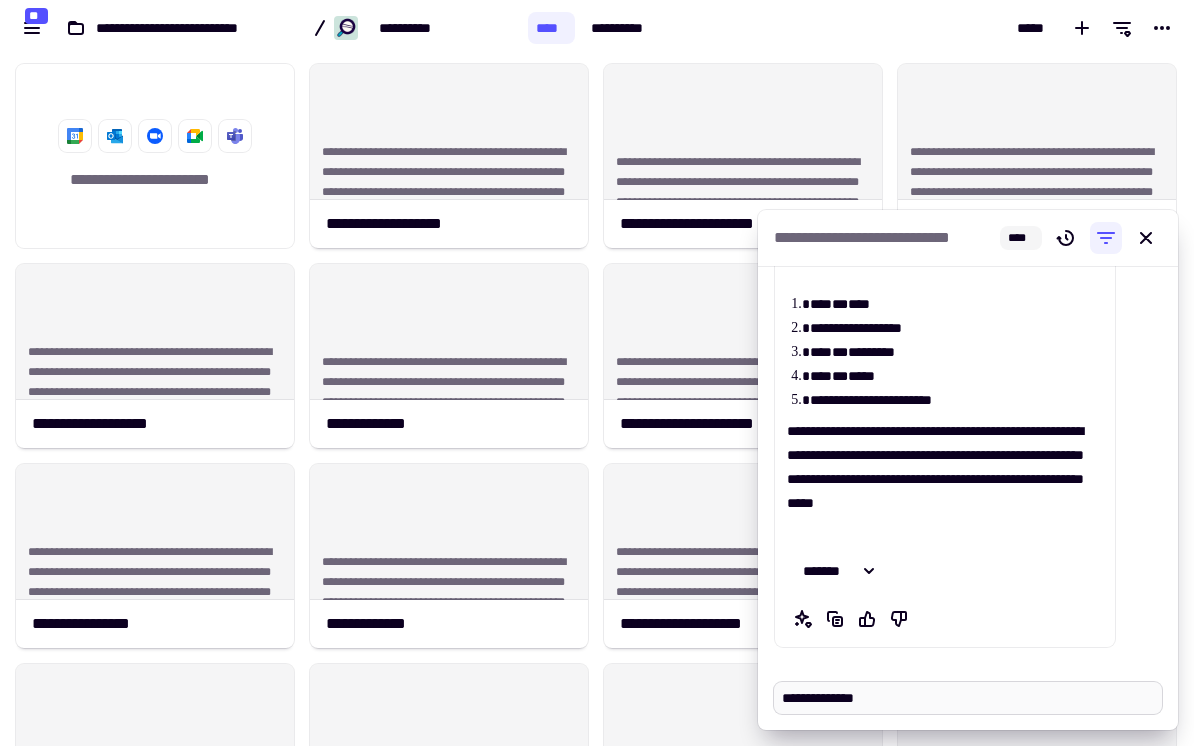 type on "*" 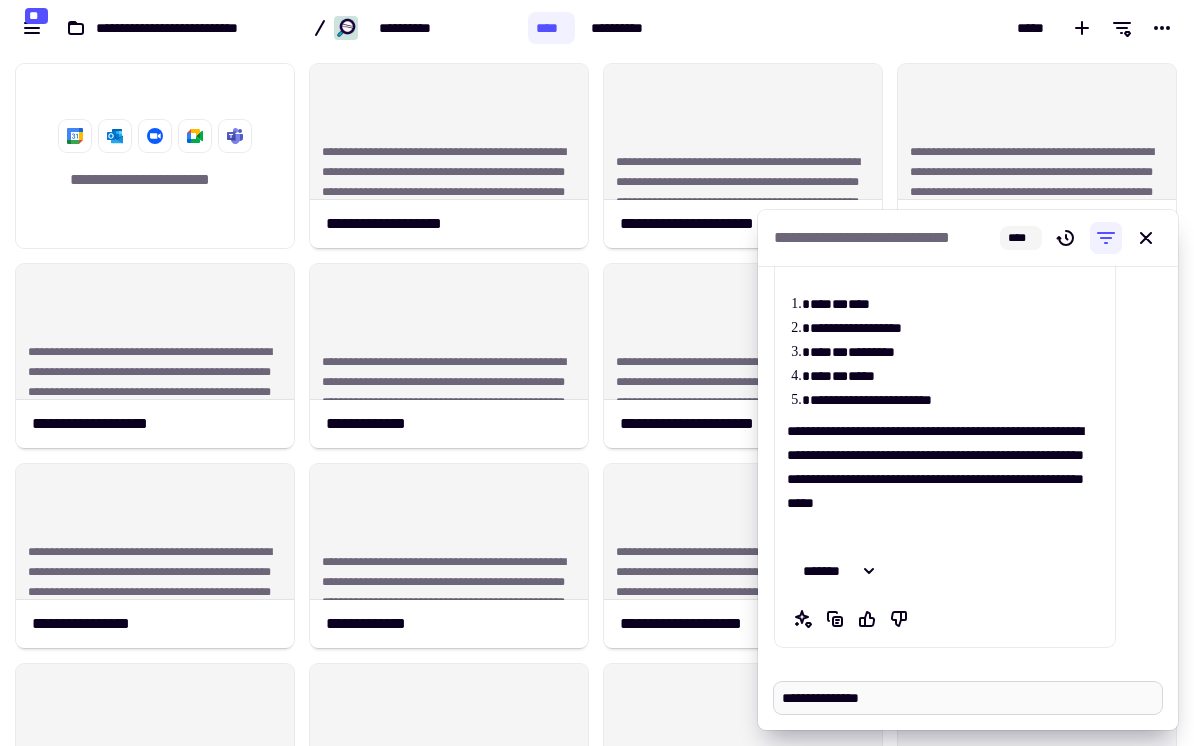 type on "*" 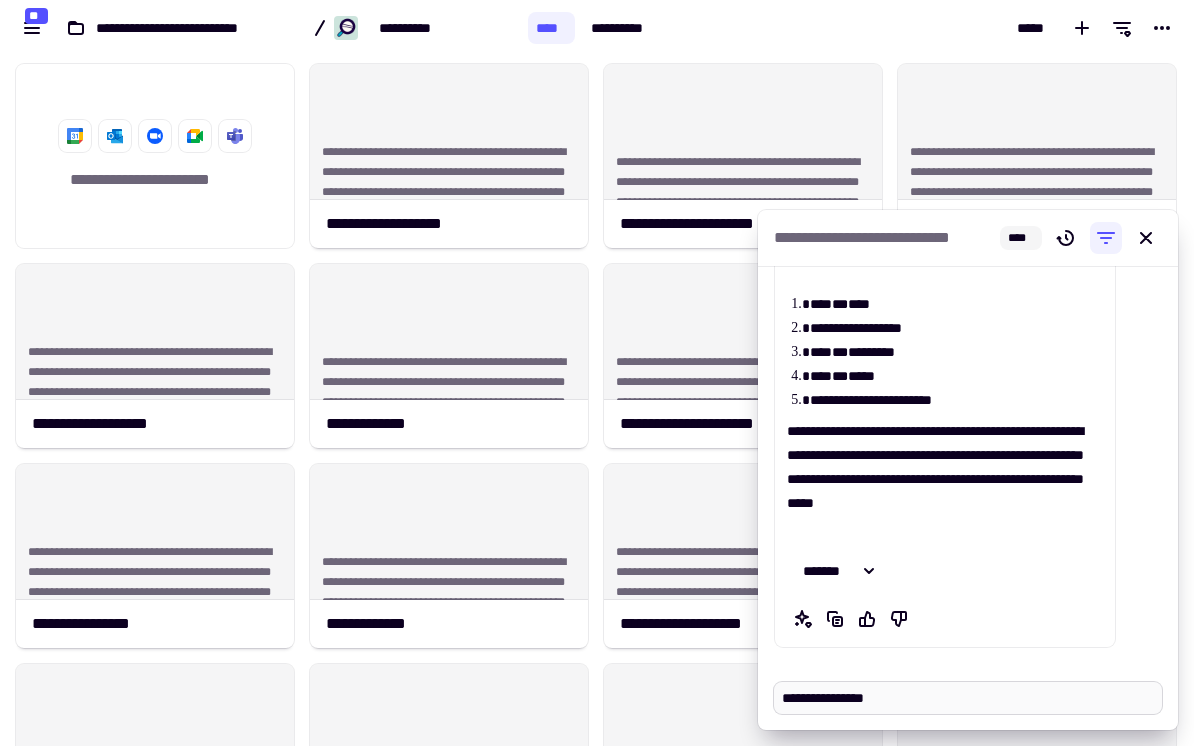 type on "*" 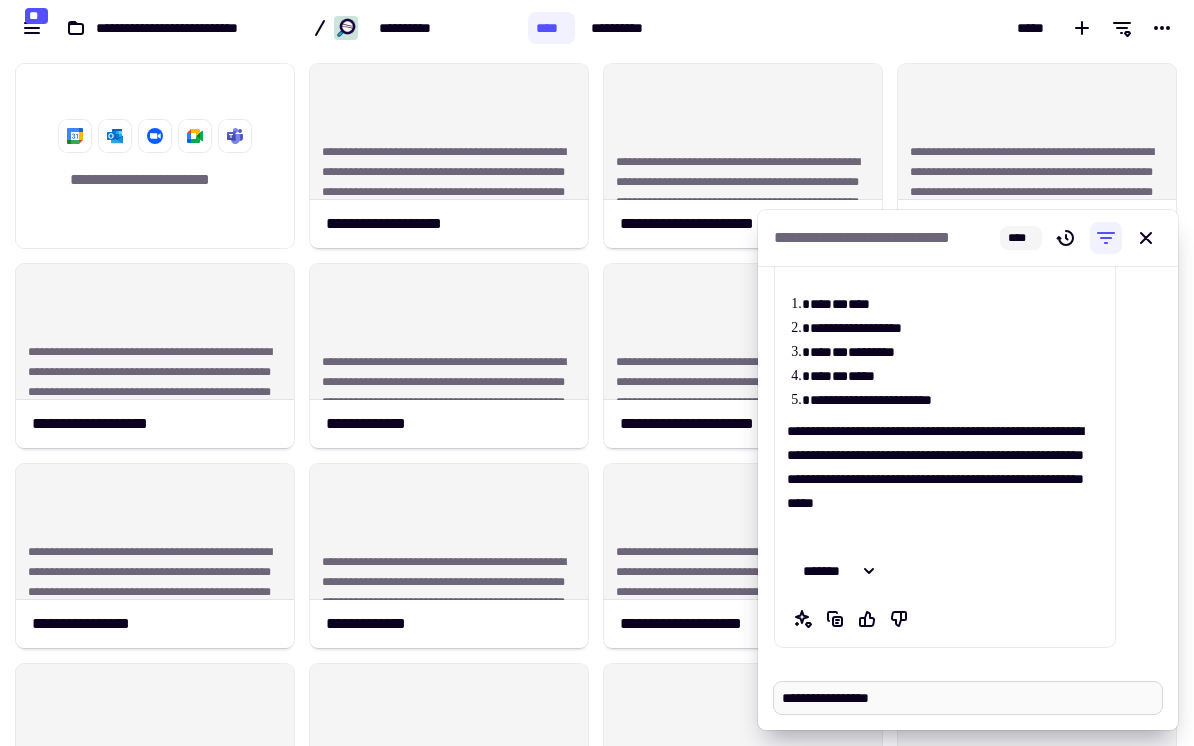 type on "*" 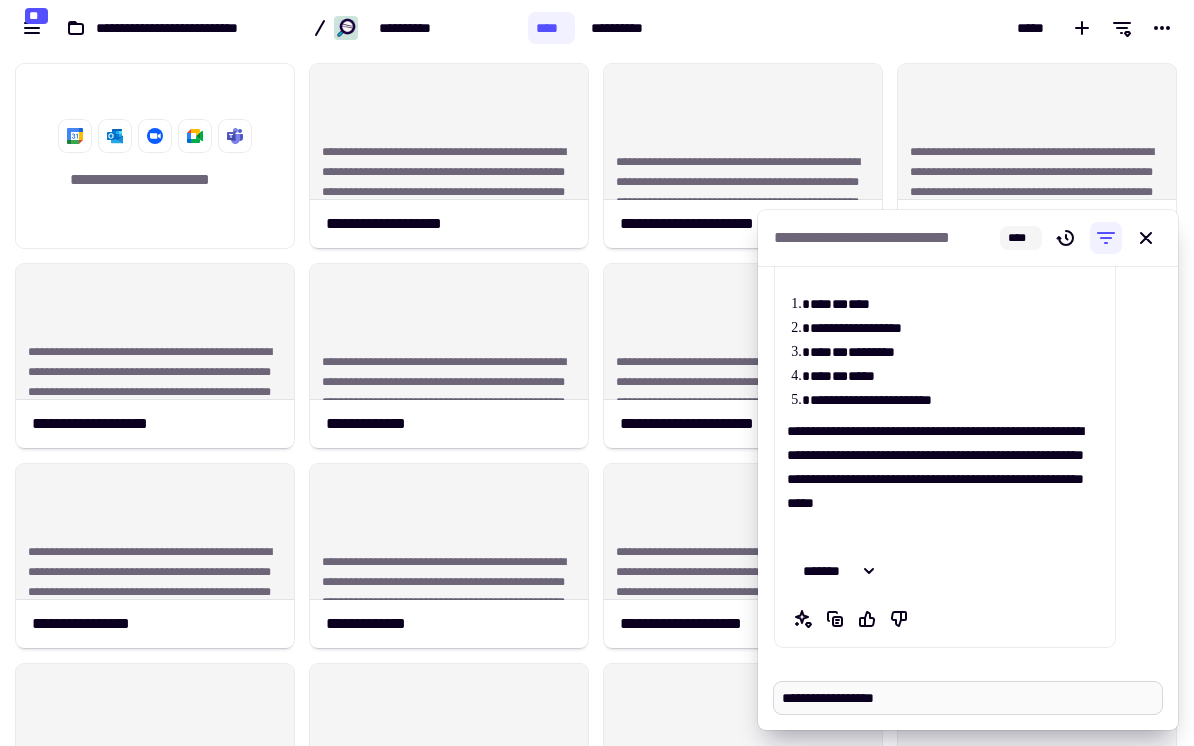 type on "*" 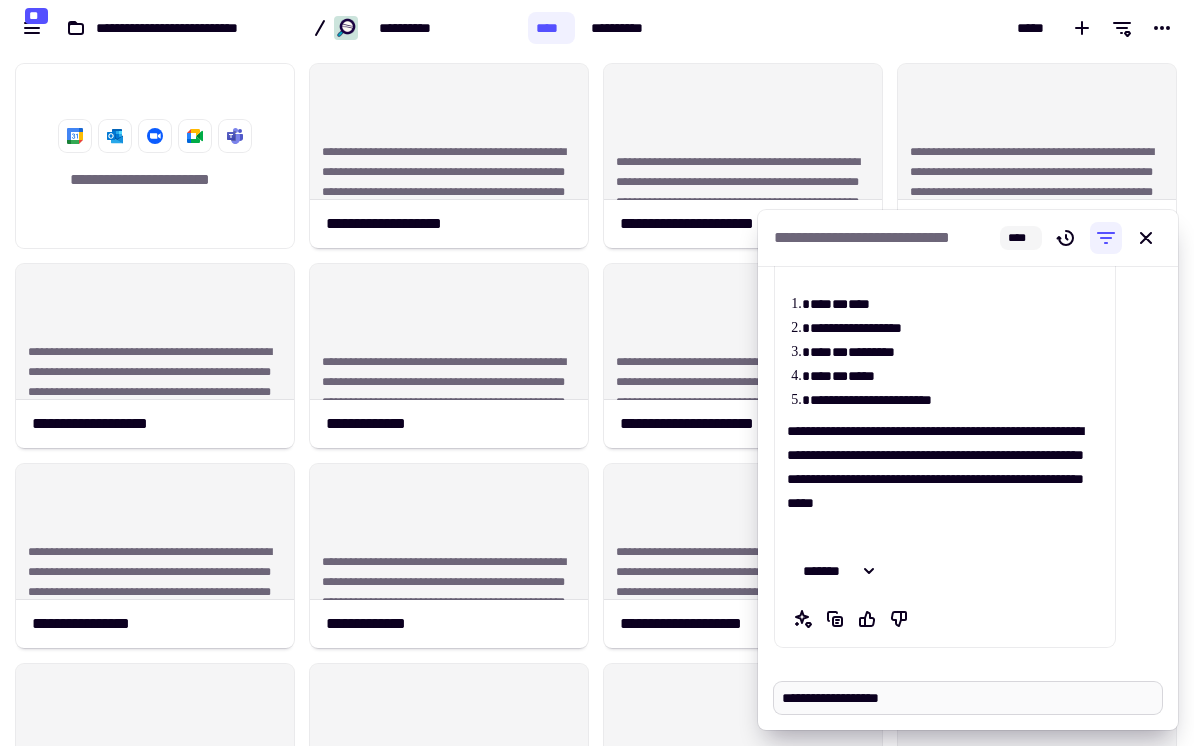 type on "*" 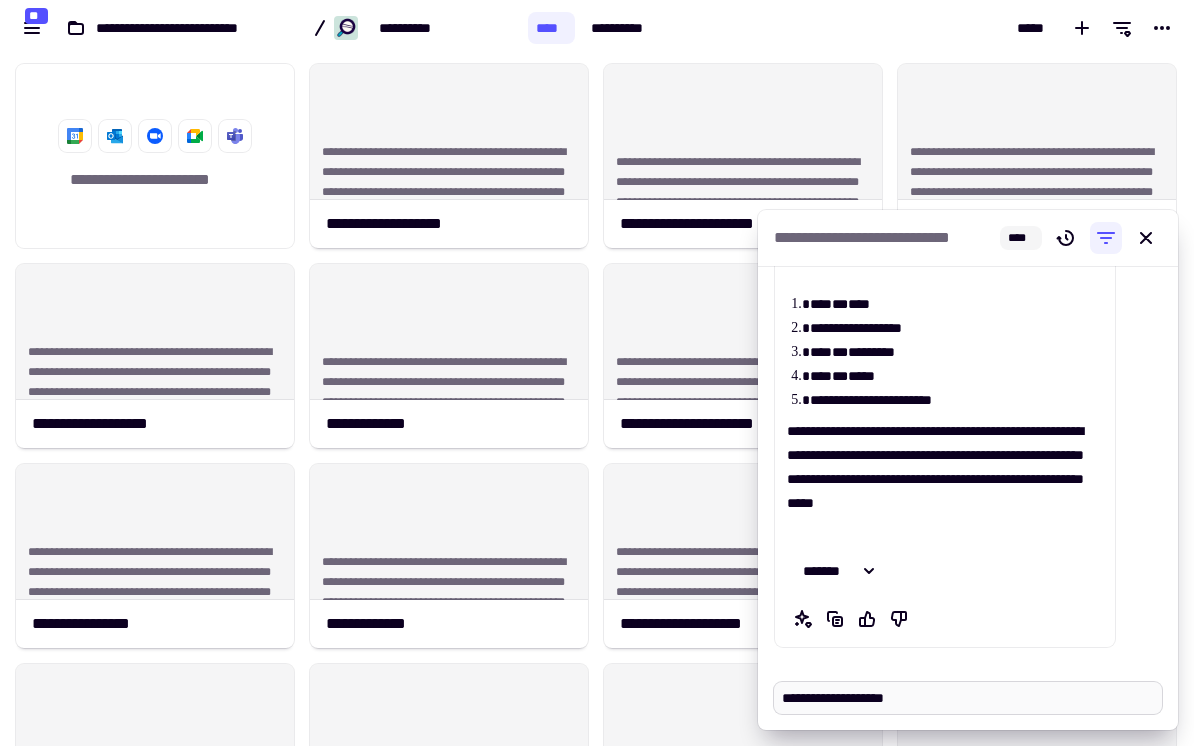 type on "*" 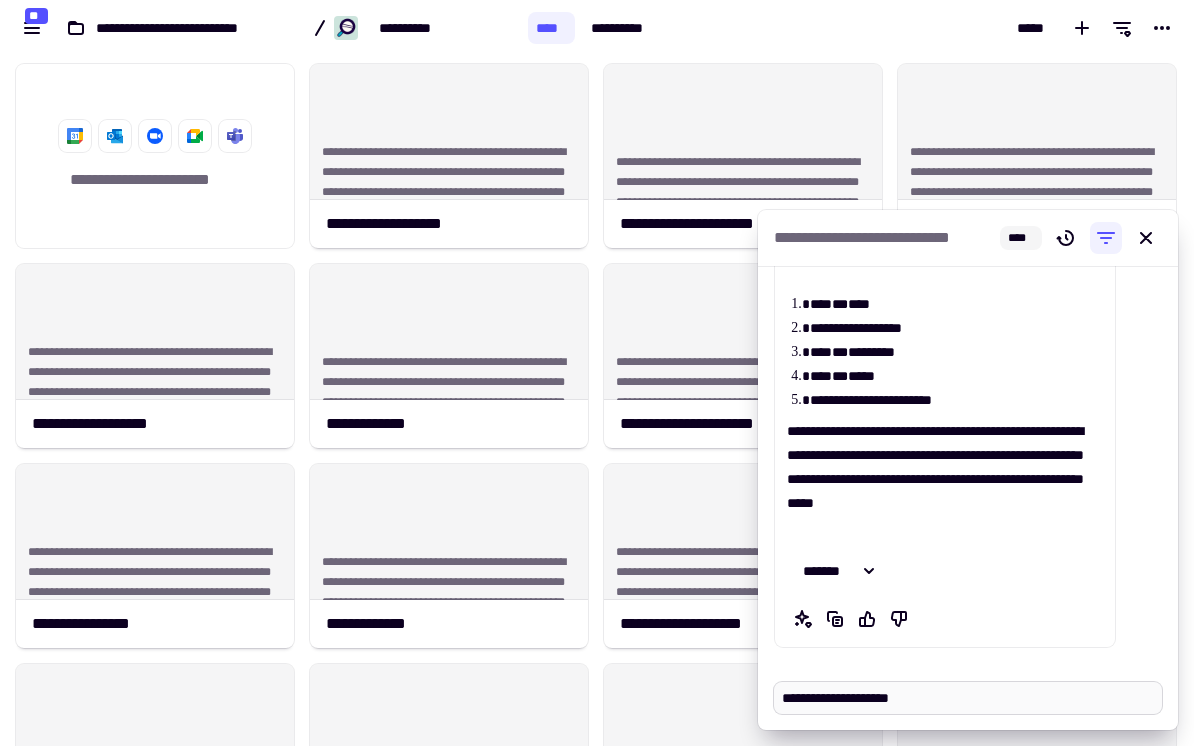 type on "*" 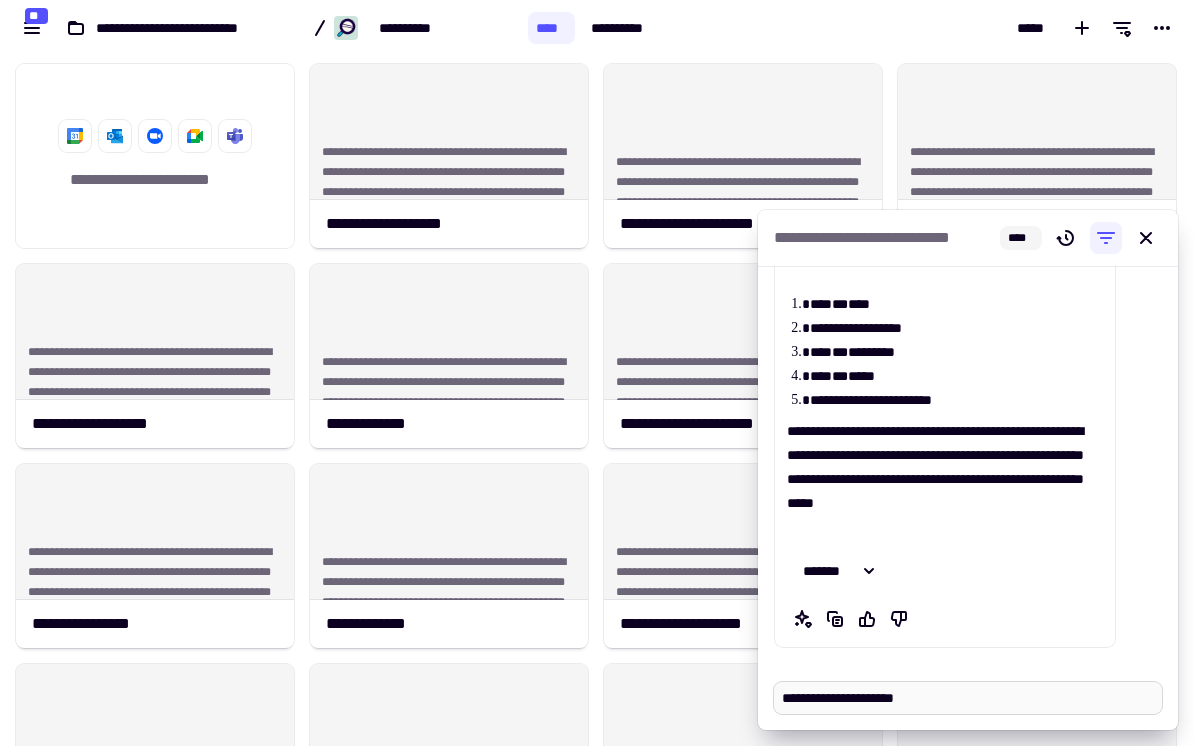 type on "*" 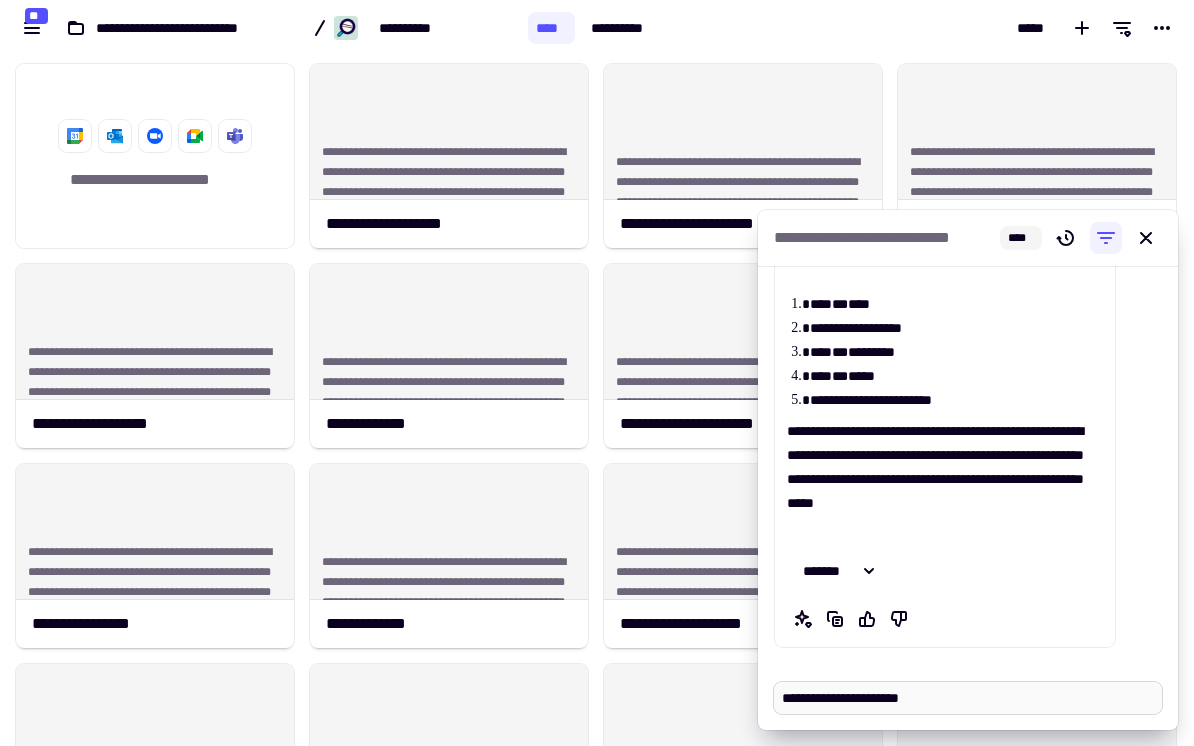 type on "**********" 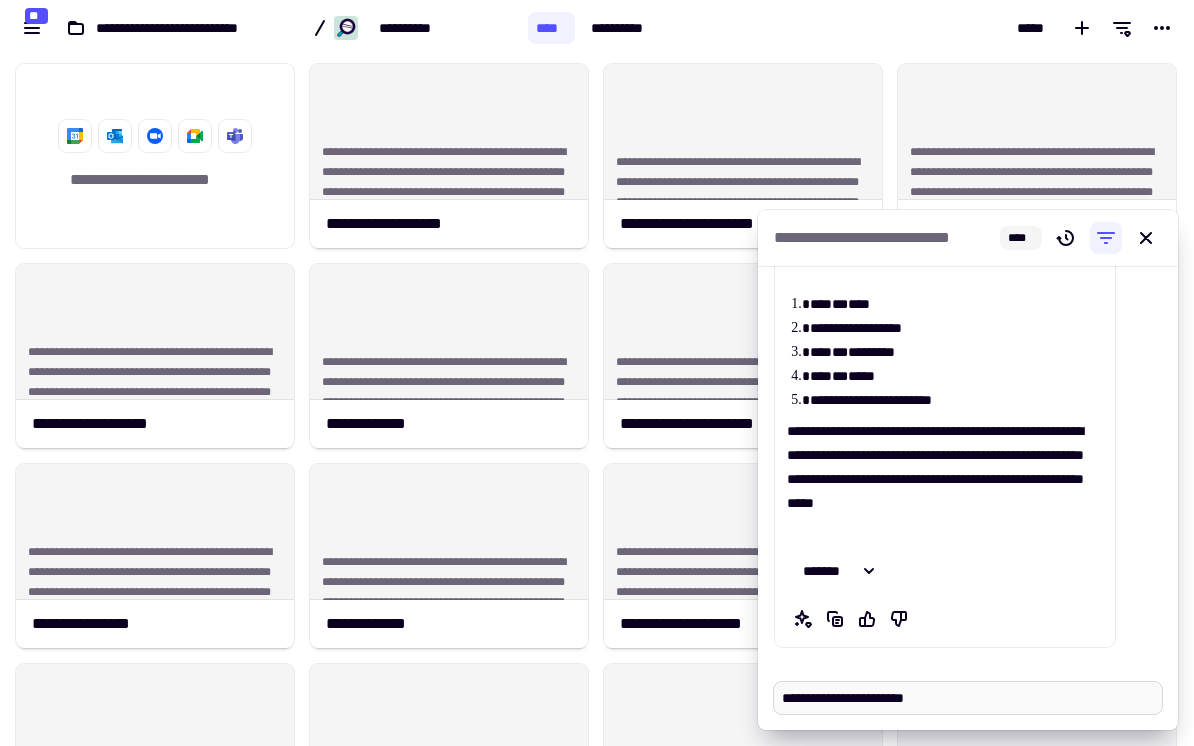 type on "*" 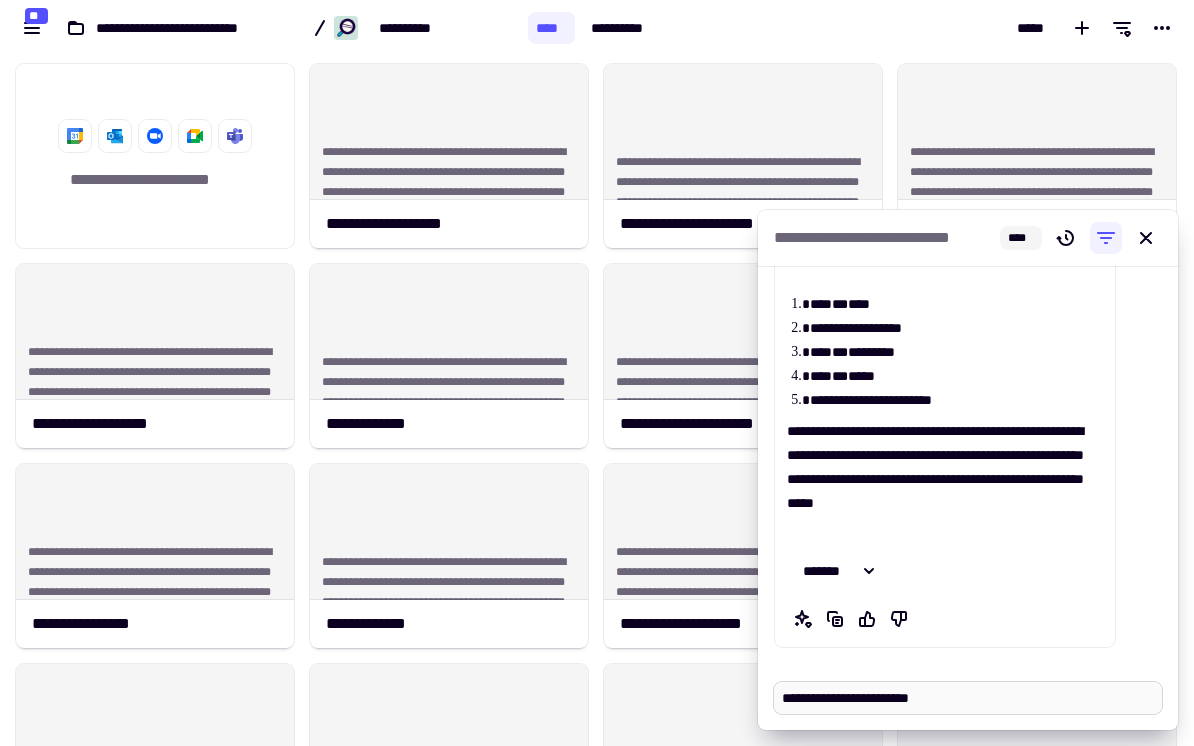 type on "*" 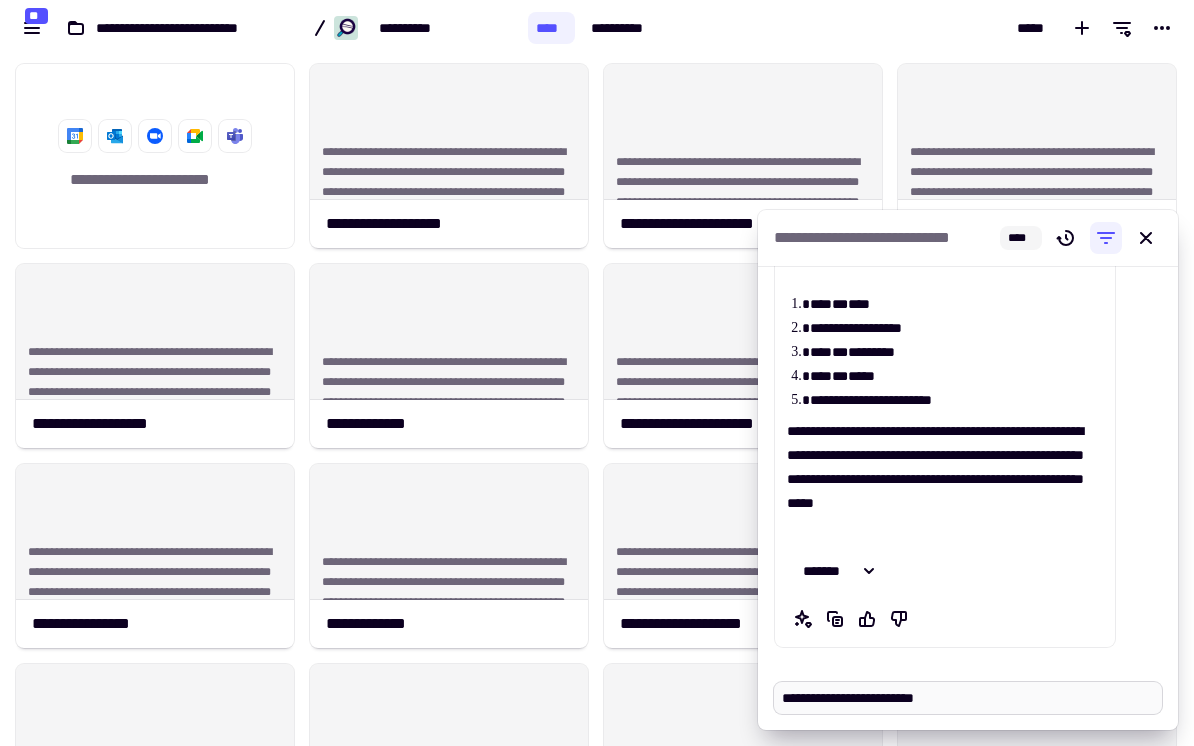 type on "*" 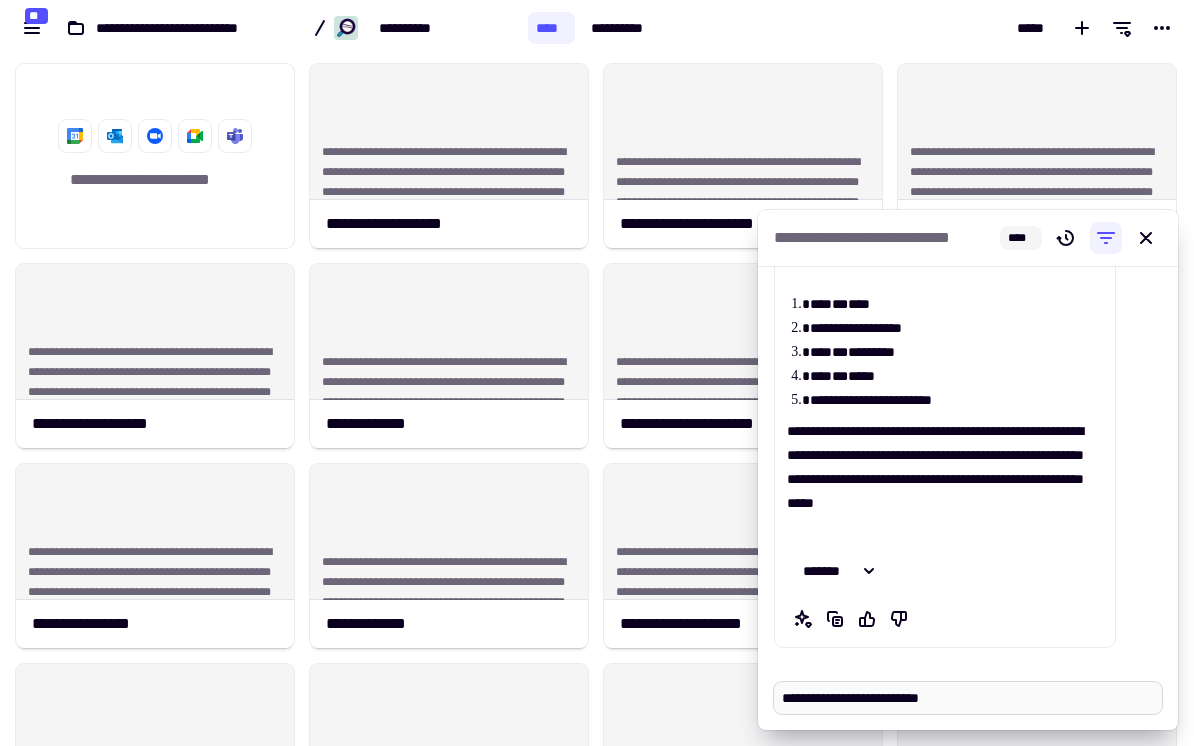 type on "*" 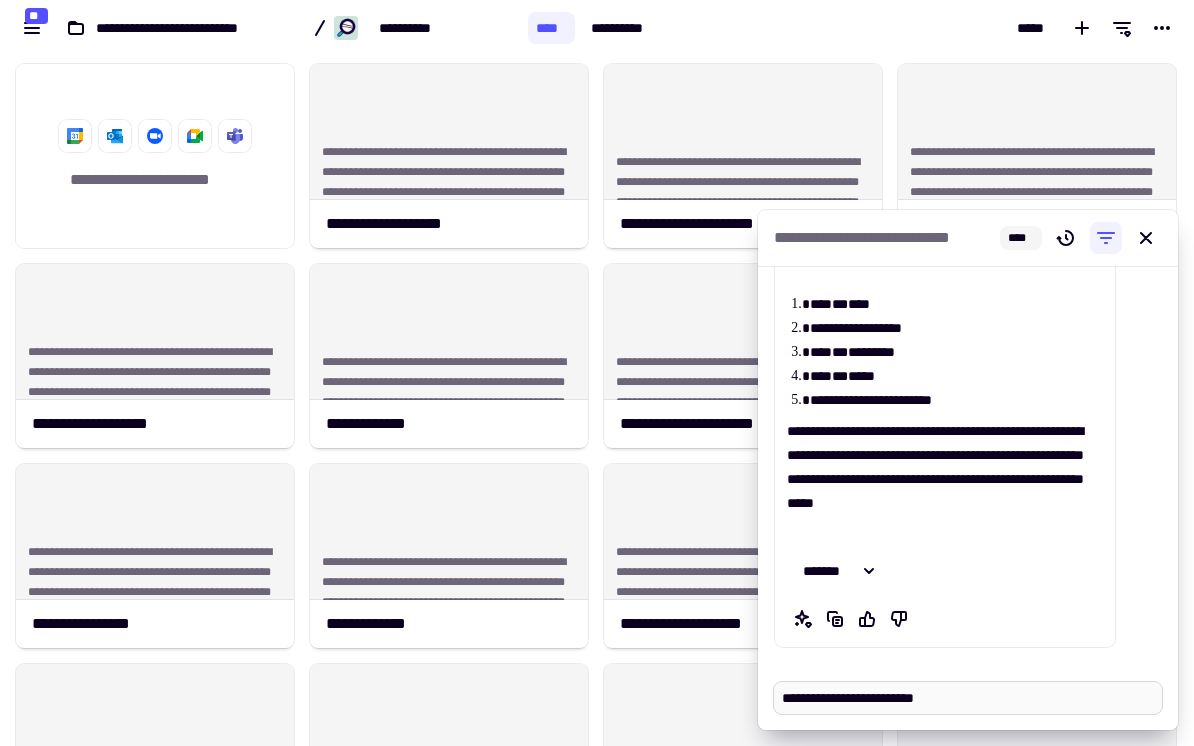 type on "*" 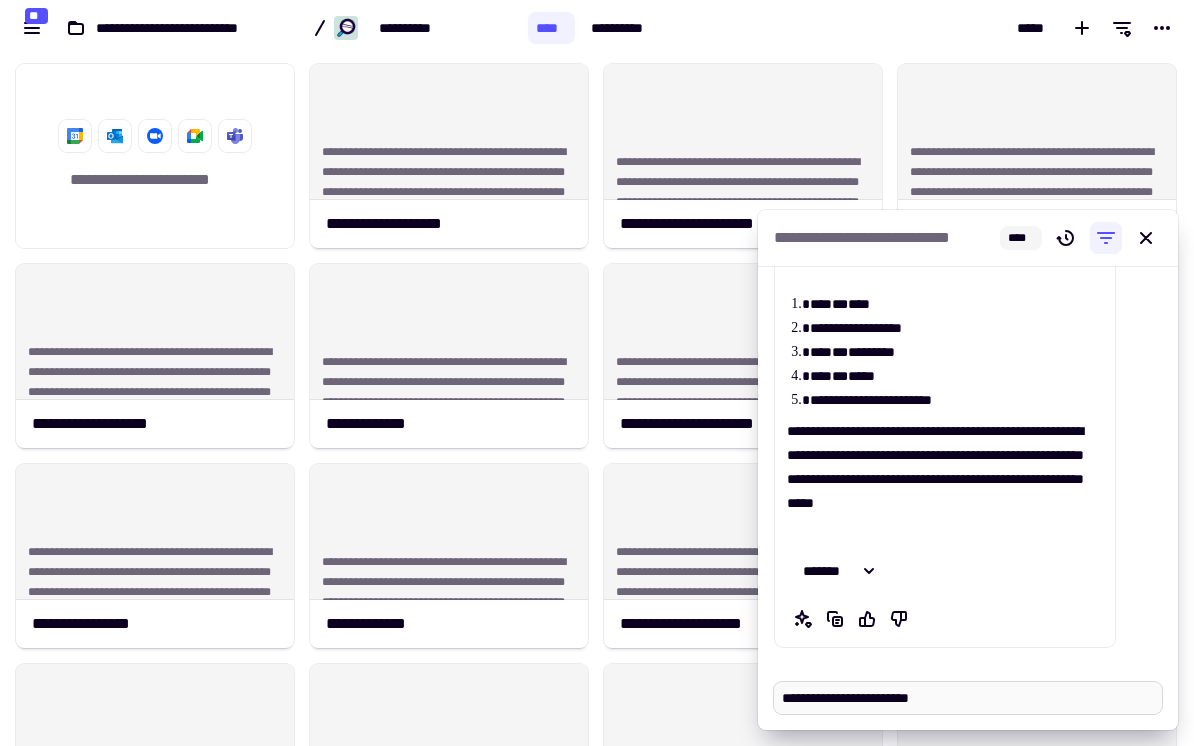 type on "*" 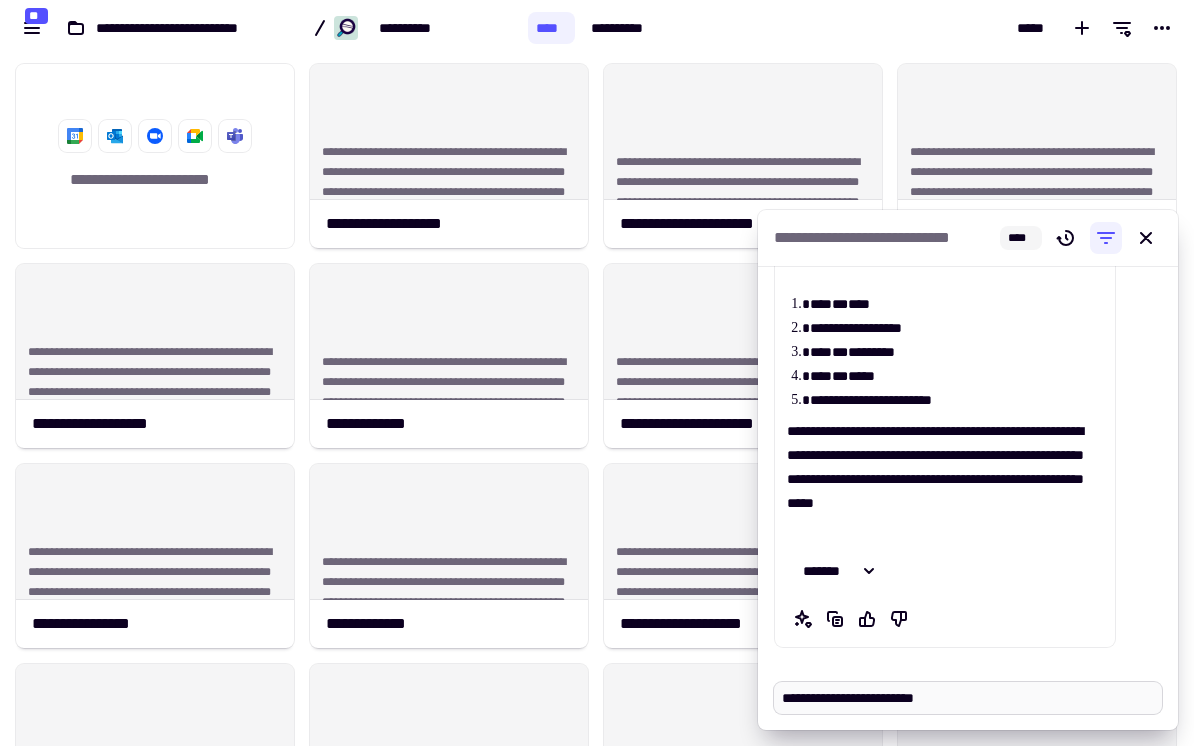 type on "*" 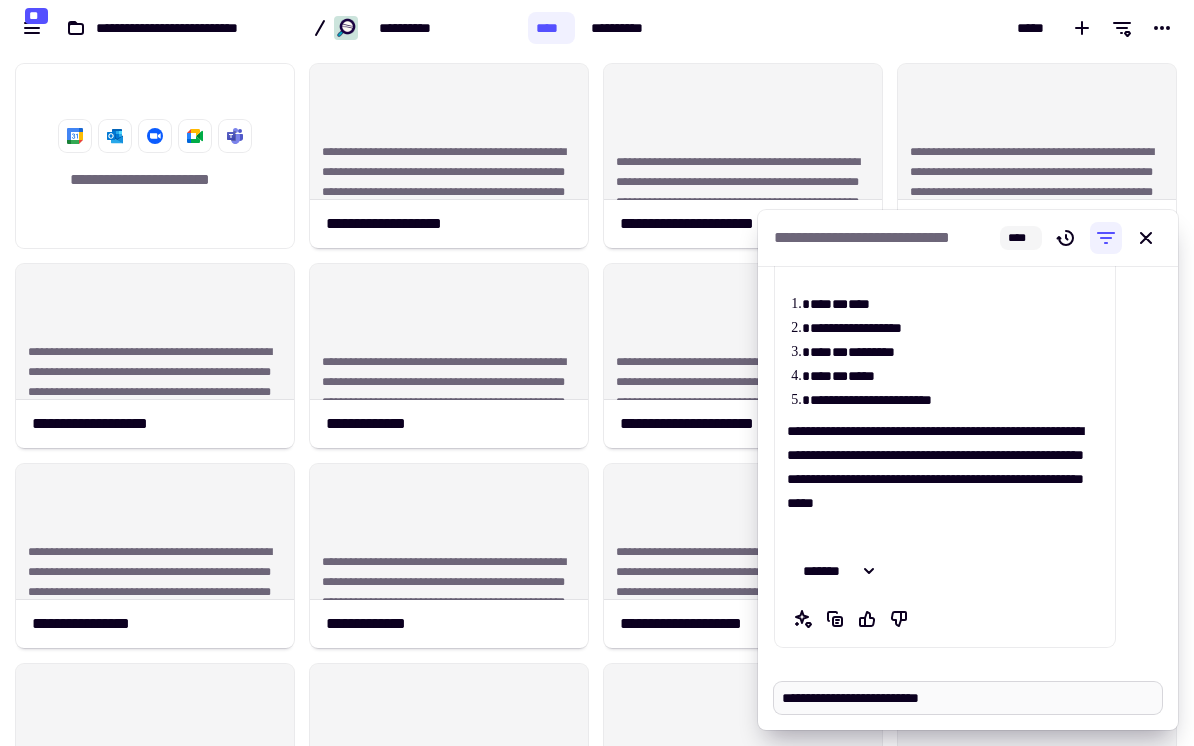 type on "*" 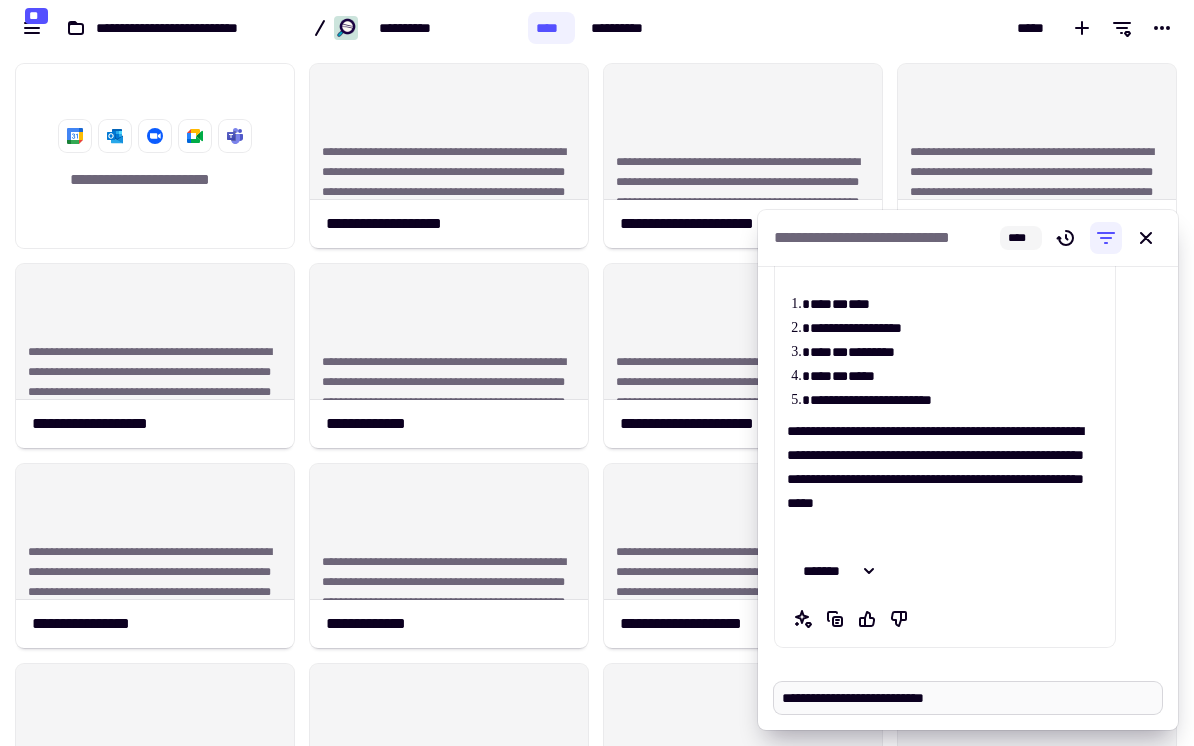 type on "*" 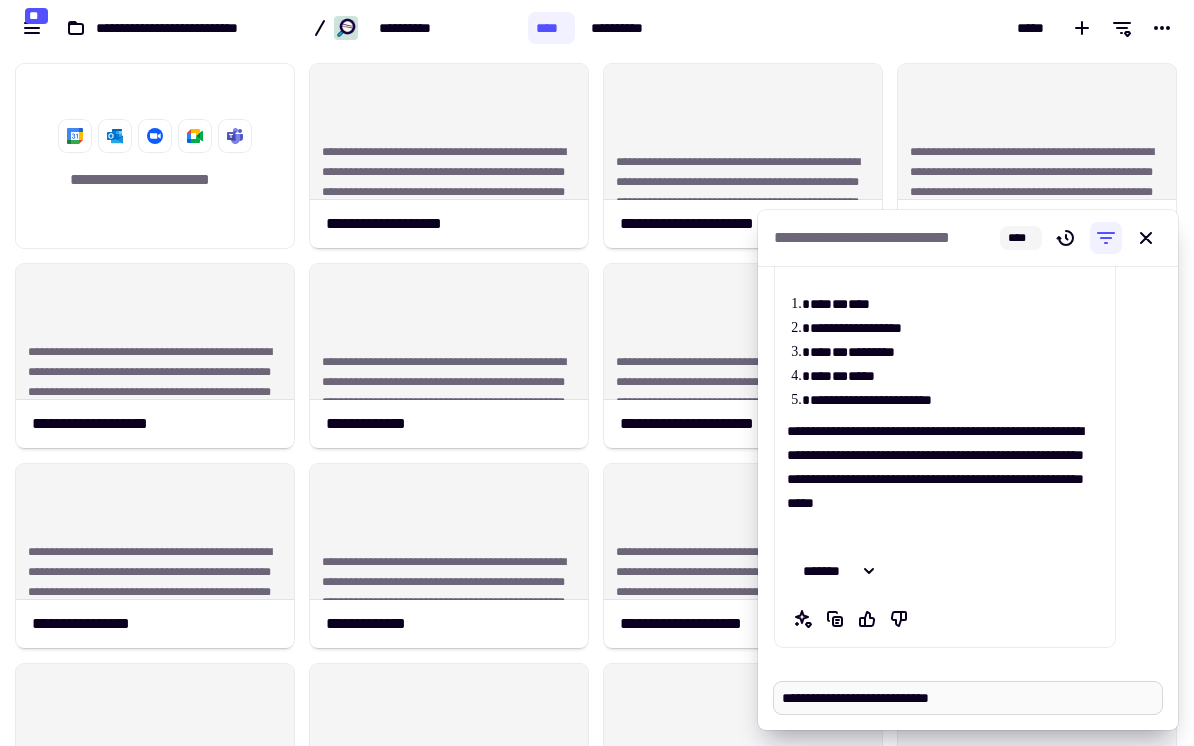 type on "*" 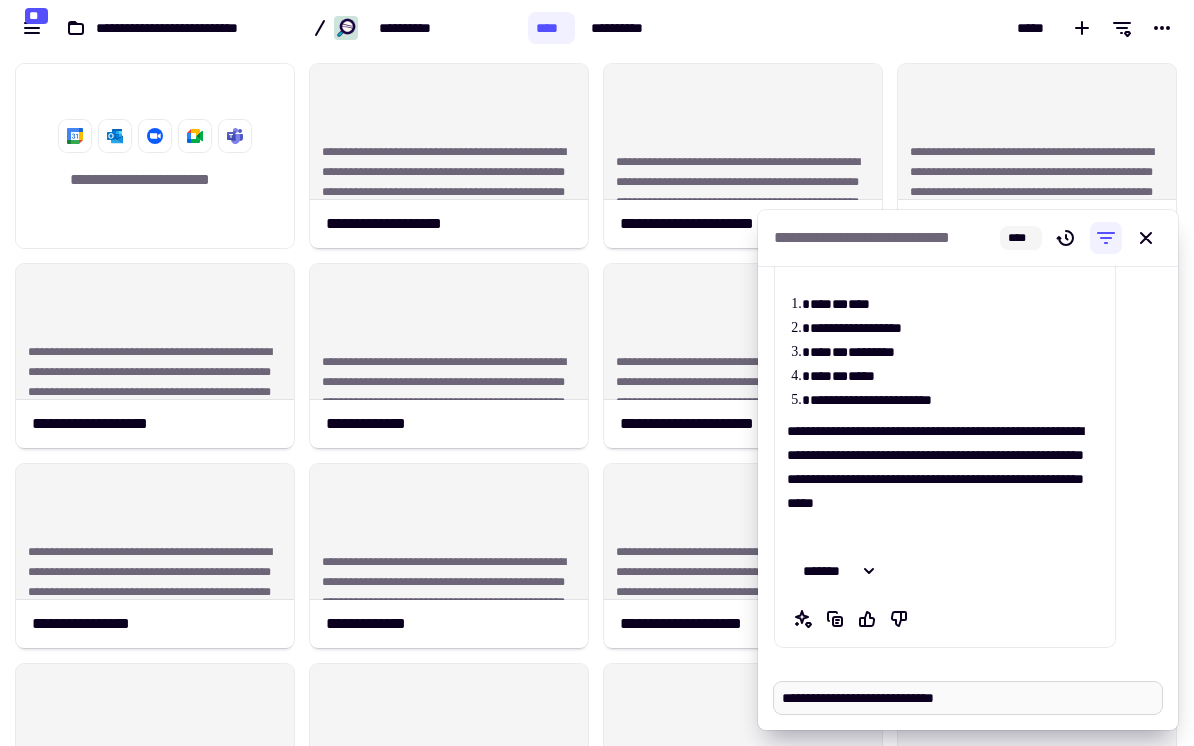 type on "*" 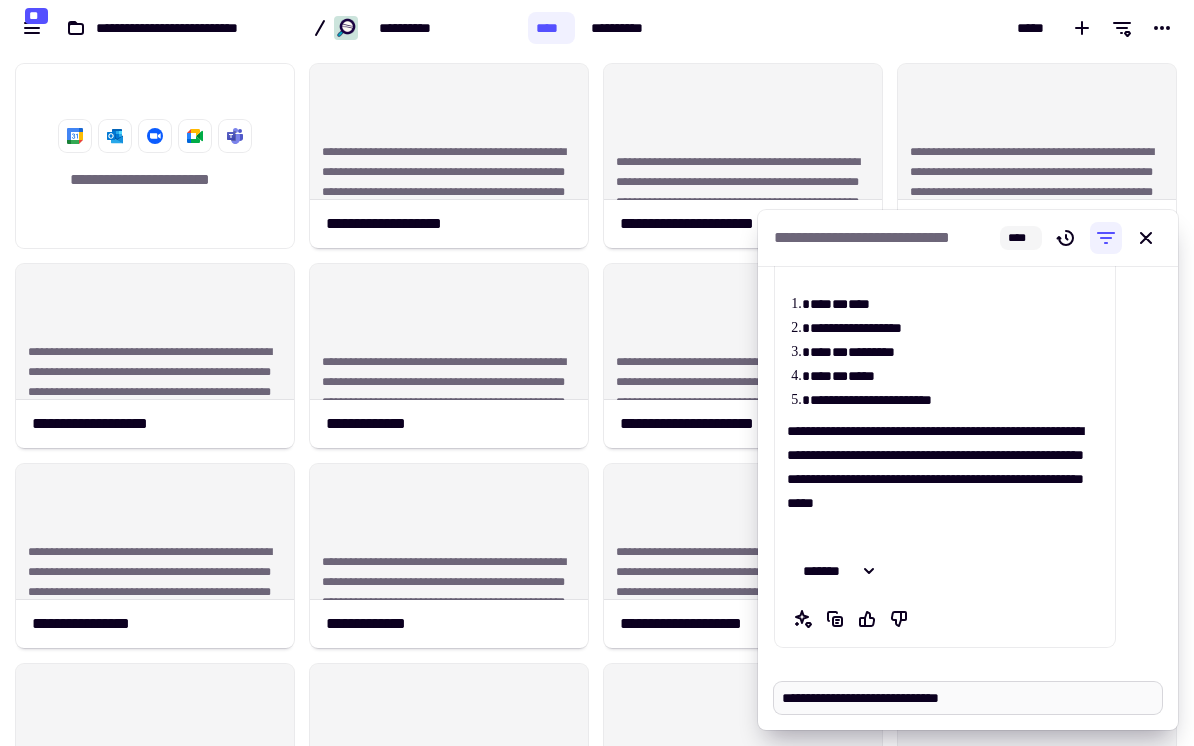 type on "*" 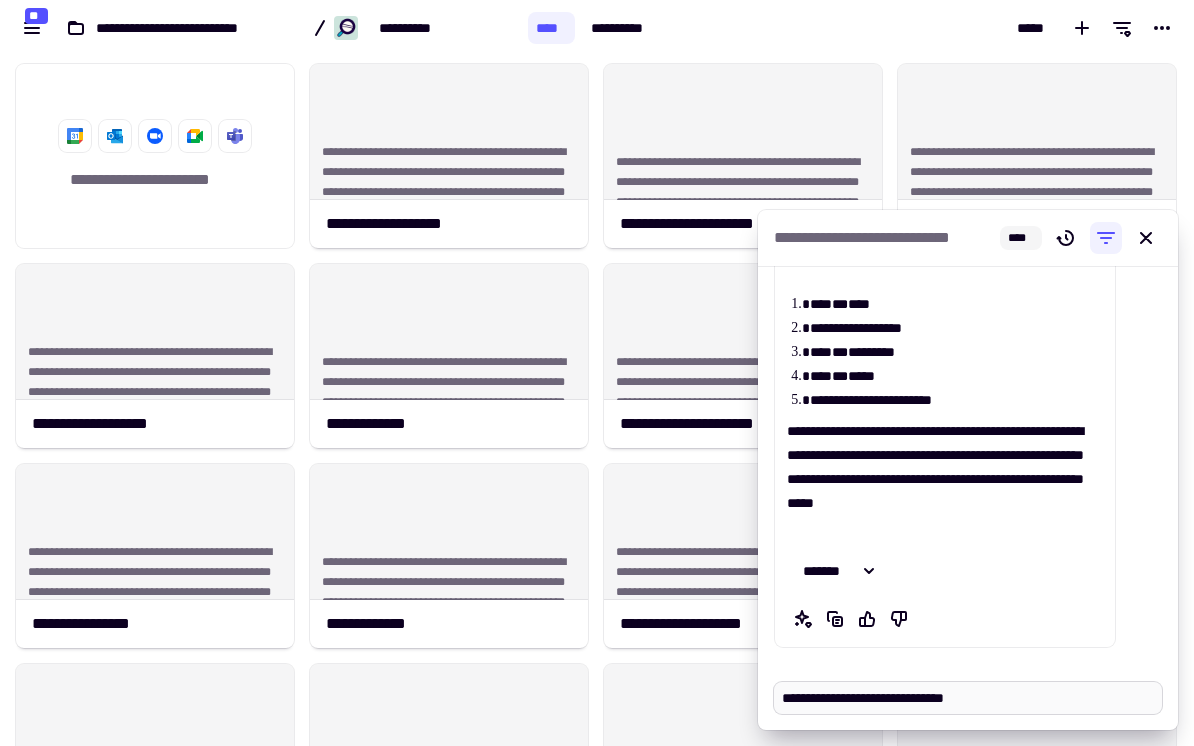 type on "*" 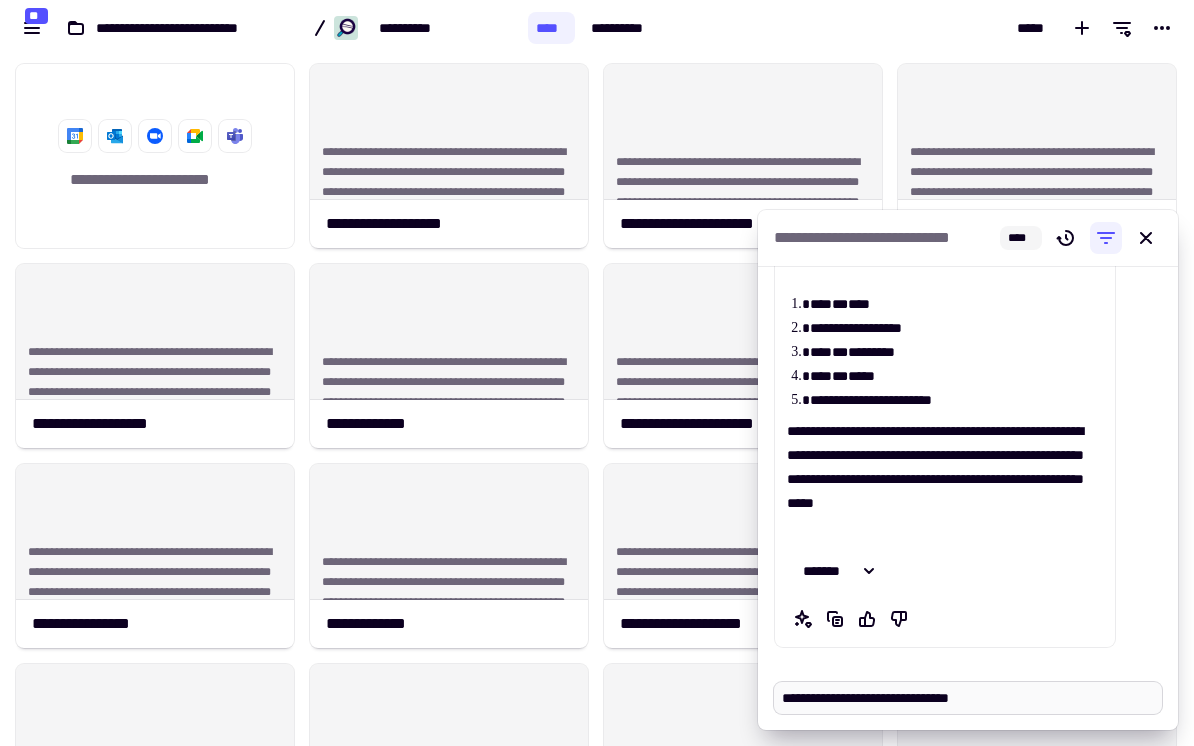type on "*" 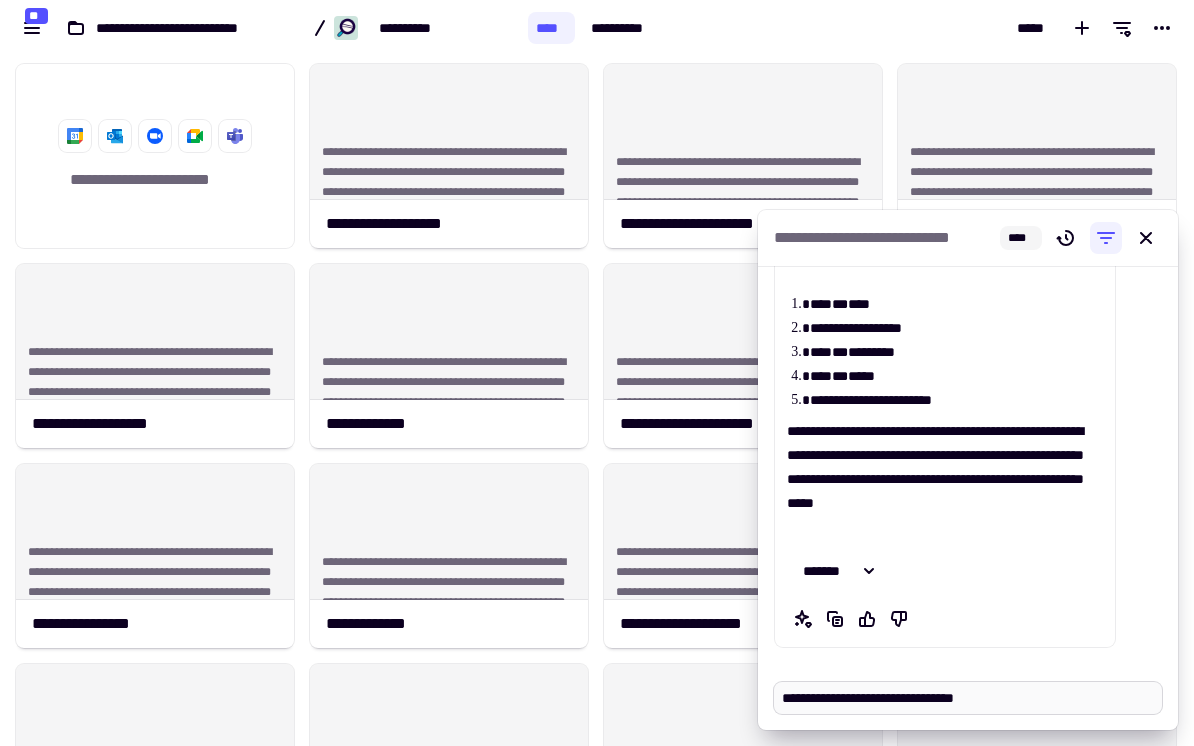 type on "**********" 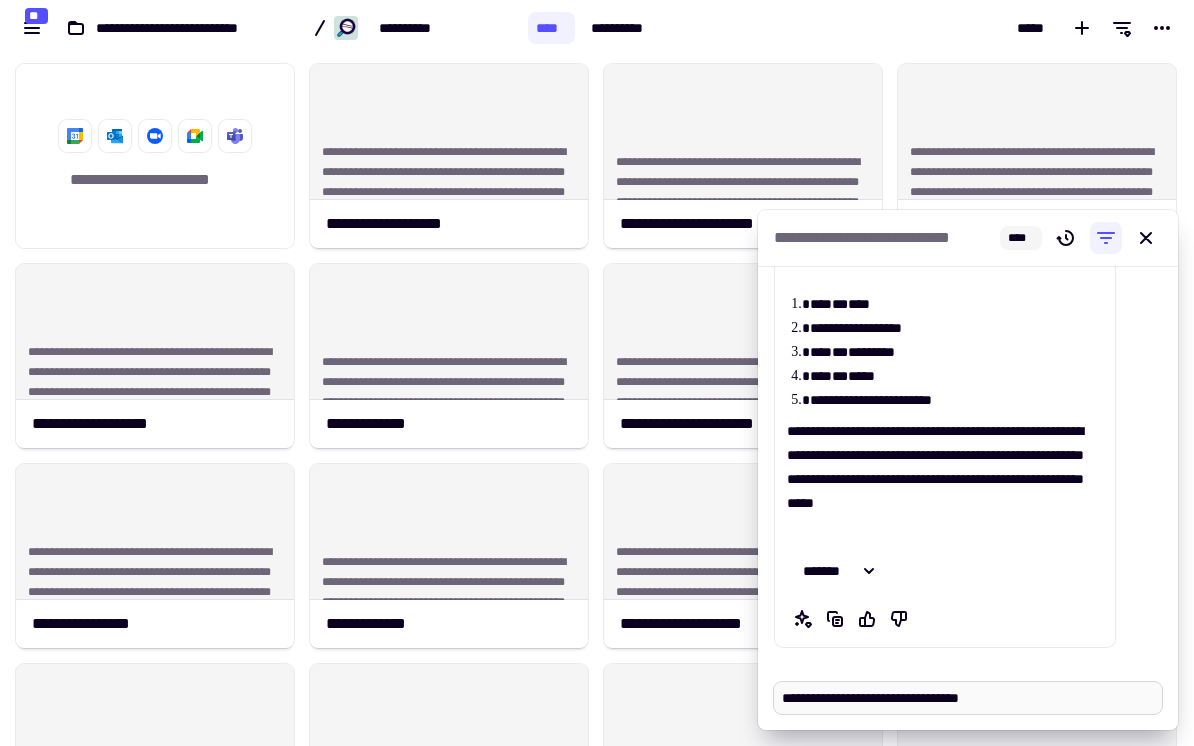 type on "*" 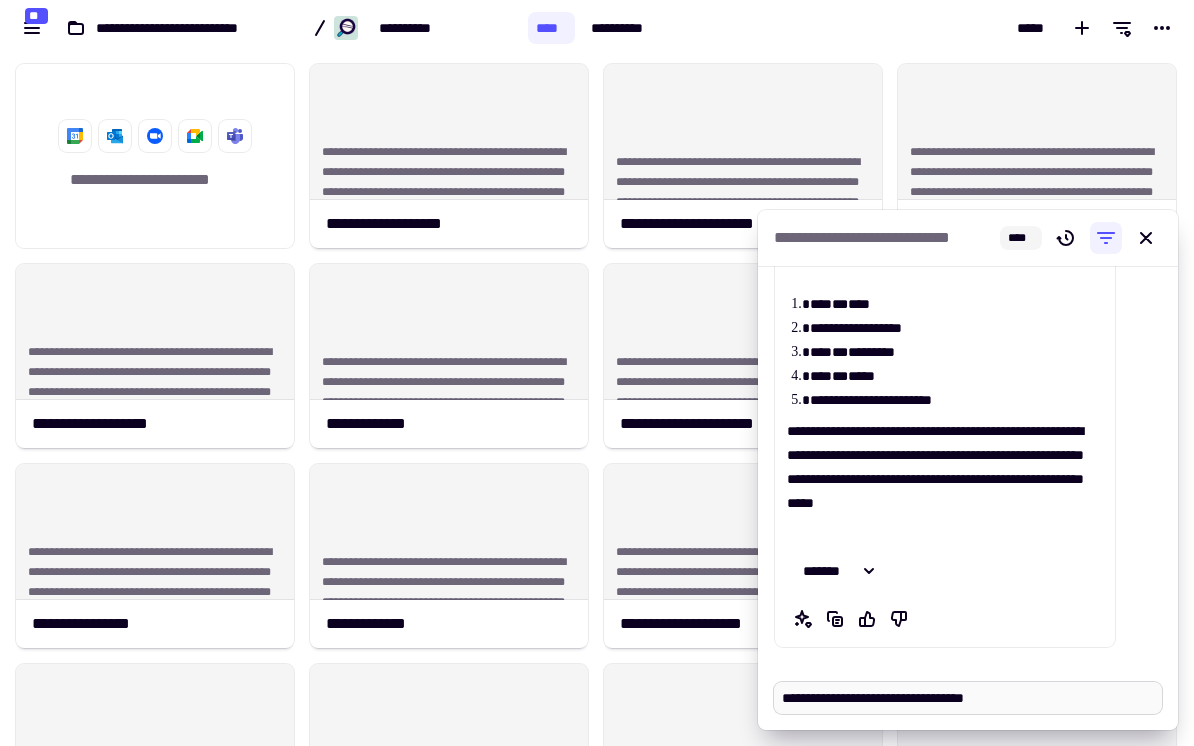 type on "**********" 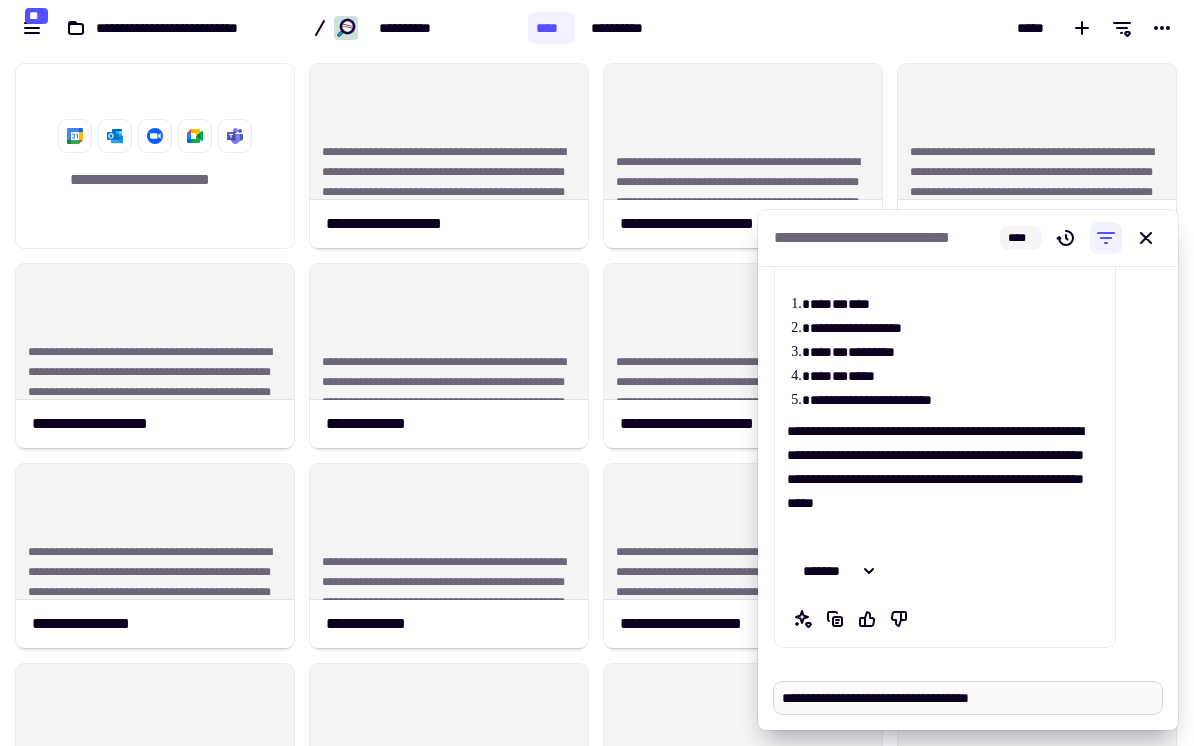 type on "*" 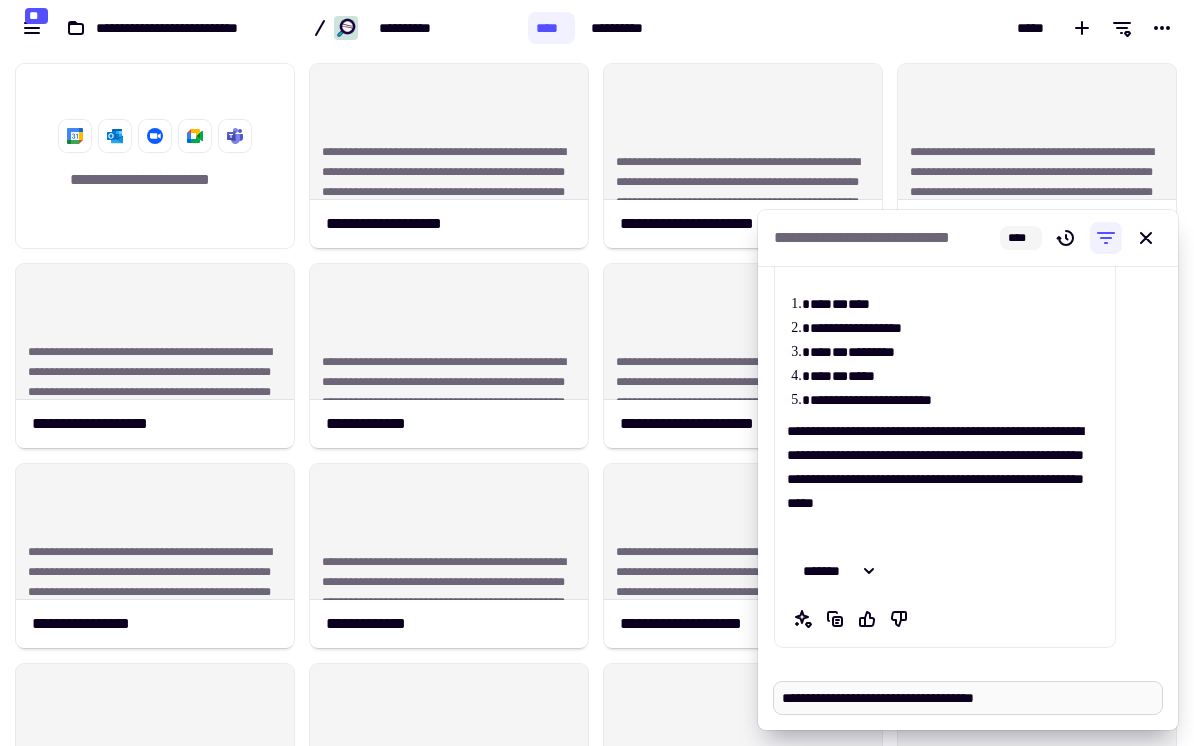 type on "*" 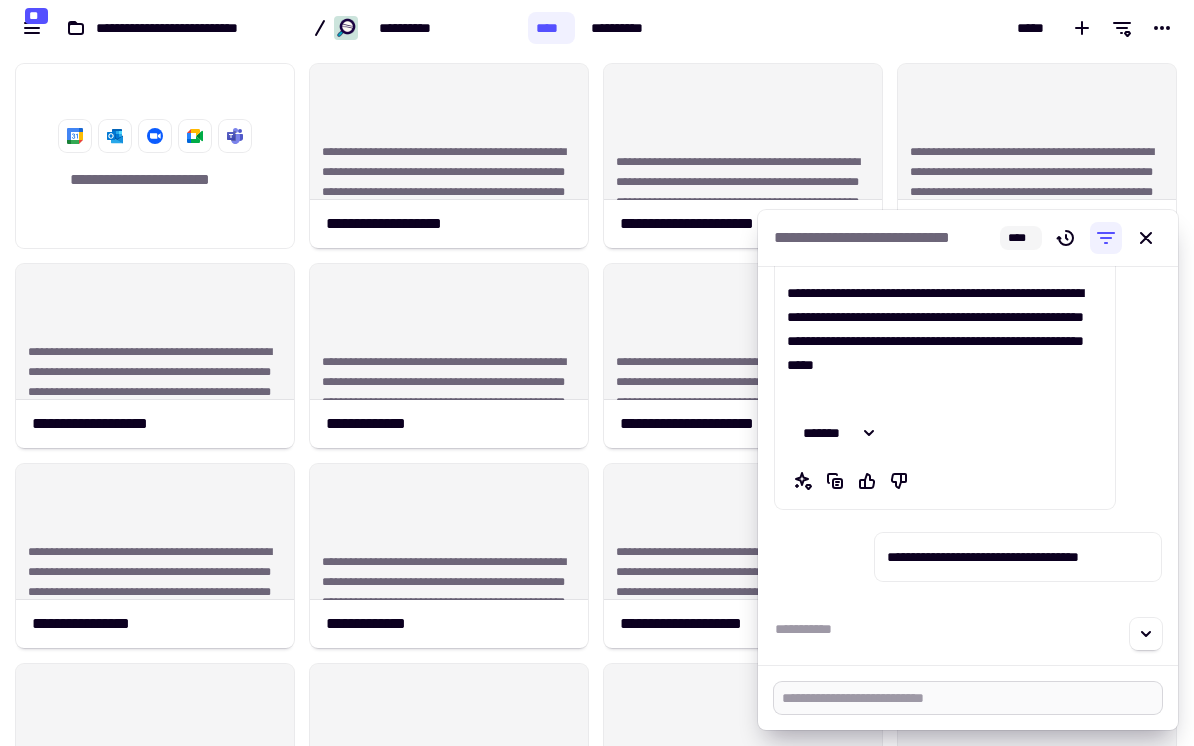 scroll, scrollTop: 326, scrollLeft: 0, axis: vertical 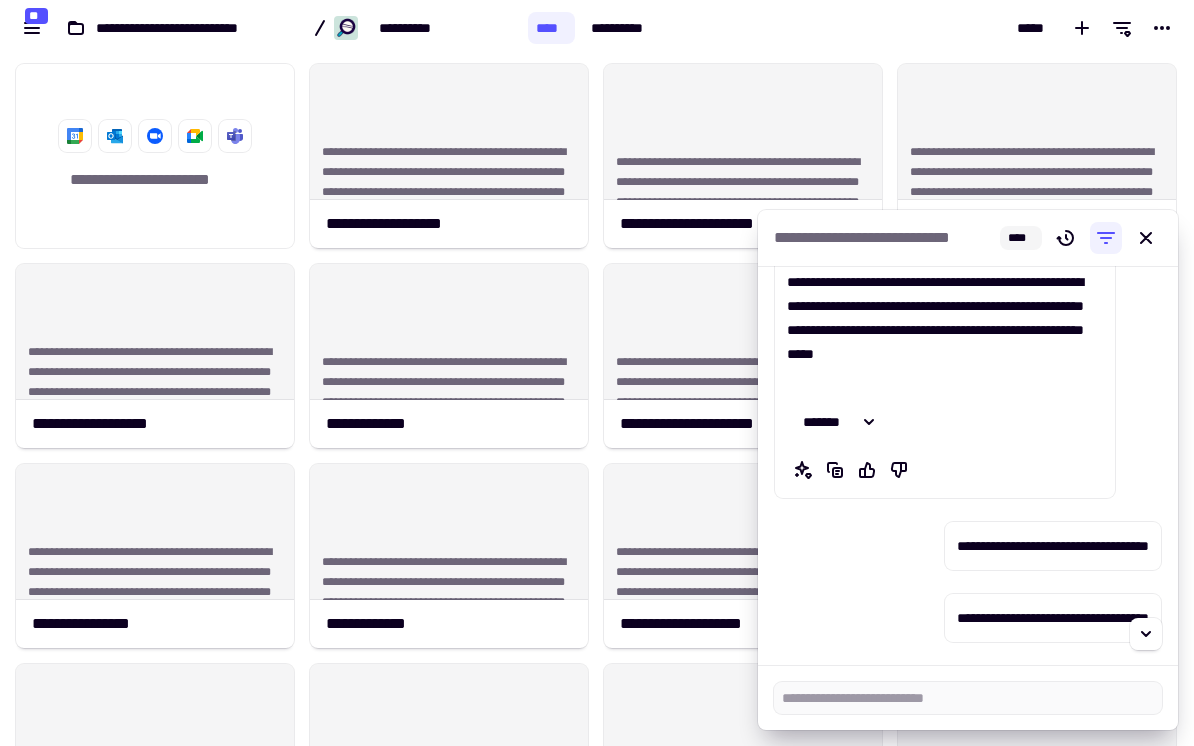 type on "*" 